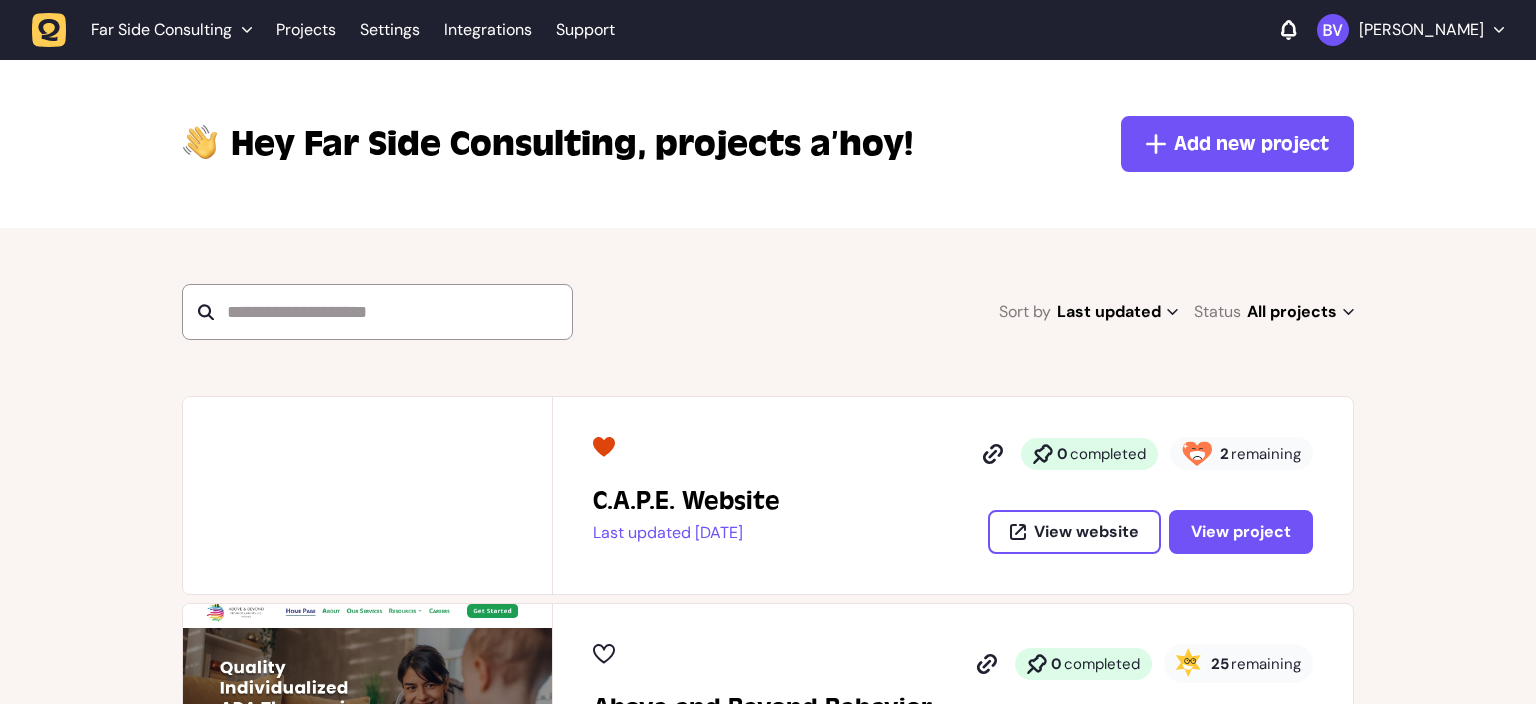 scroll, scrollTop: 0, scrollLeft: 0, axis: both 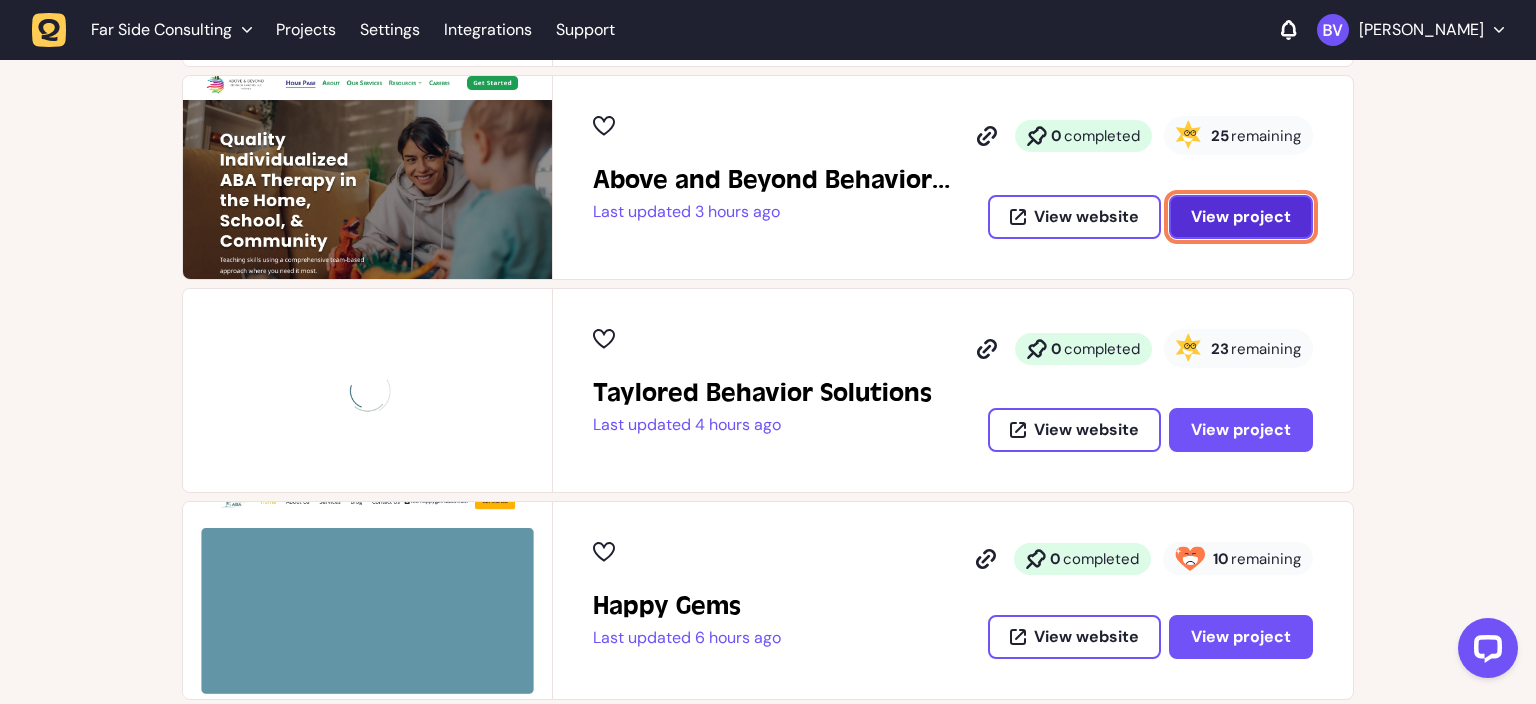 click on "View project" 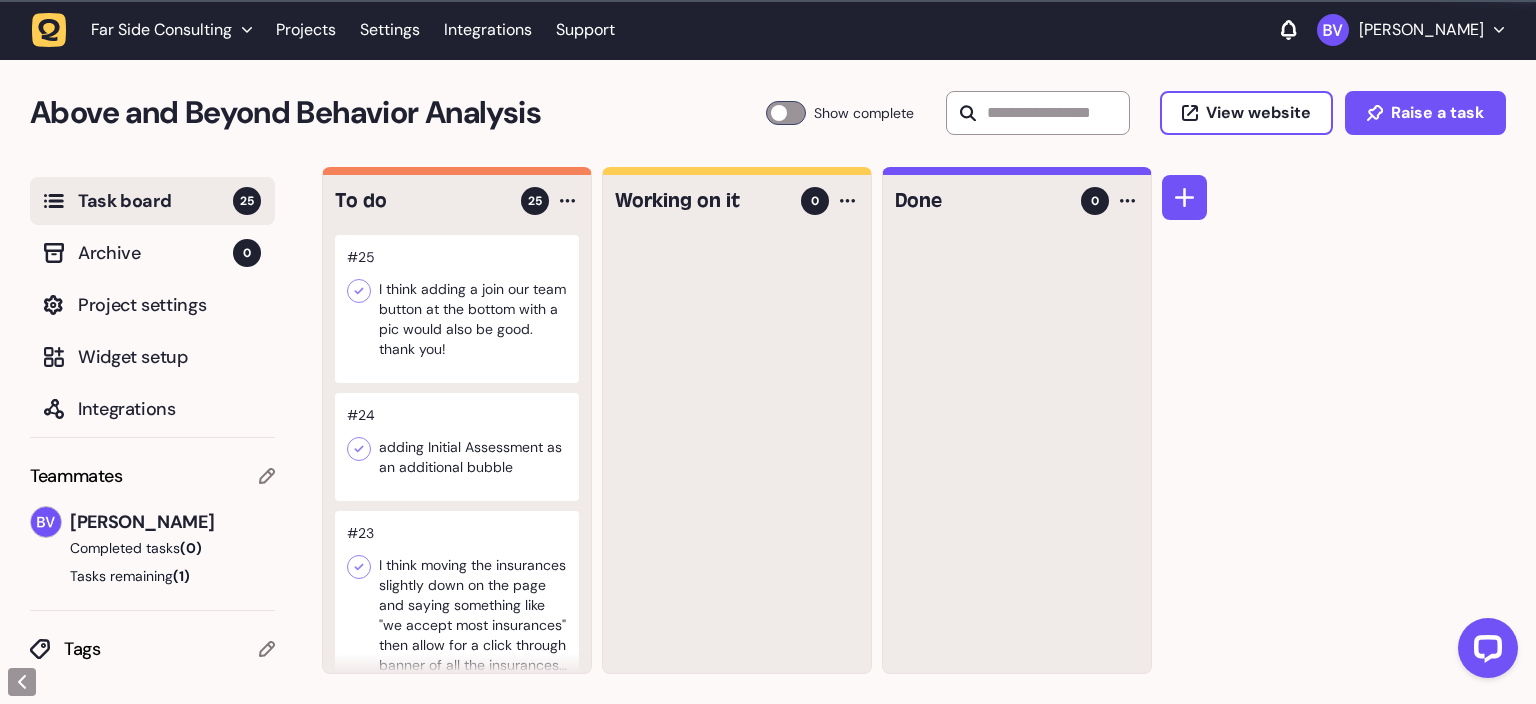 scroll, scrollTop: 0, scrollLeft: 0, axis: both 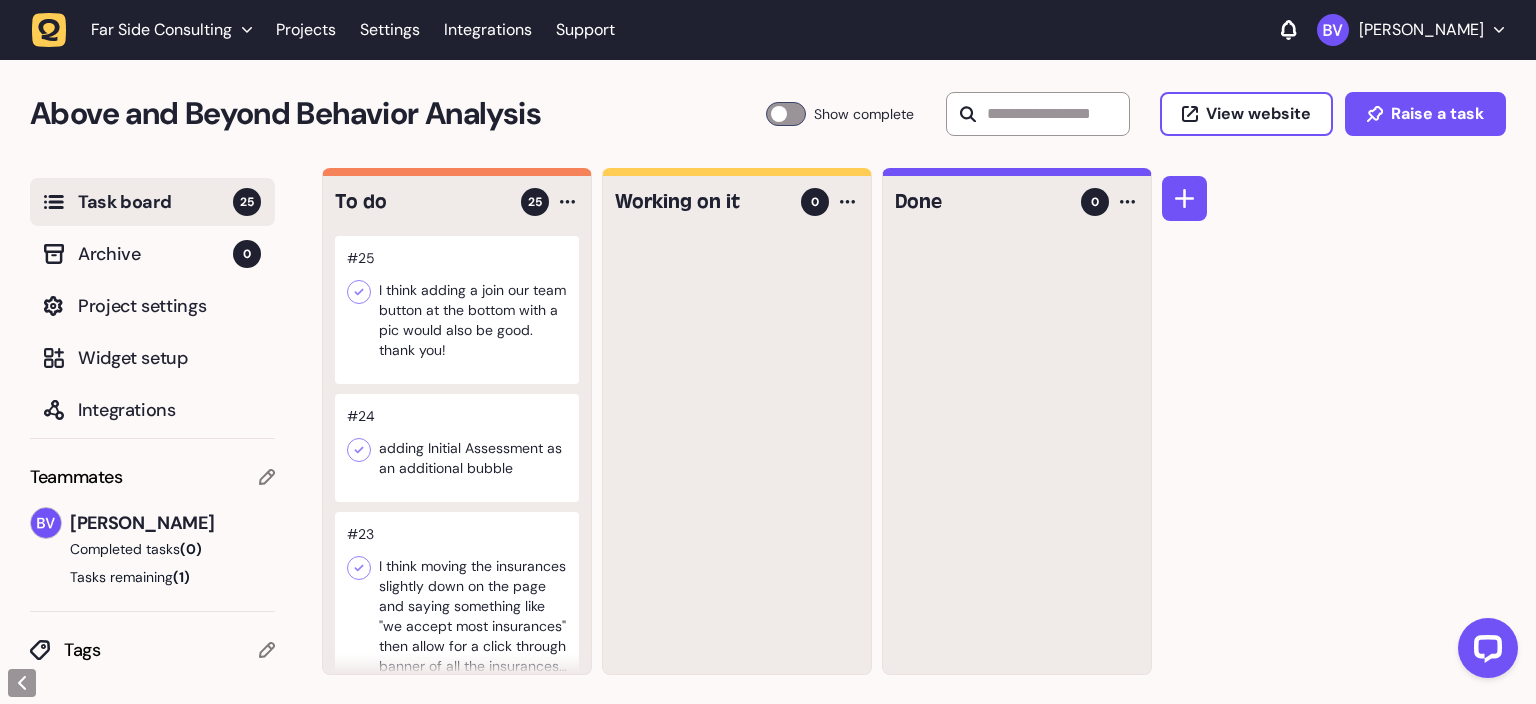 click 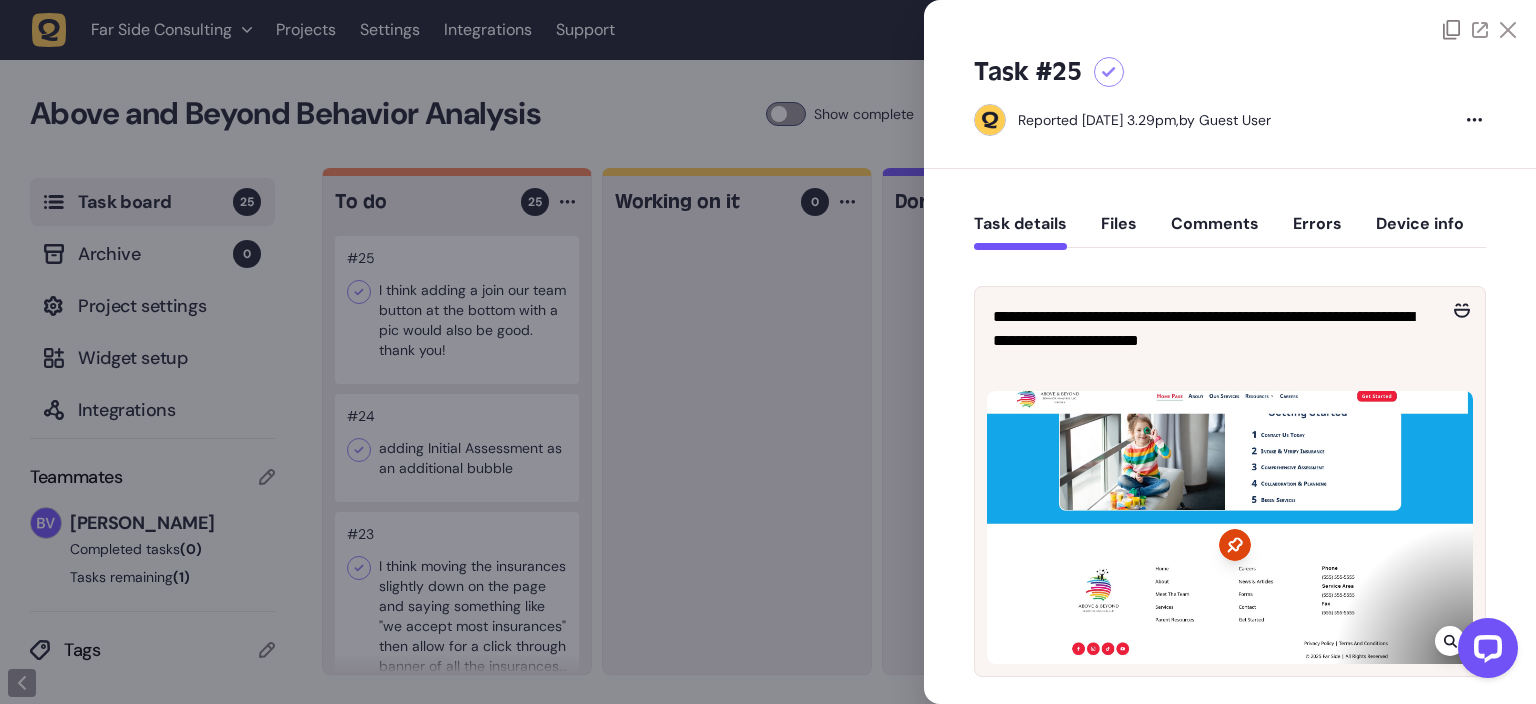 click 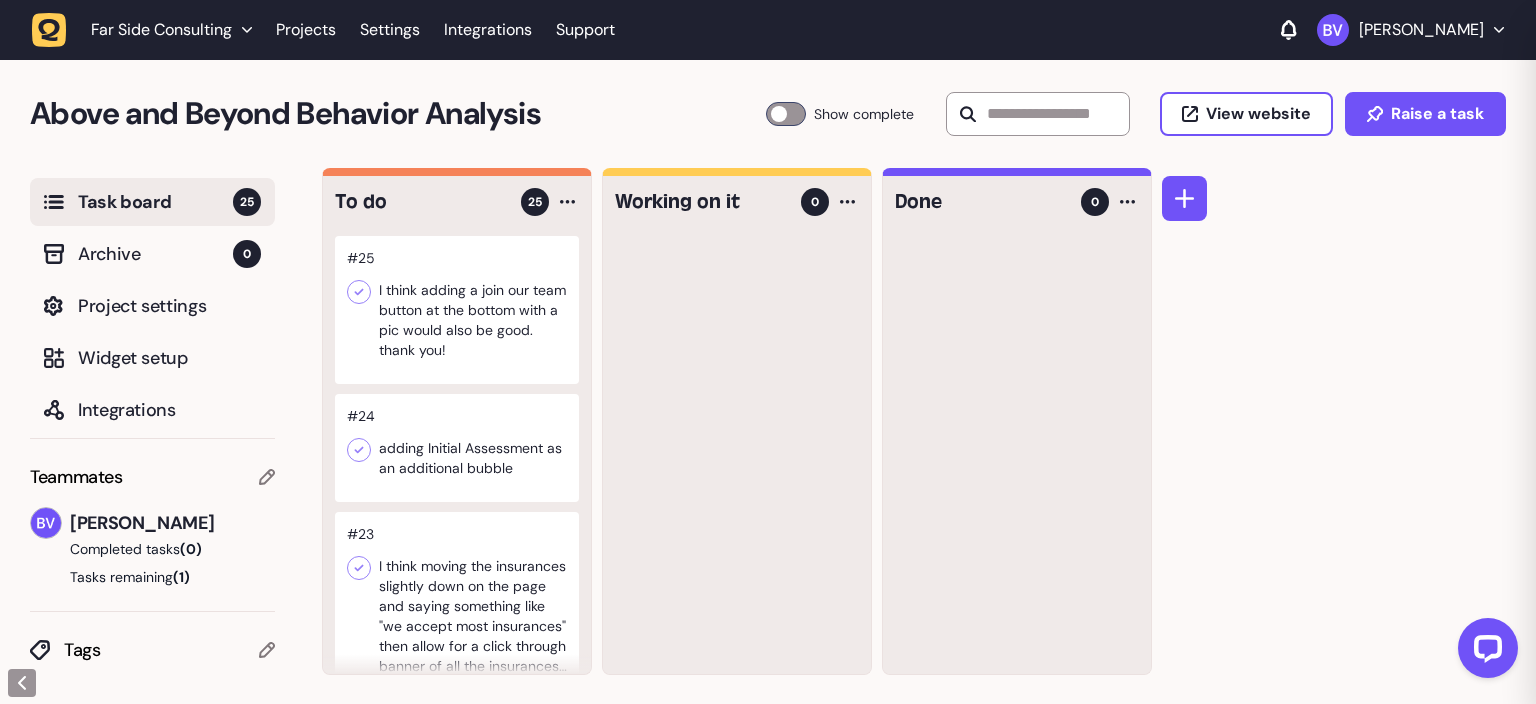 click 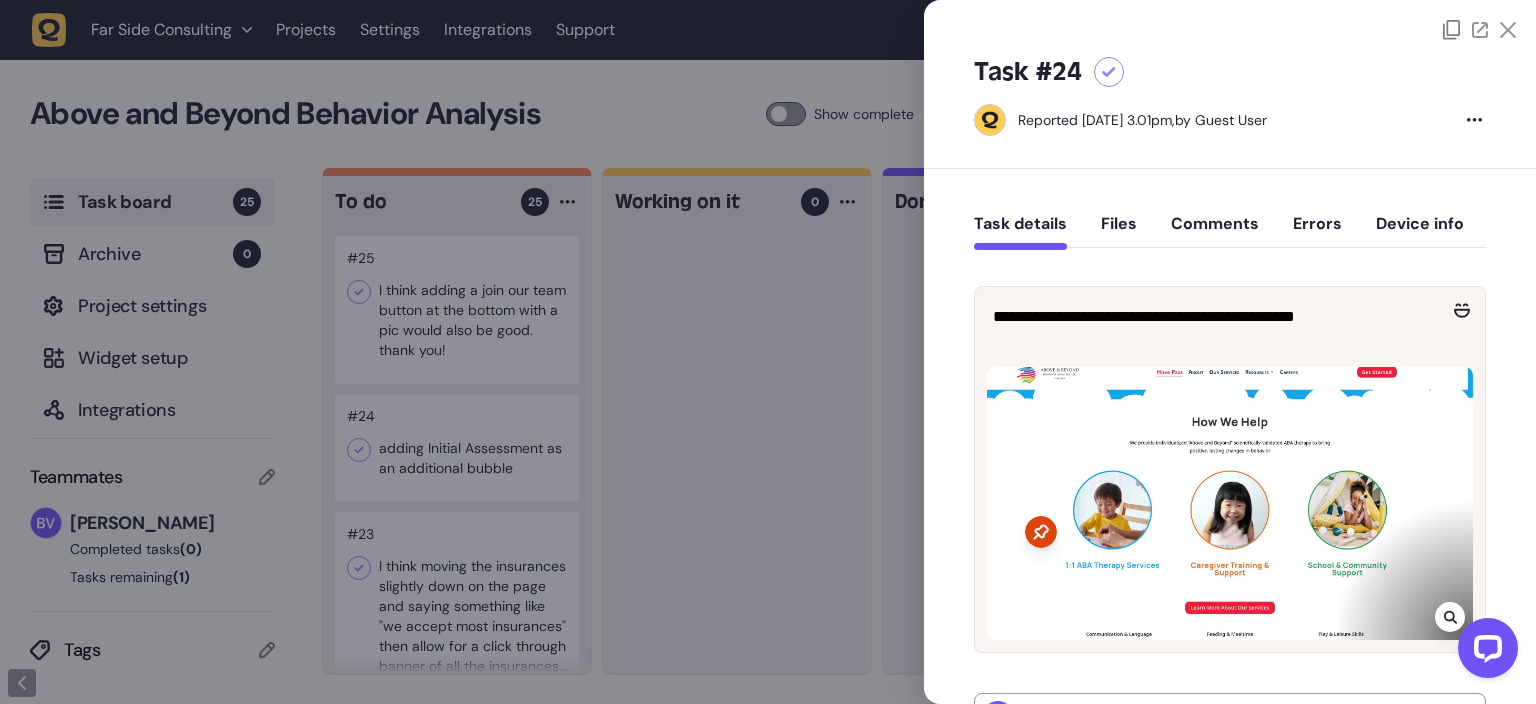 click 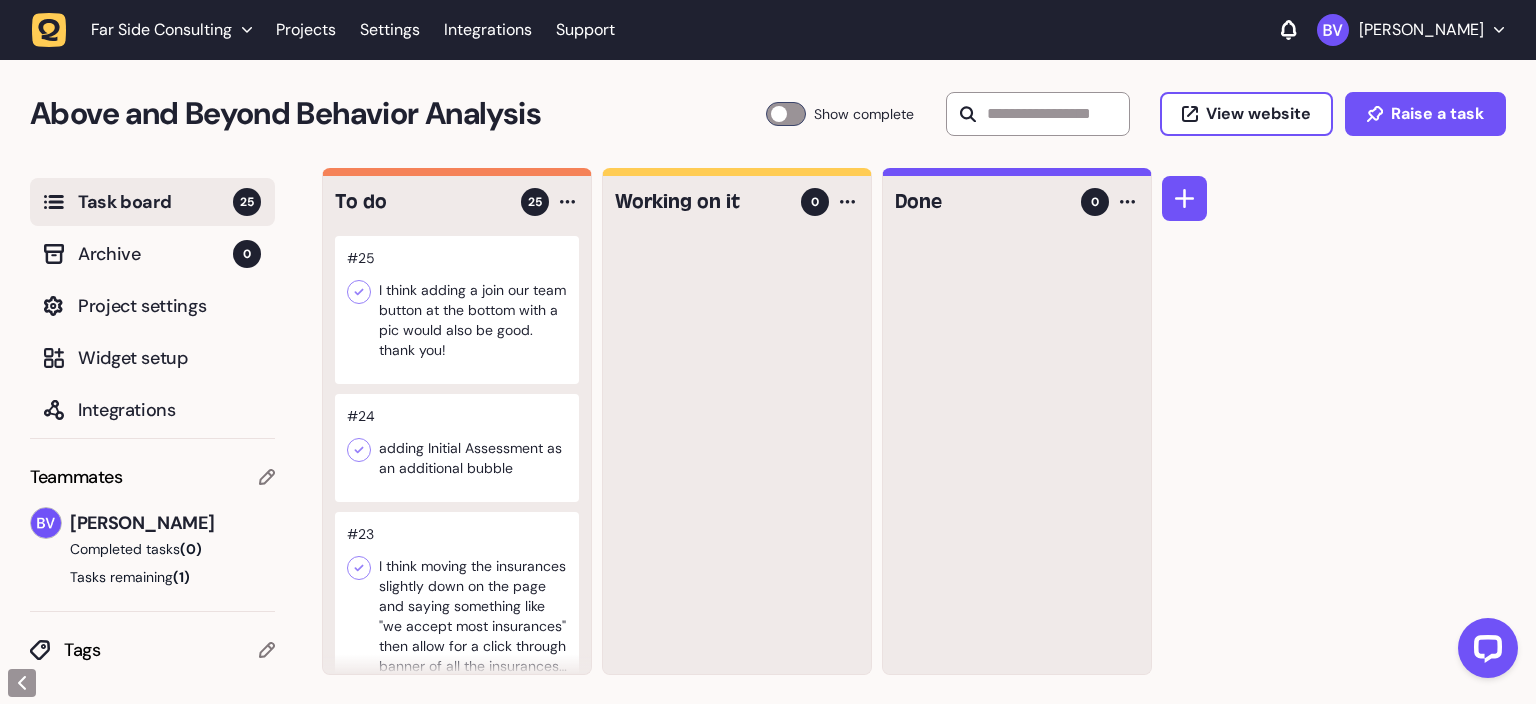 click 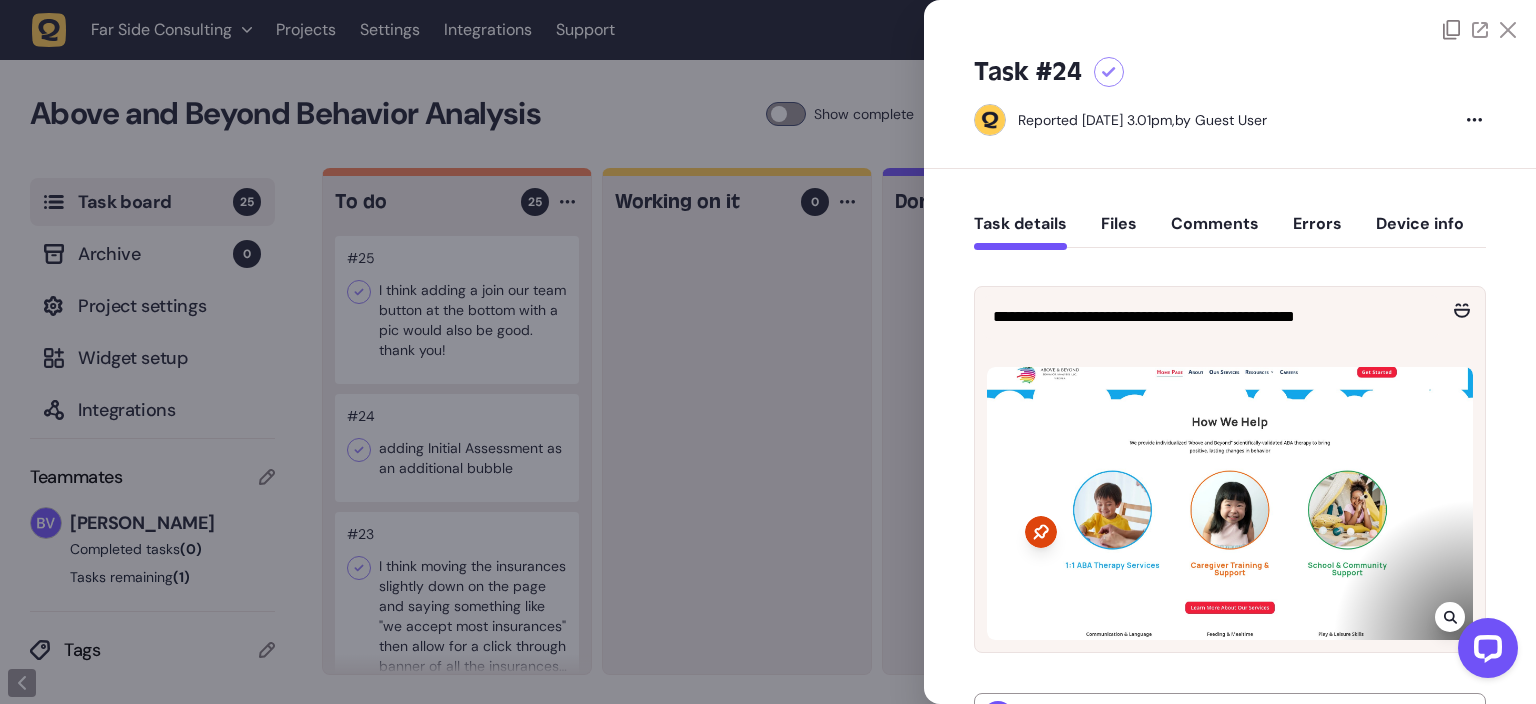 click 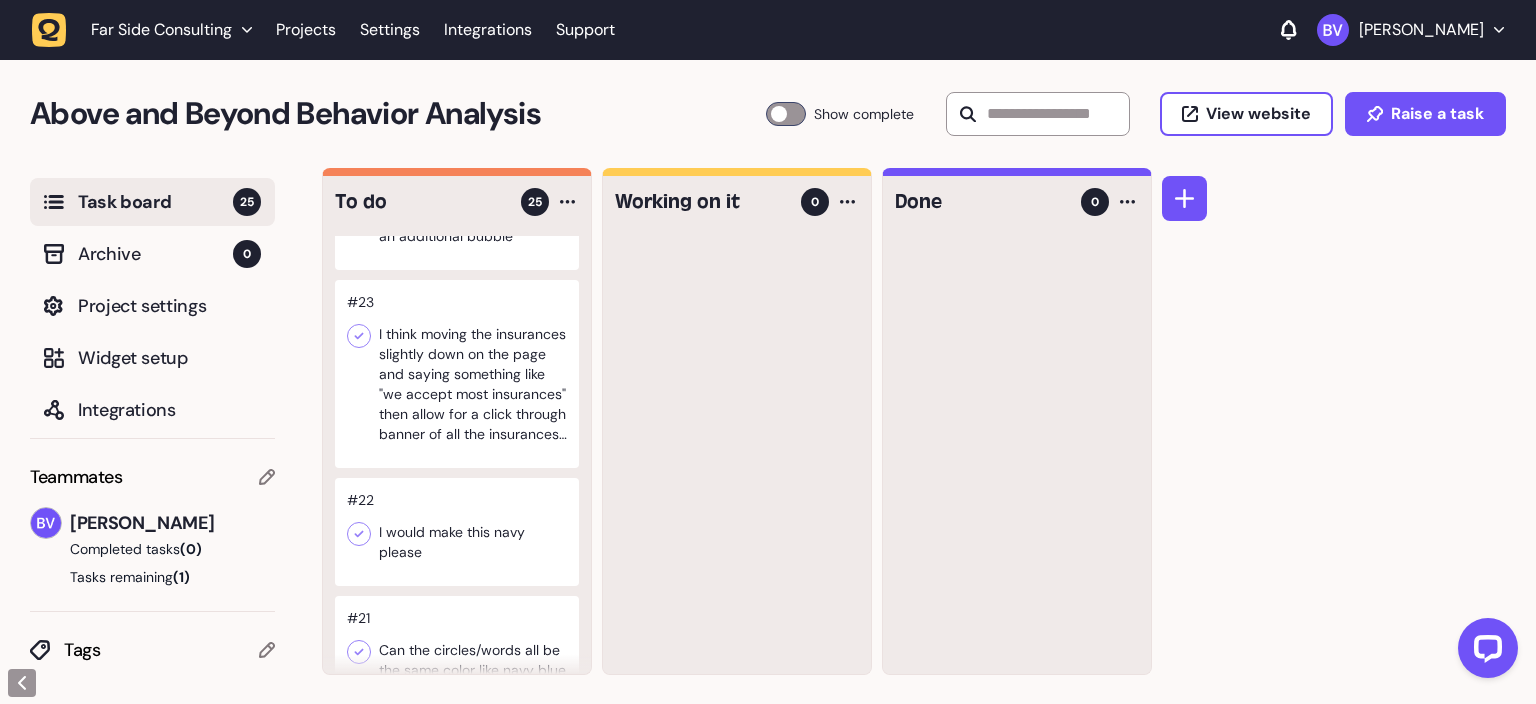 scroll, scrollTop: 250, scrollLeft: 0, axis: vertical 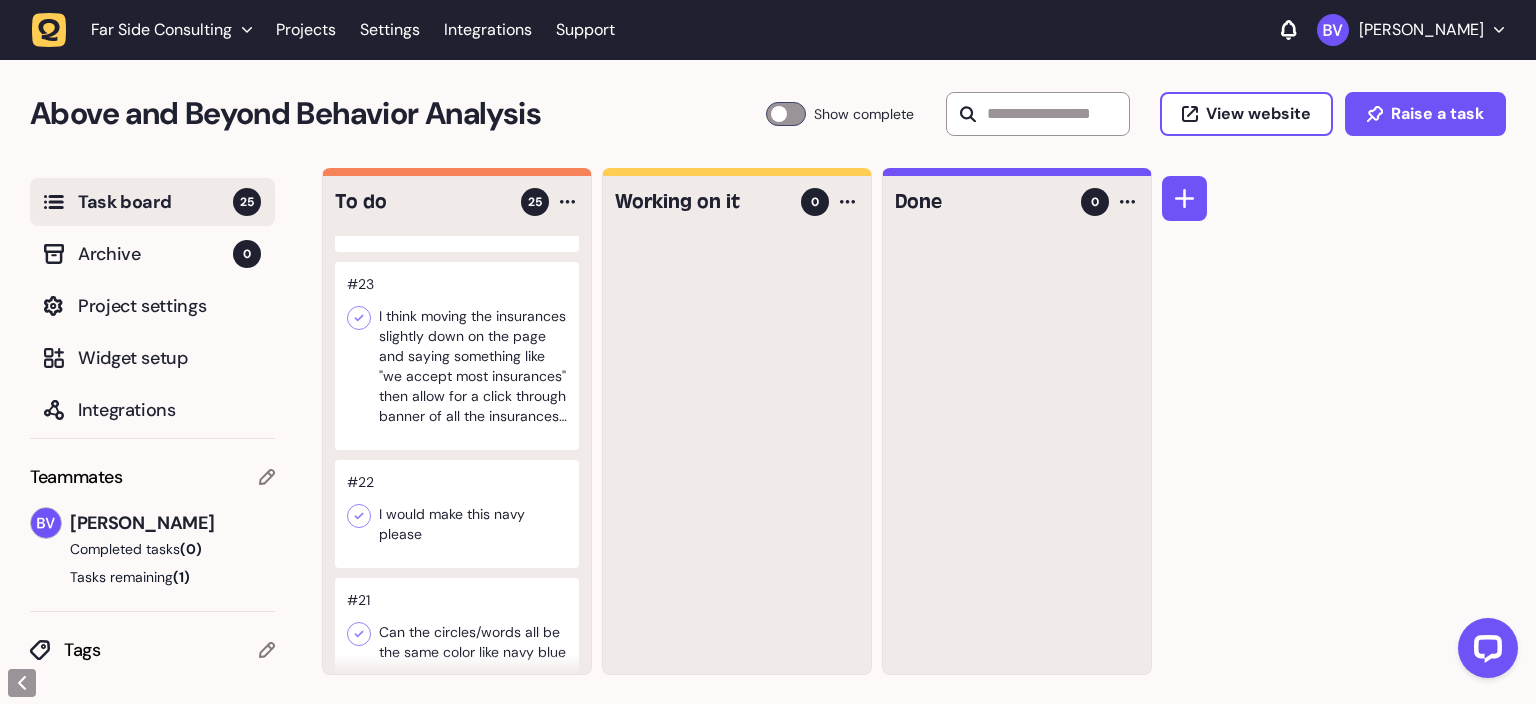 click 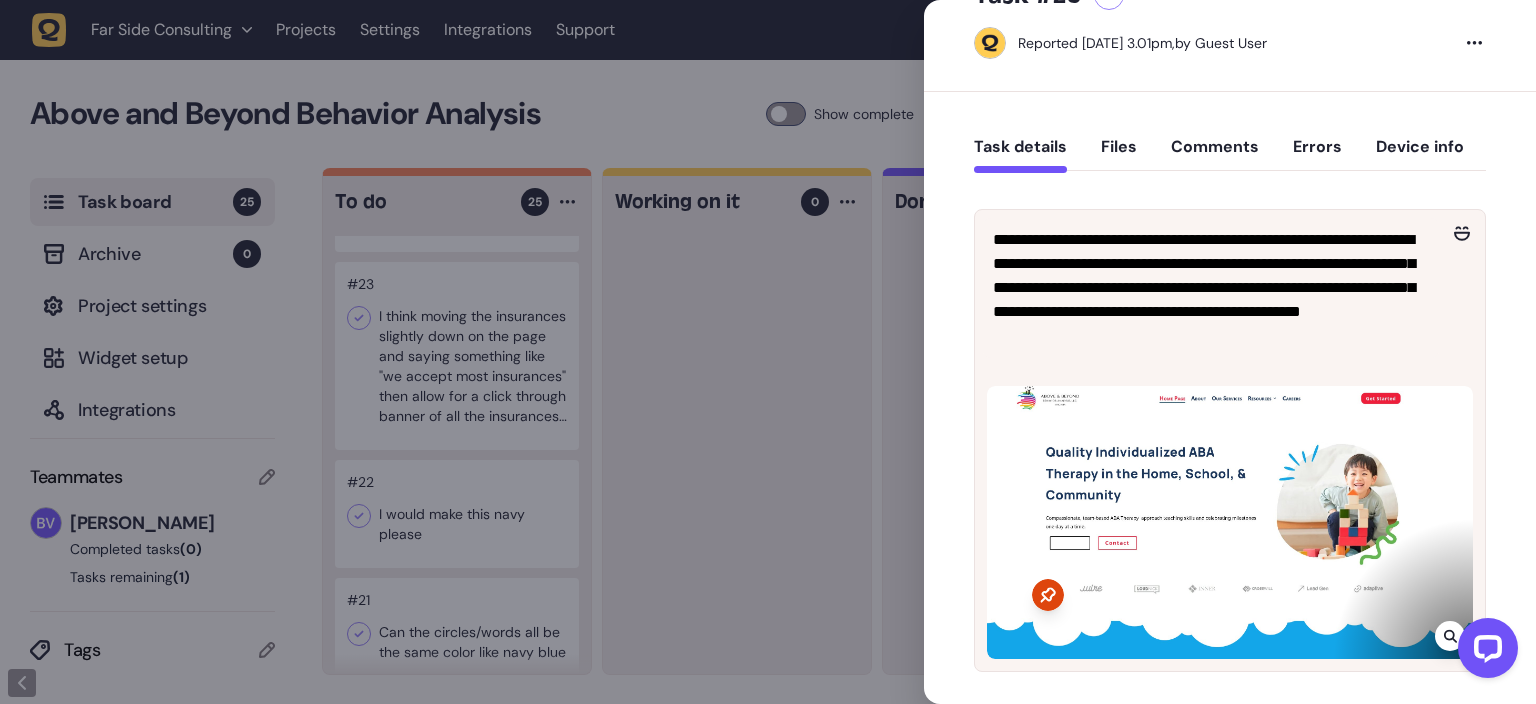 scroll, scrollTop: 125, scrollLeft: 0, axis: vertical 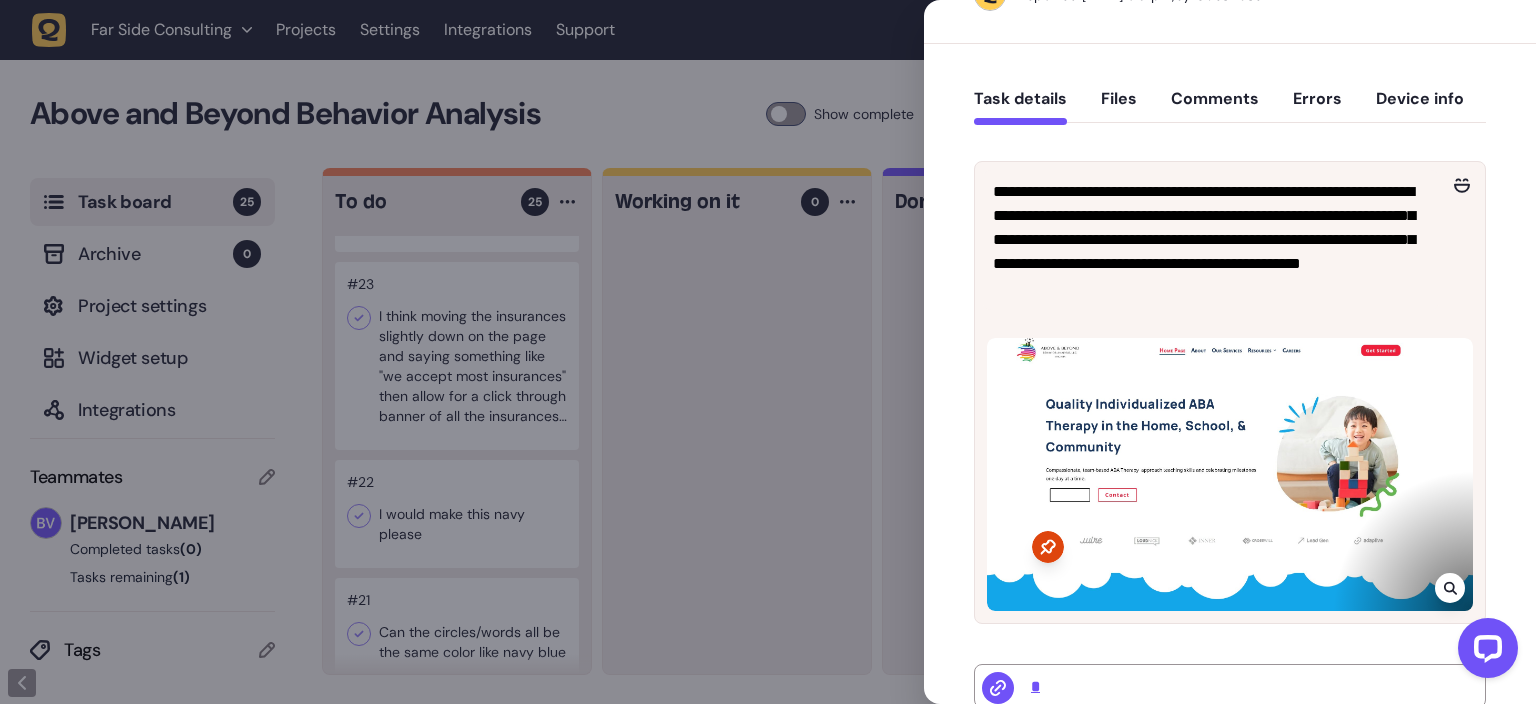 click 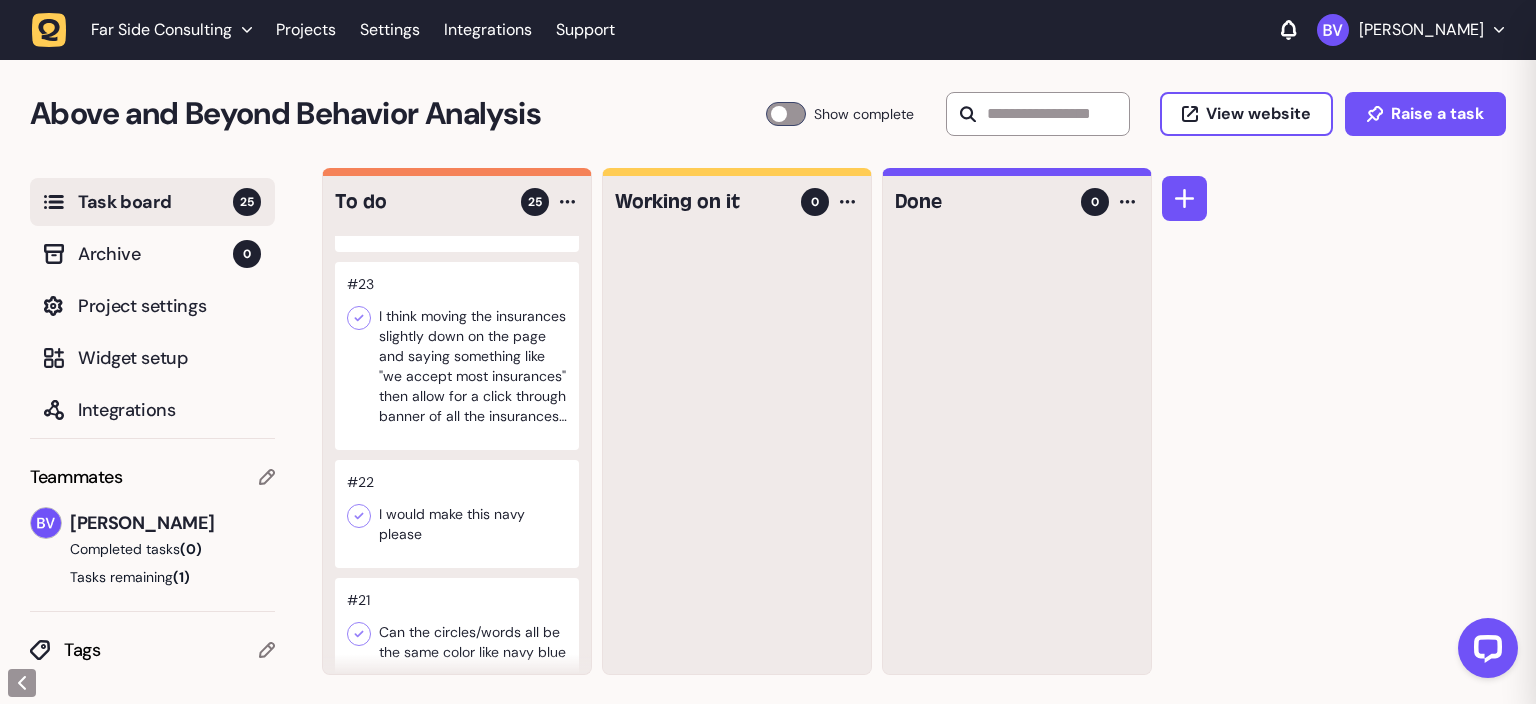 scroll, scrollTop: 51, scrollLeft: 0, axis: vertical 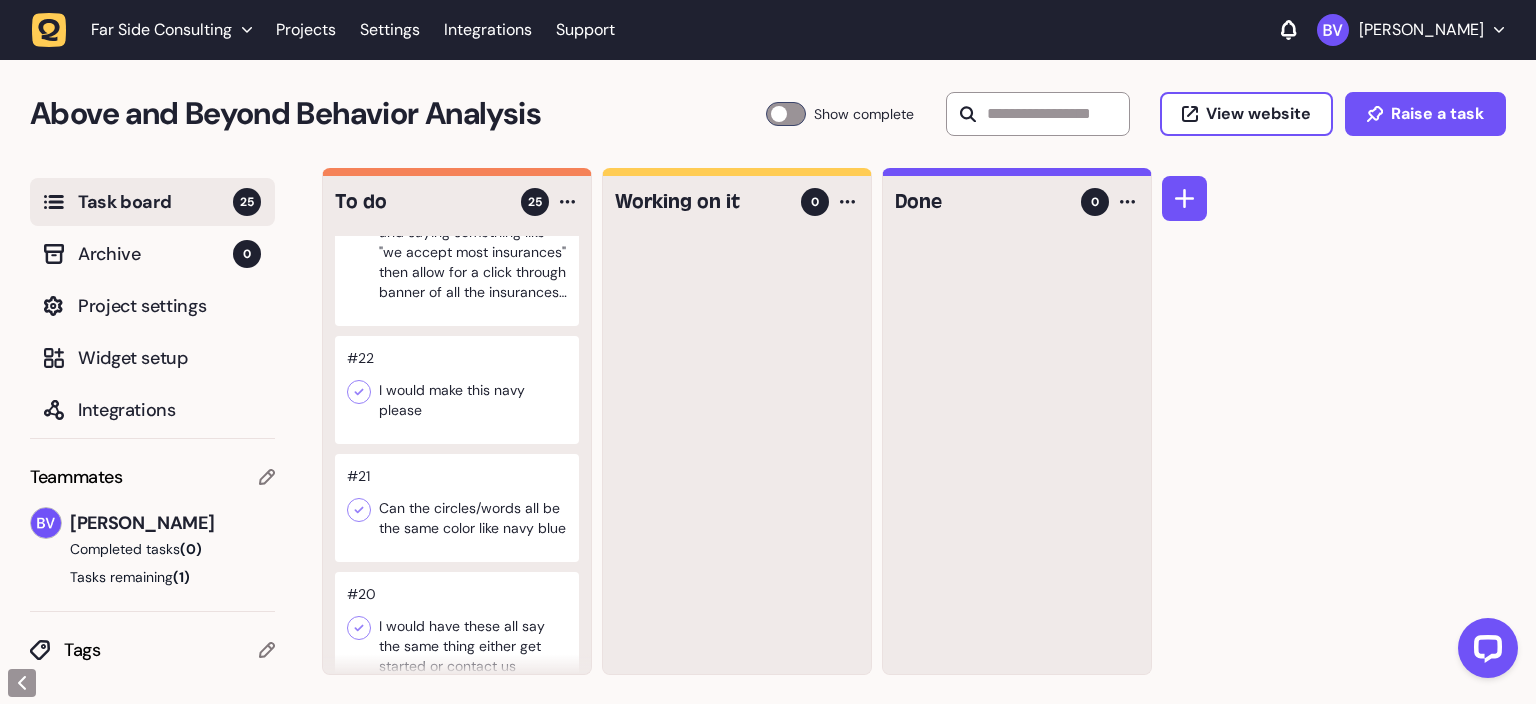 click 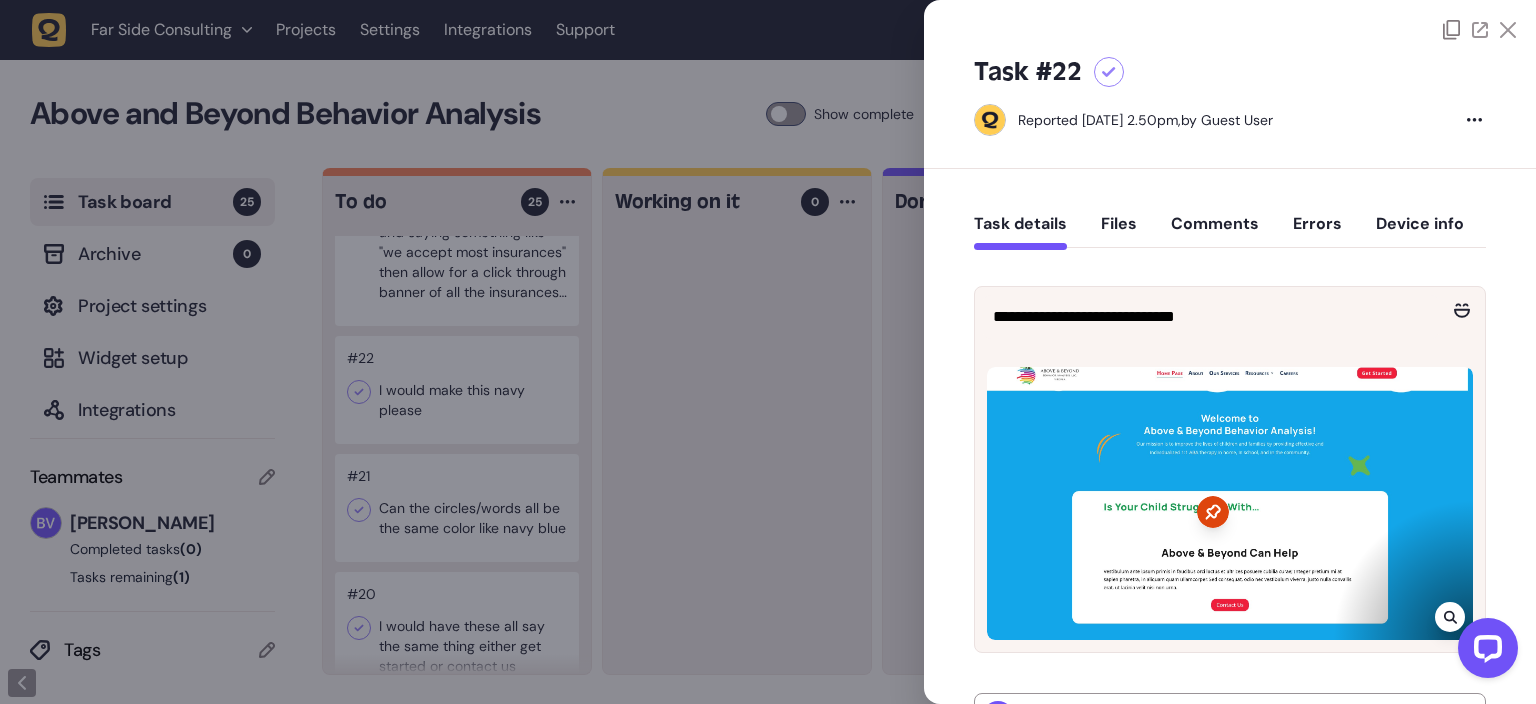 click 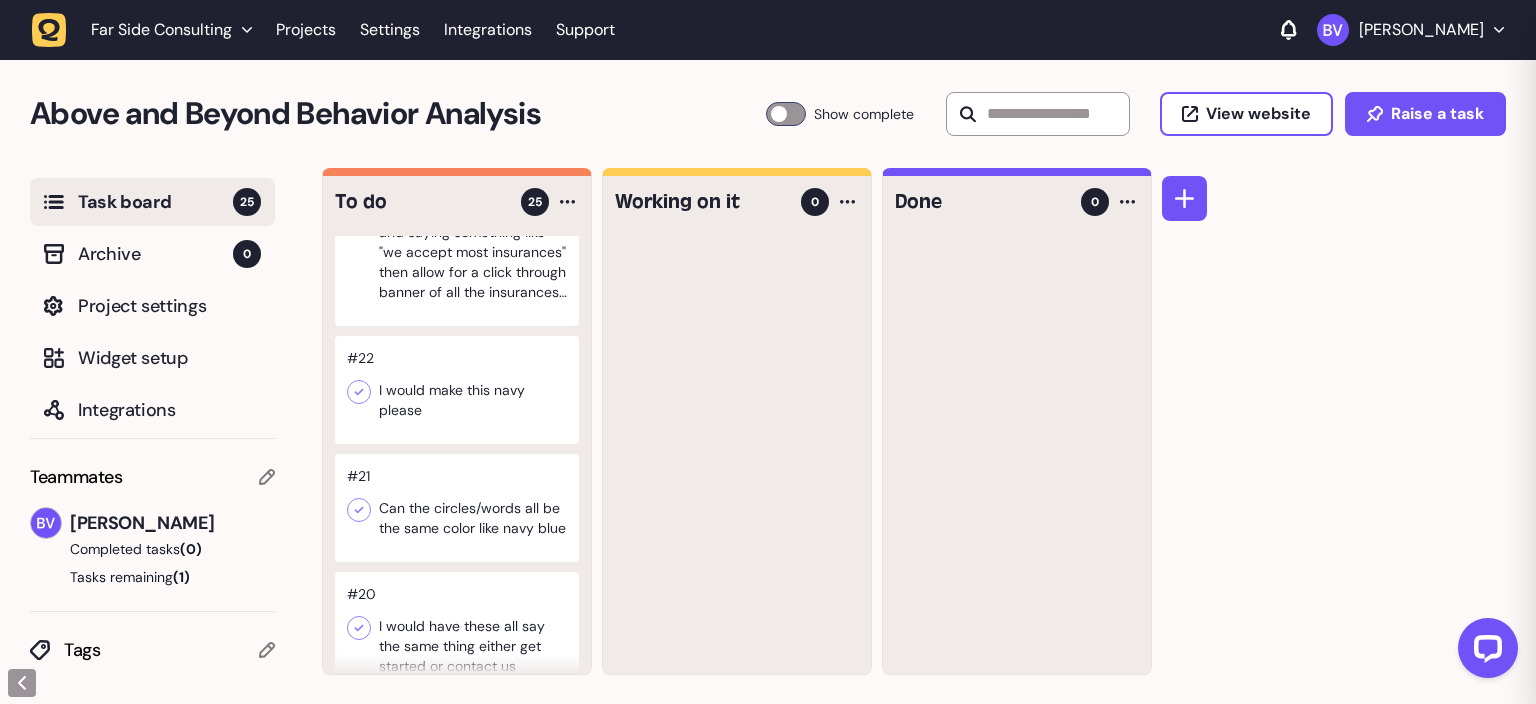 click 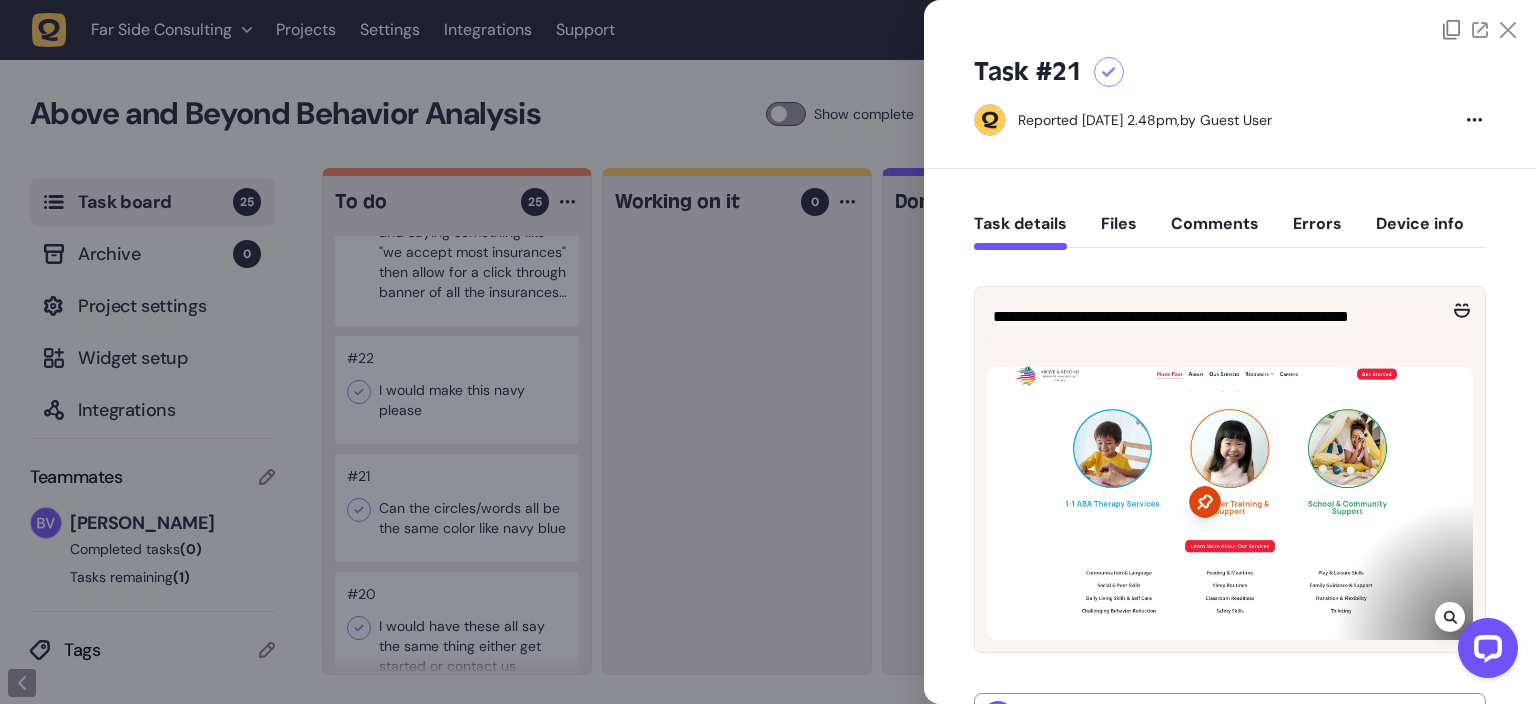 click 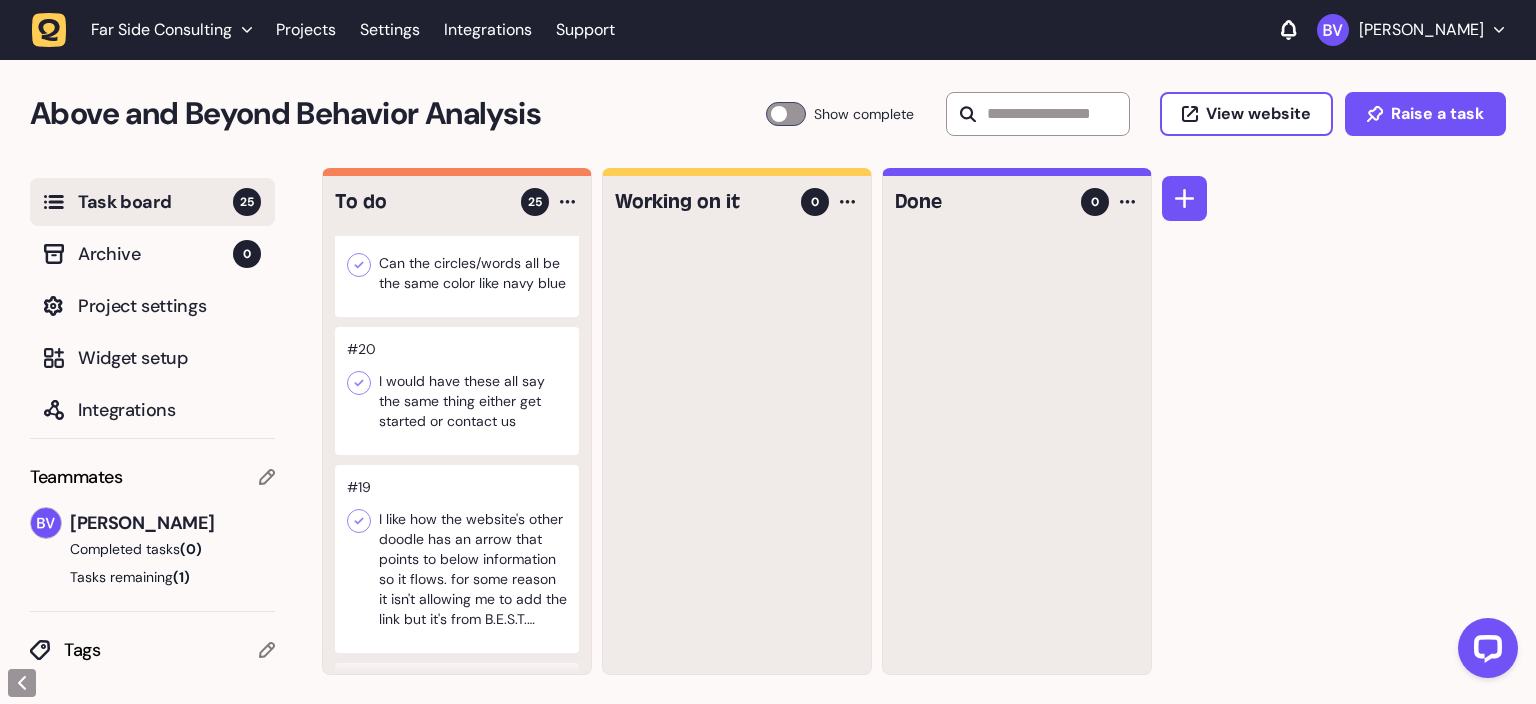 scroll, scrollTop: 624, scrollLeft: 0, axis: vertical 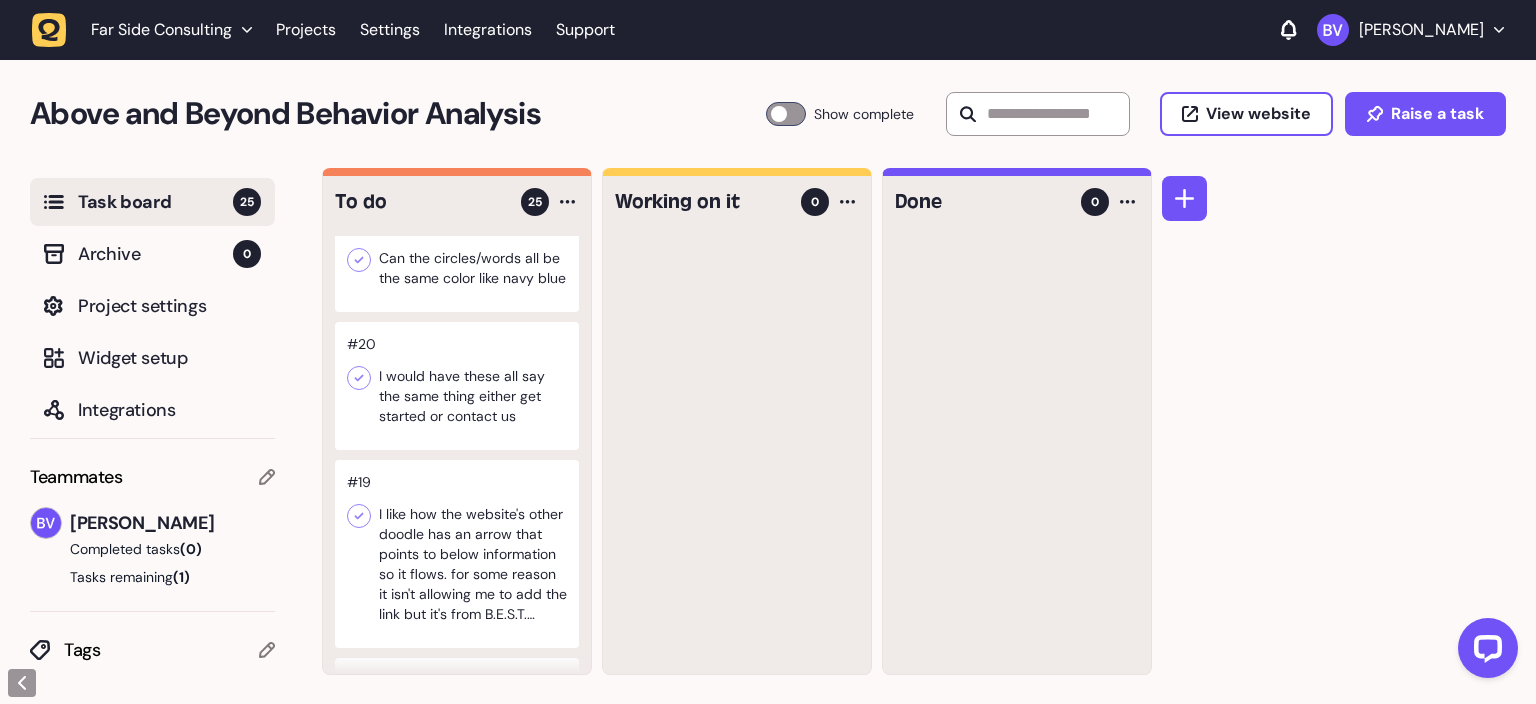 click 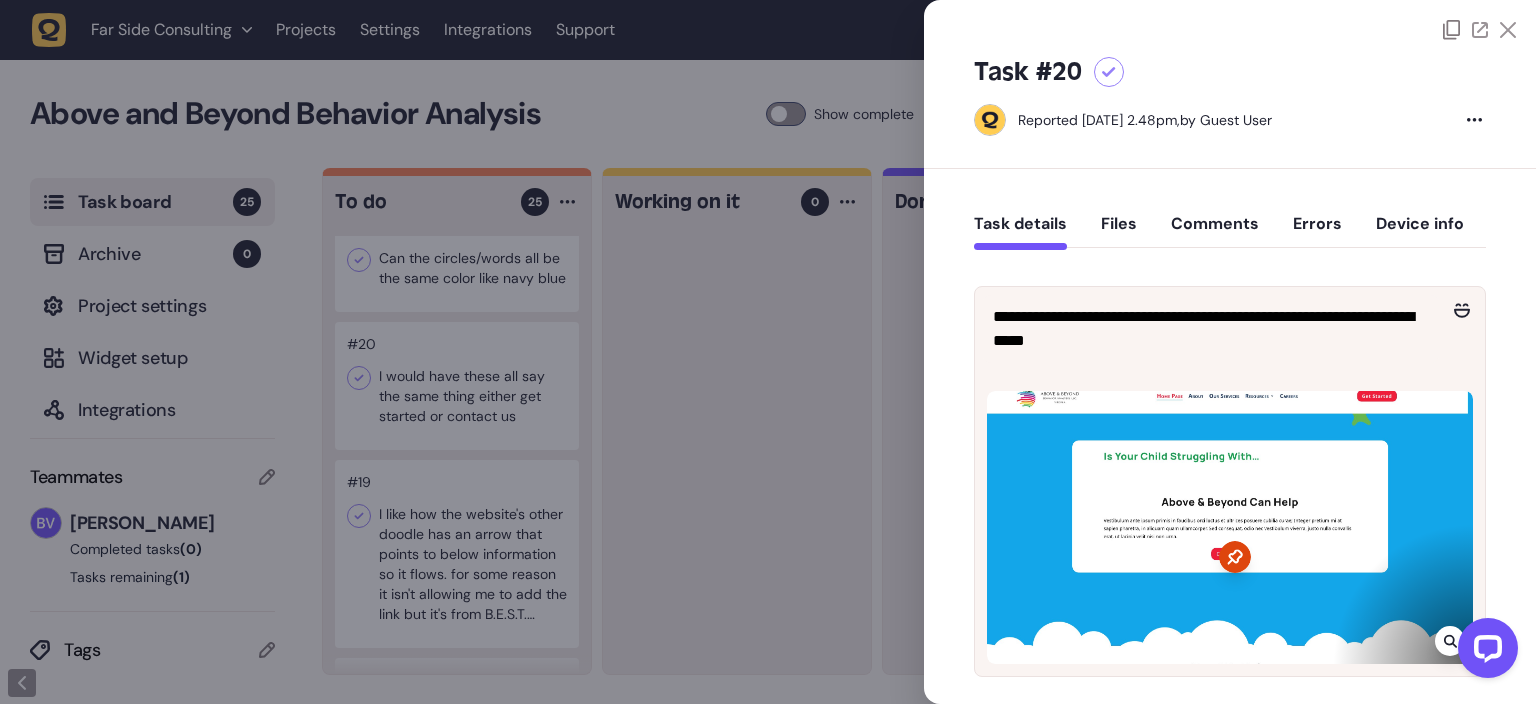 click 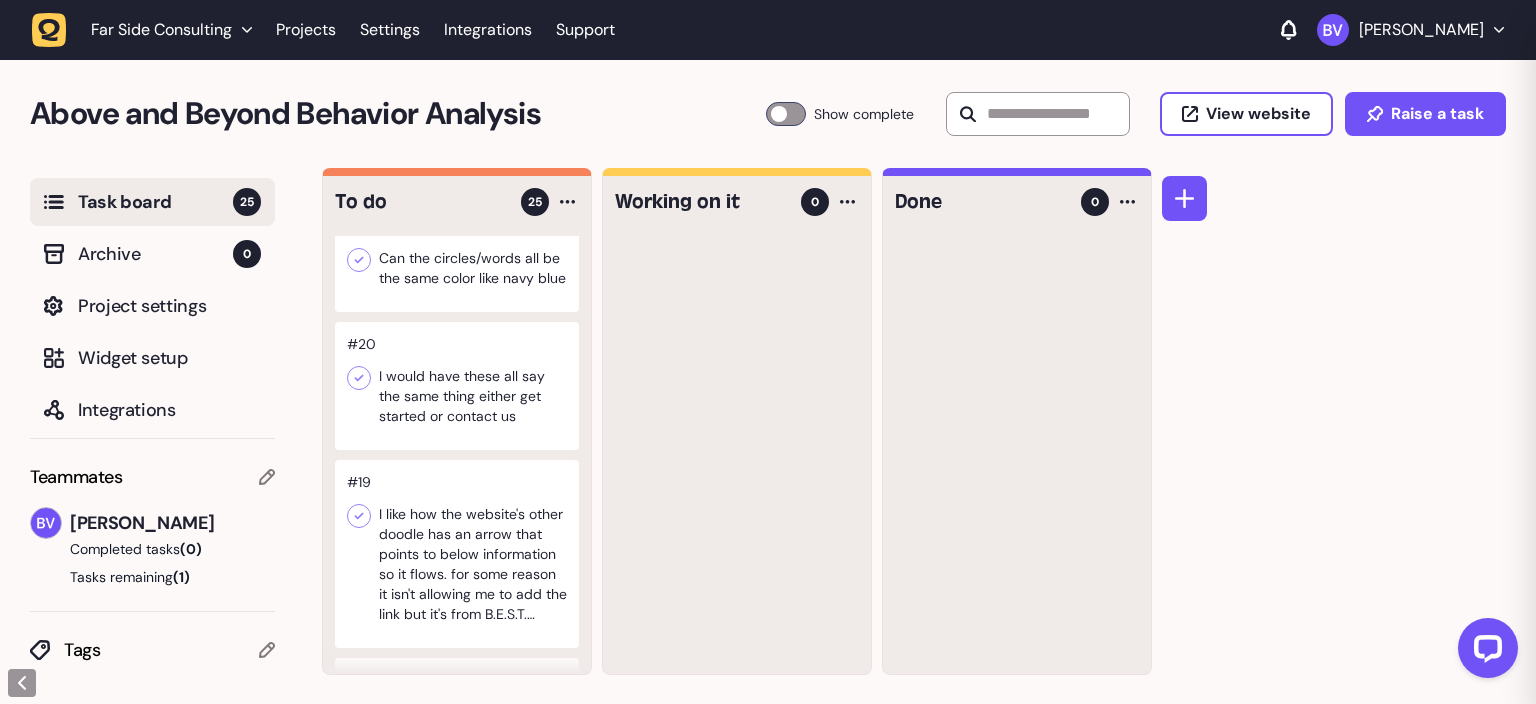 click 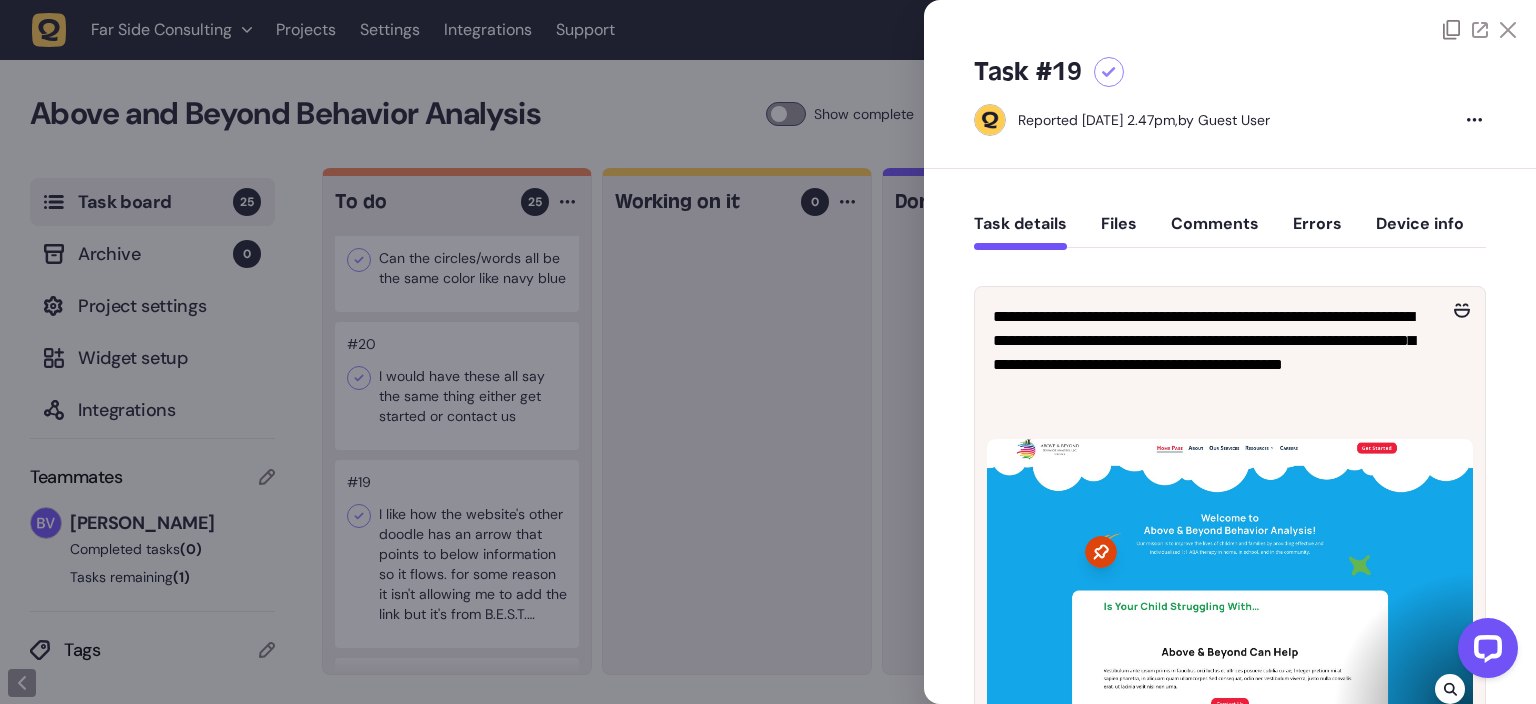 click 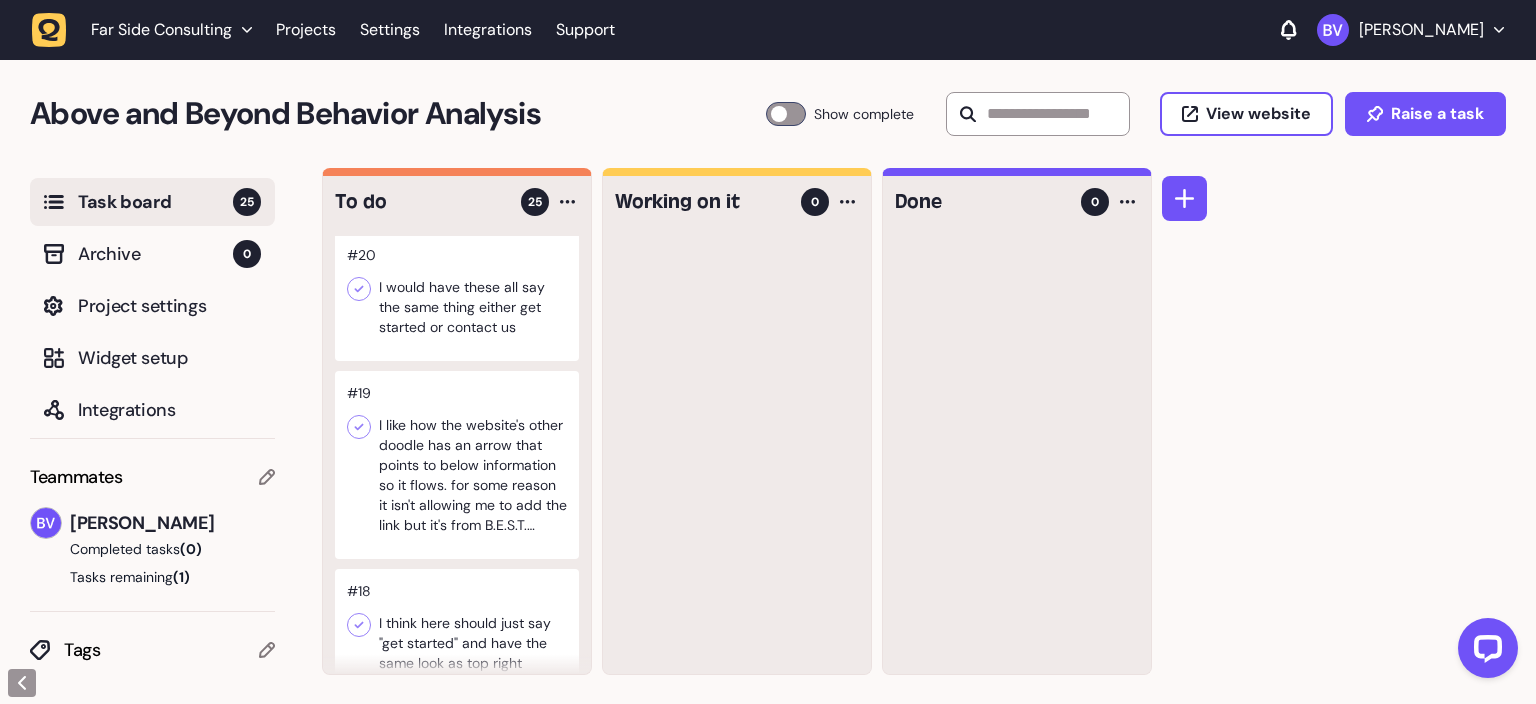 scroll, scrollTop: 749, scrollLeft: 0, axis: vertical 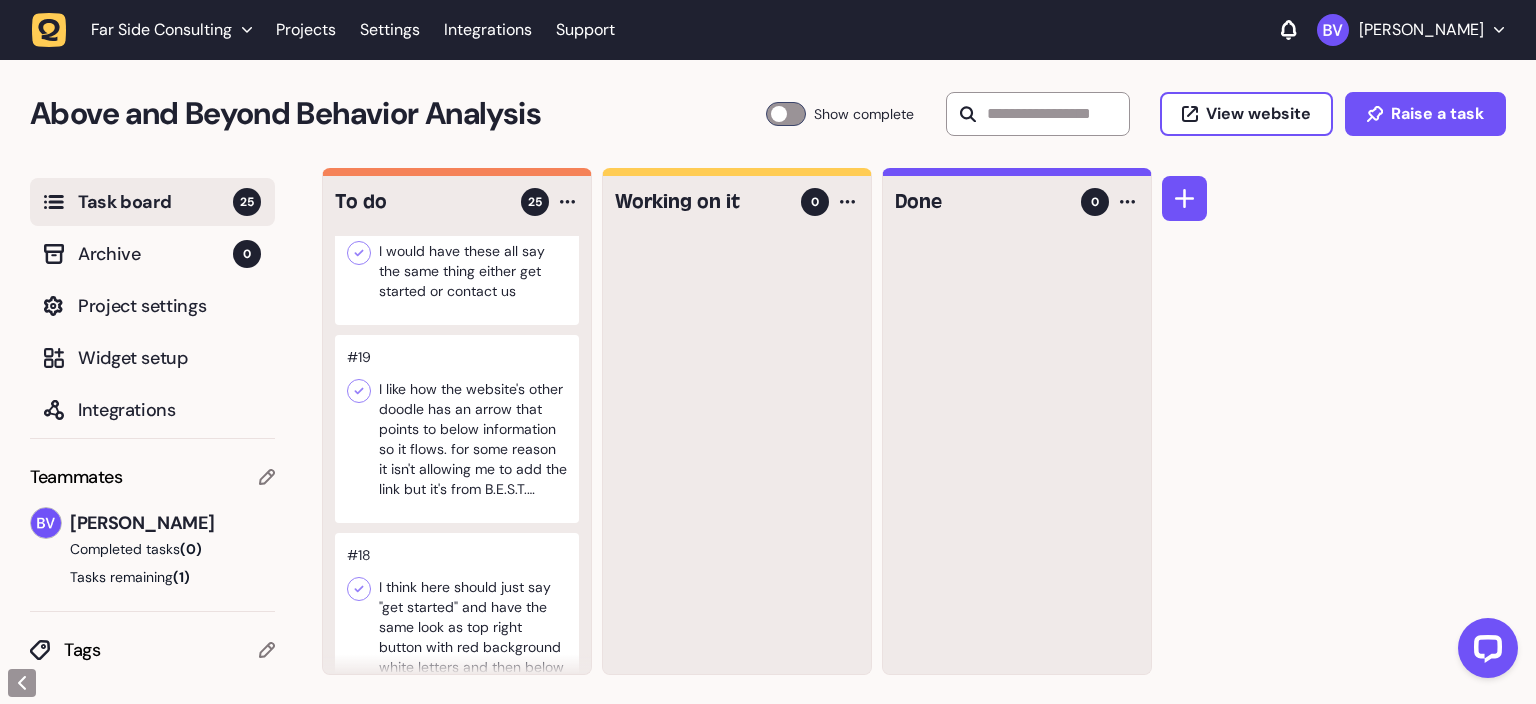 click 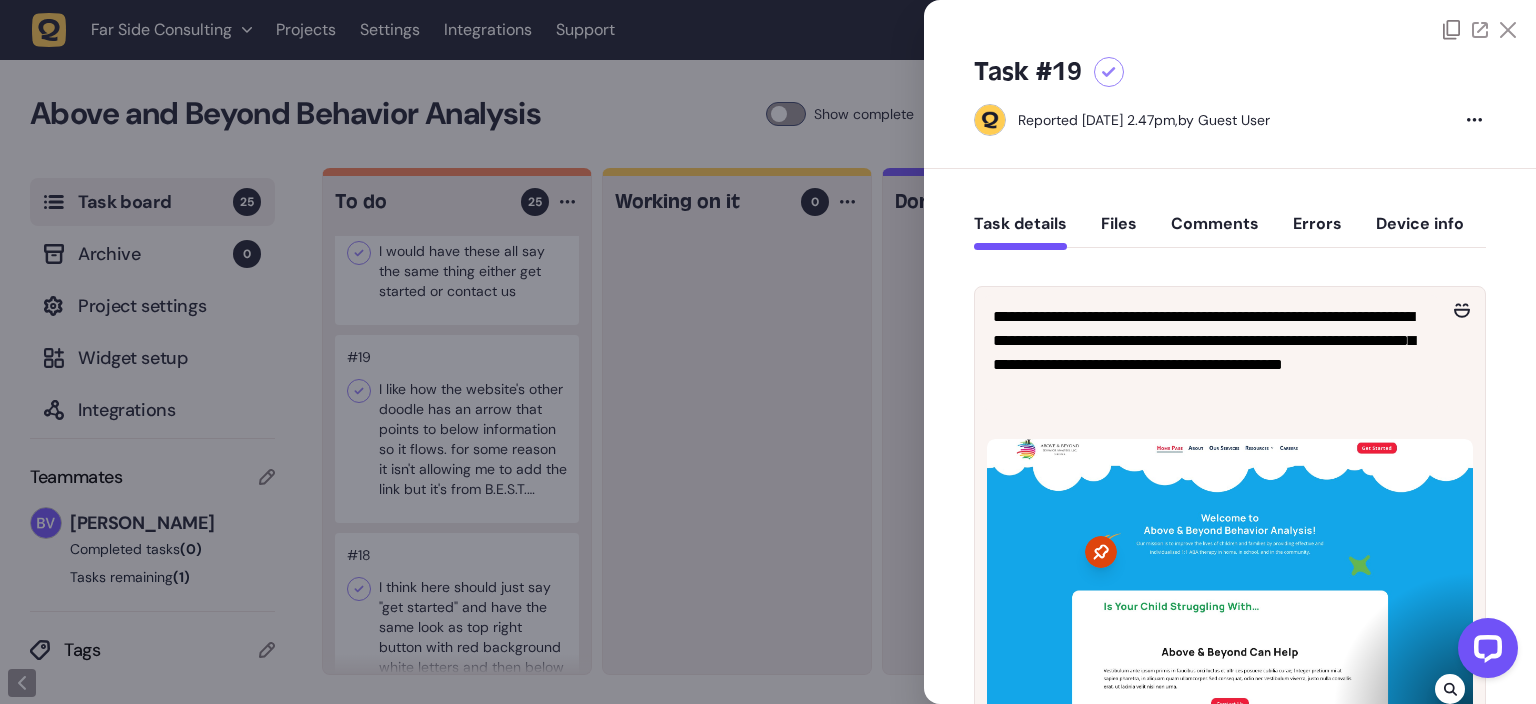 click 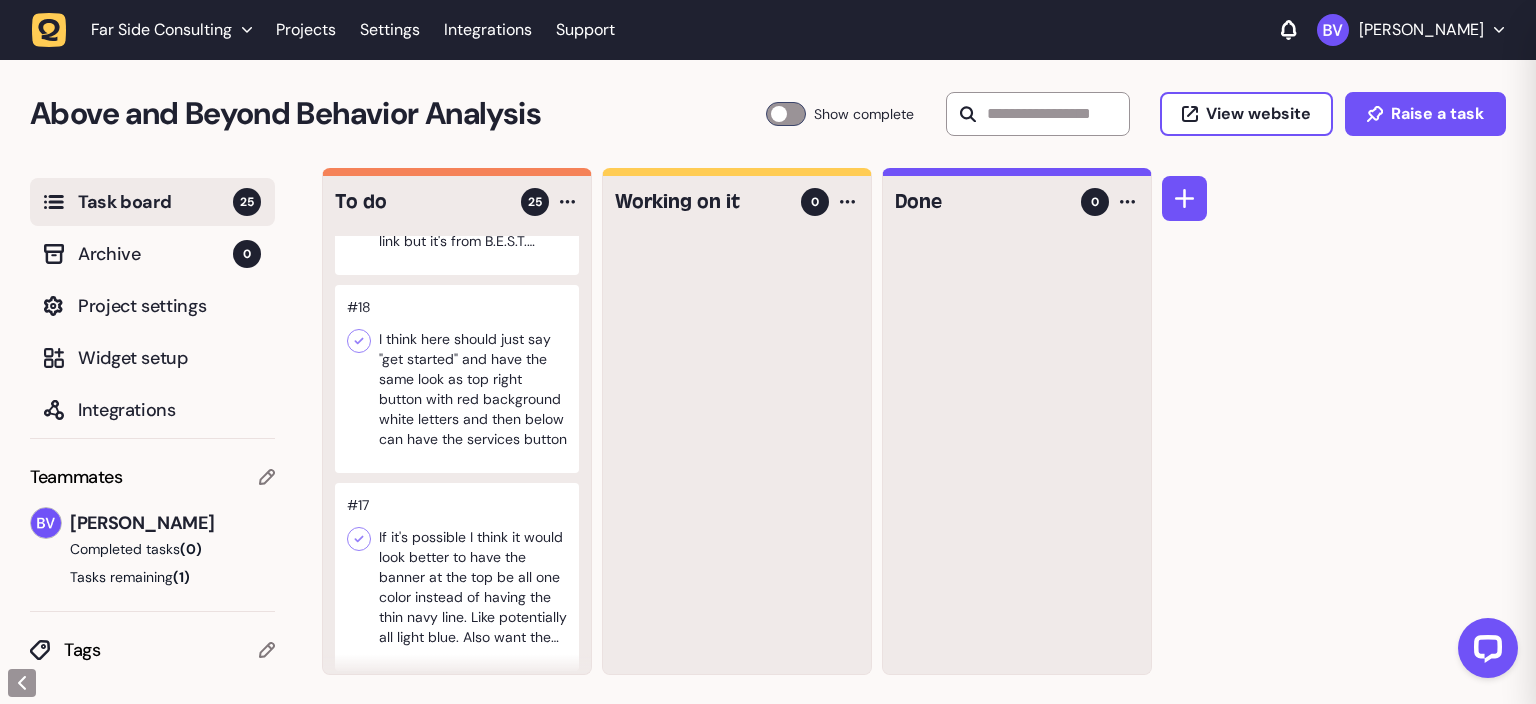 scroll, scrollTop: 998, scrollLeft: 0, axis: vertical 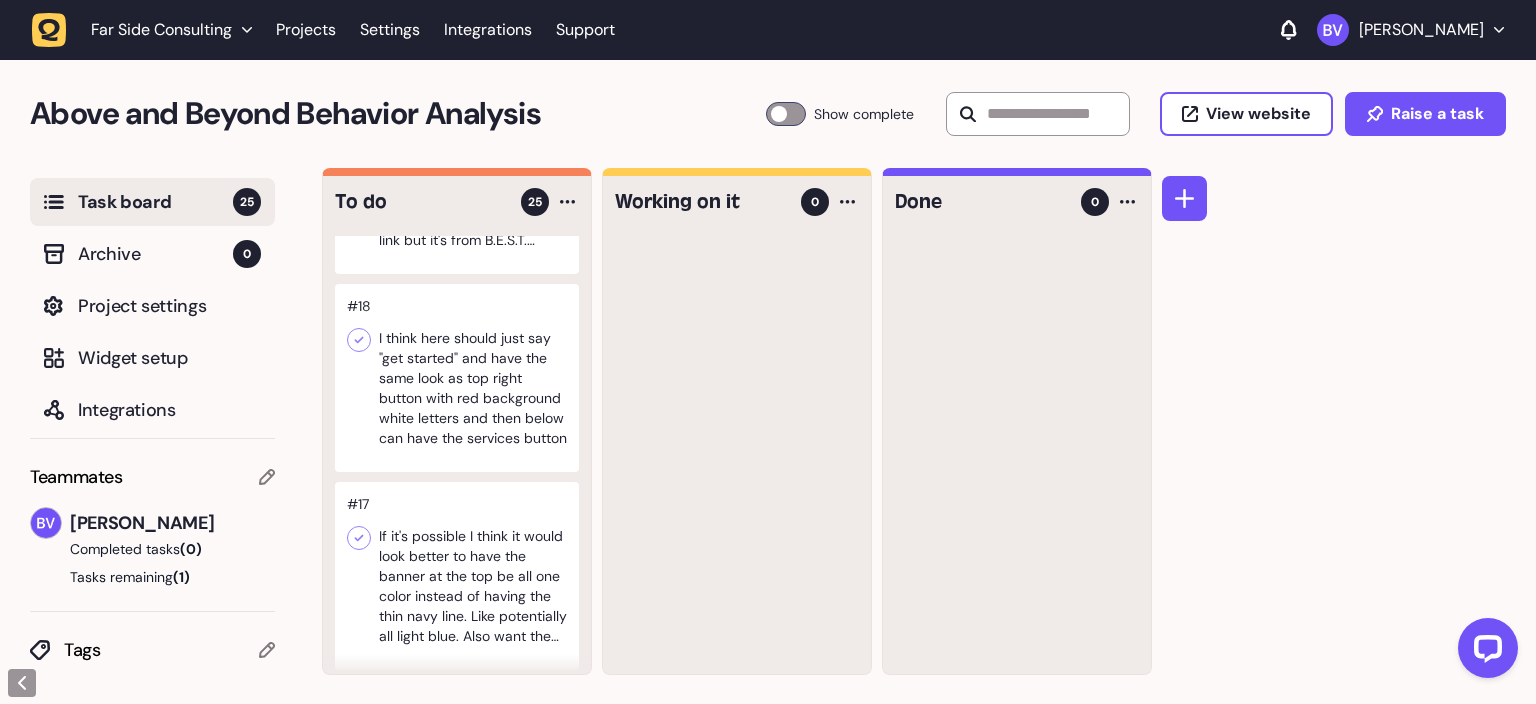 click 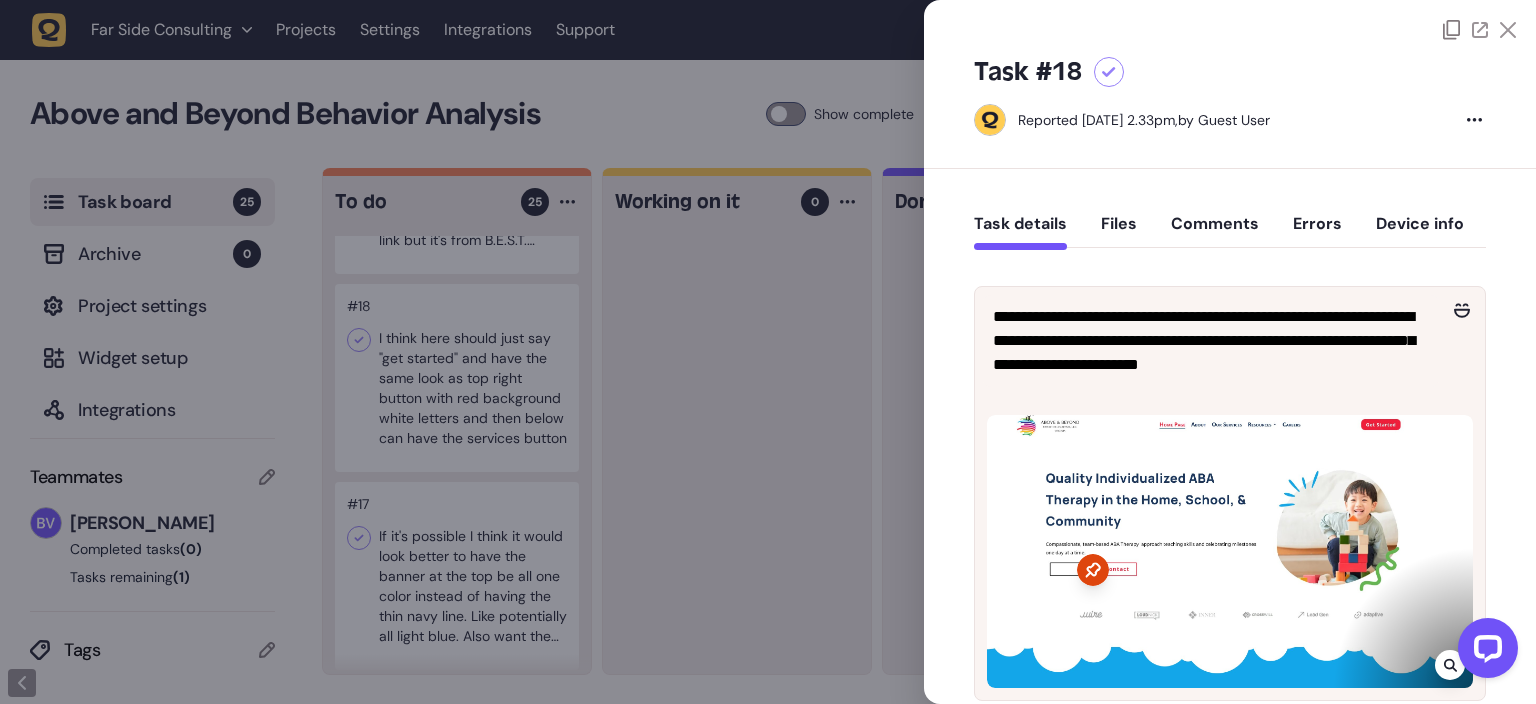 click 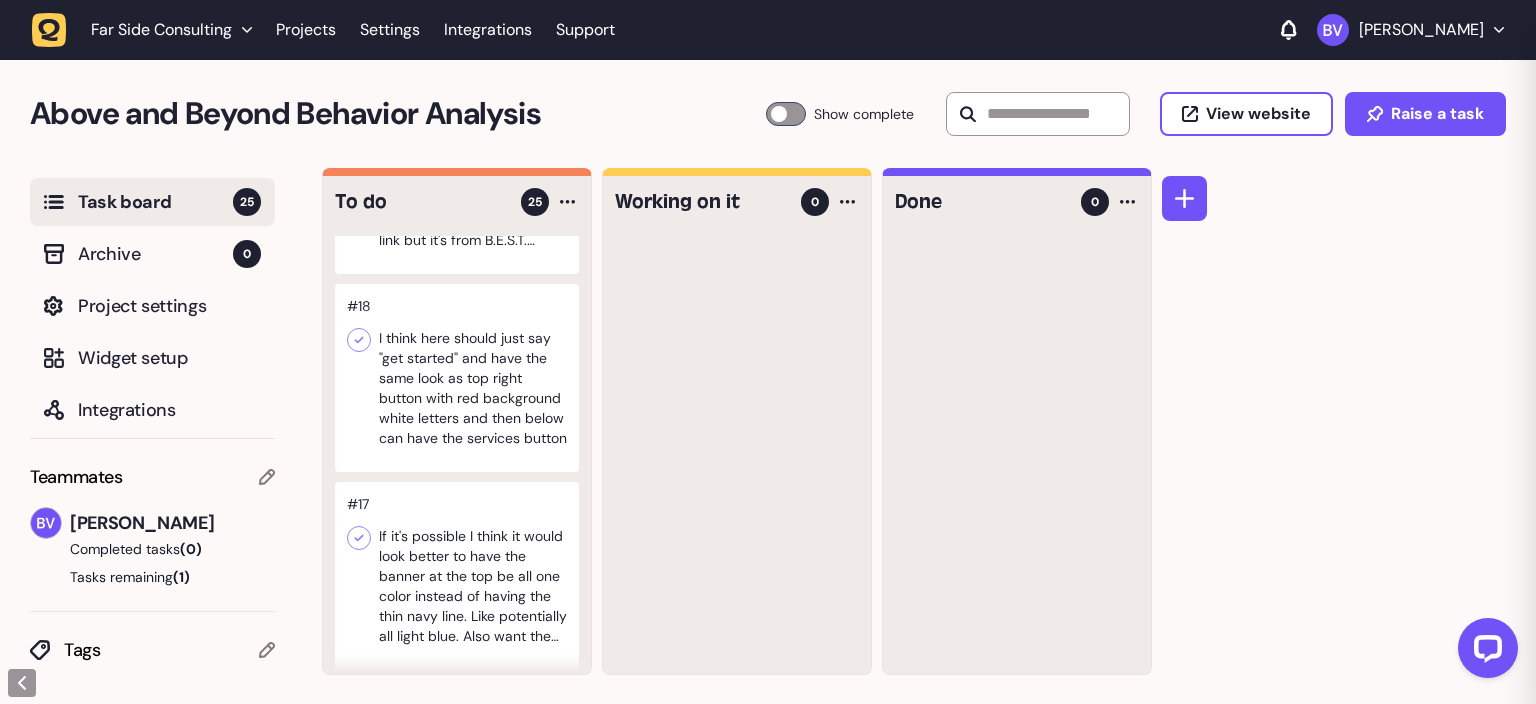 click 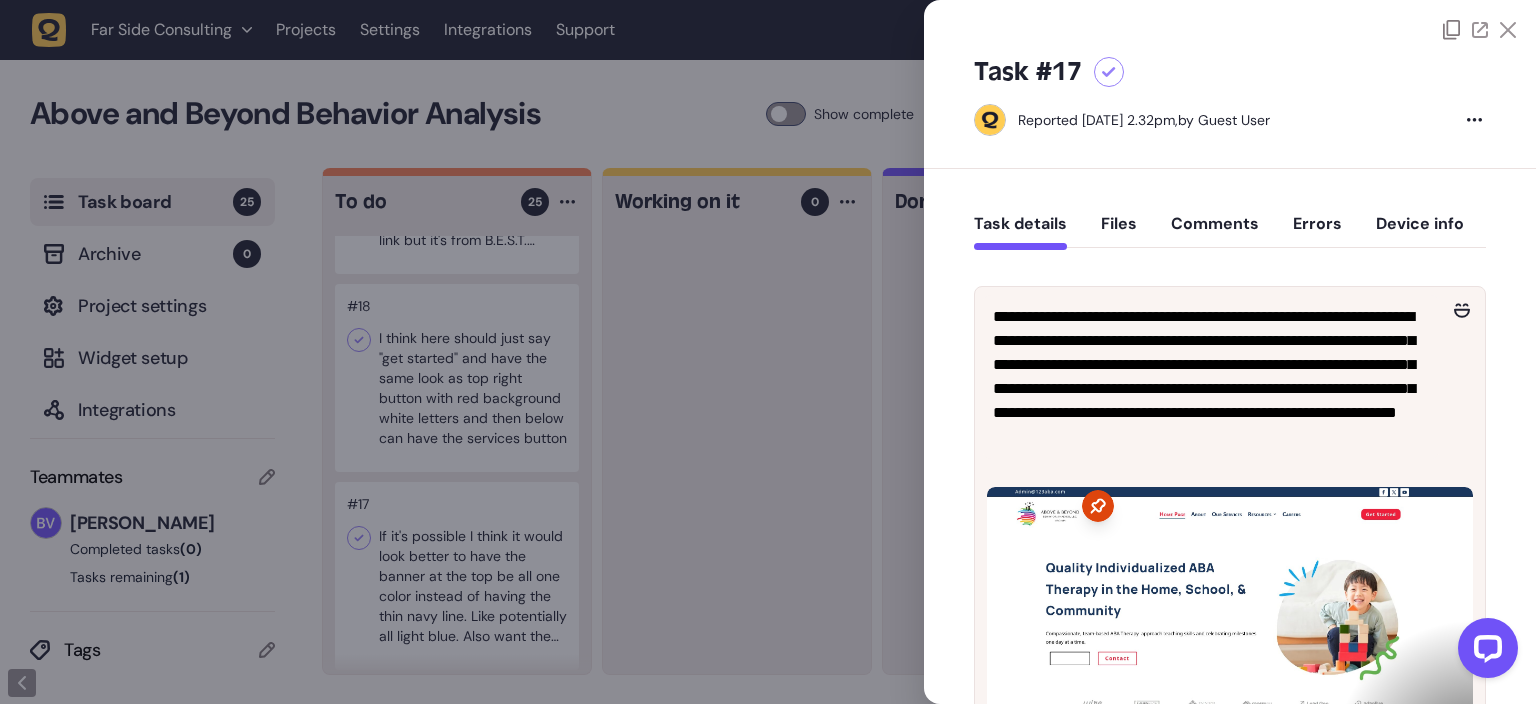 click 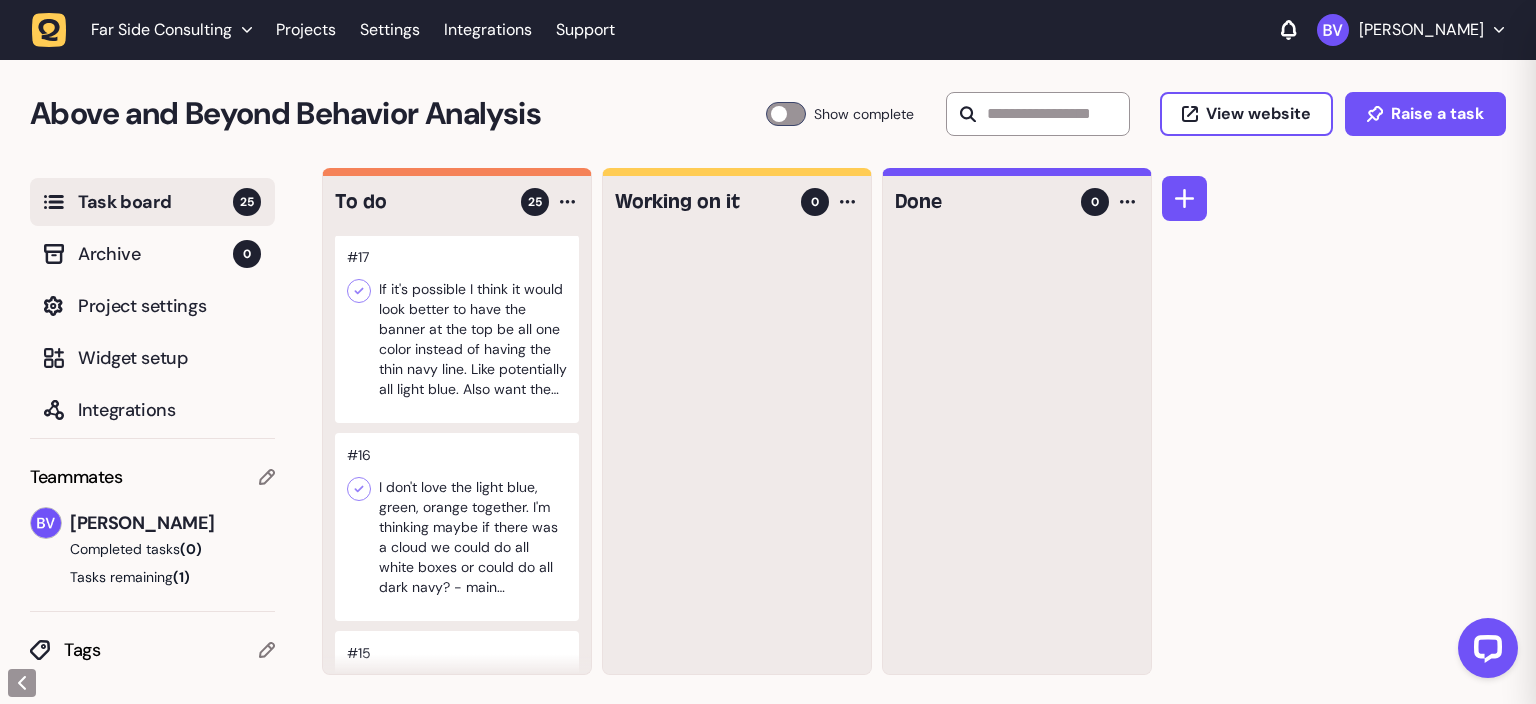 scroll, scrollTop: 1248, scrollLeft: 0, axis: vertical 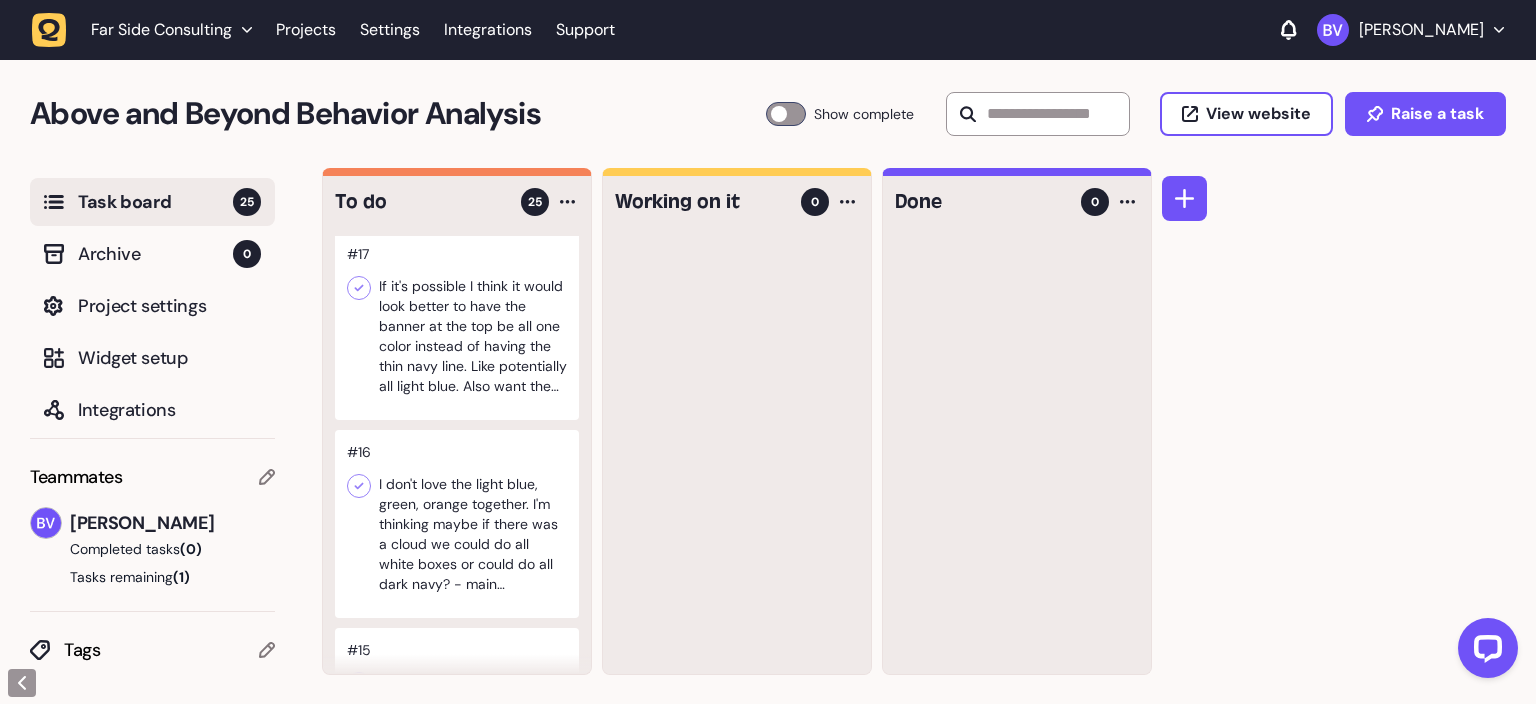 click 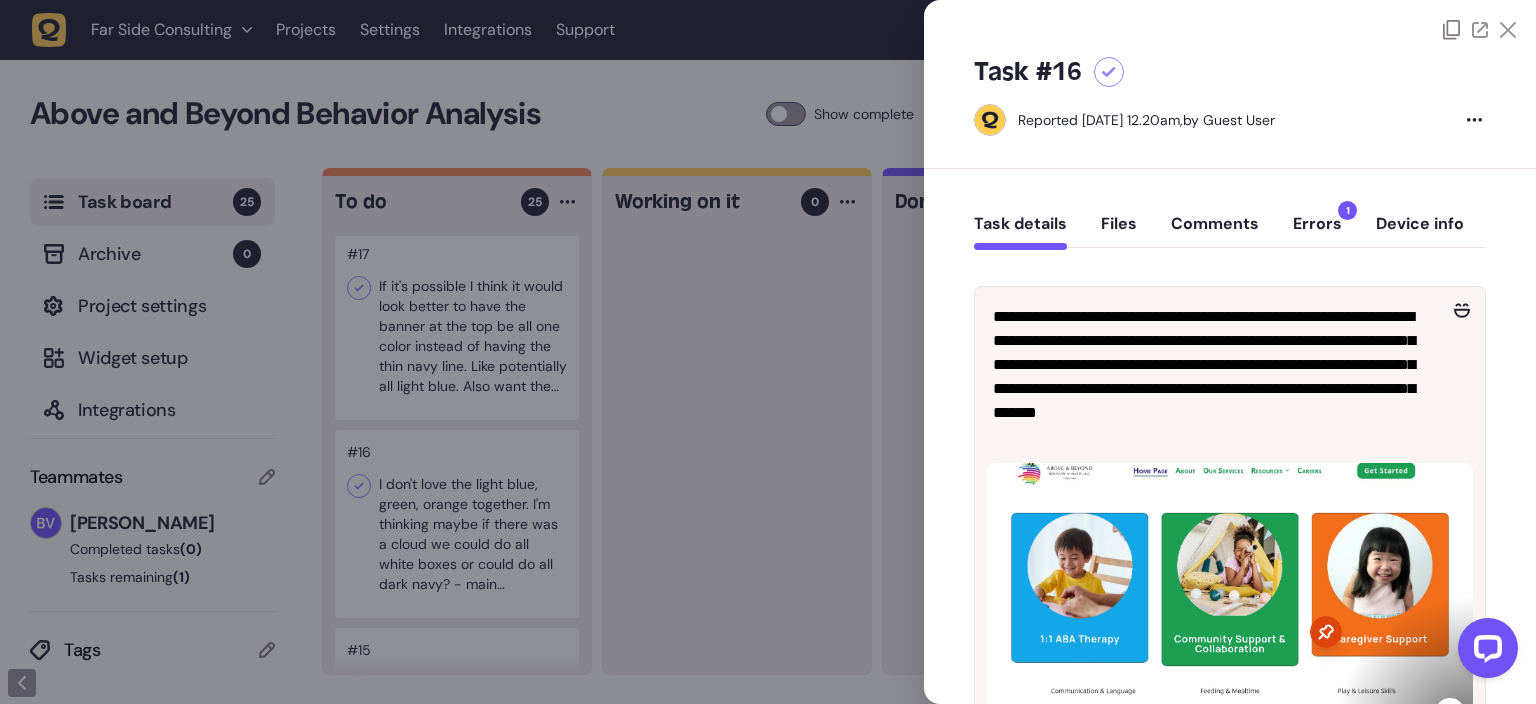 click 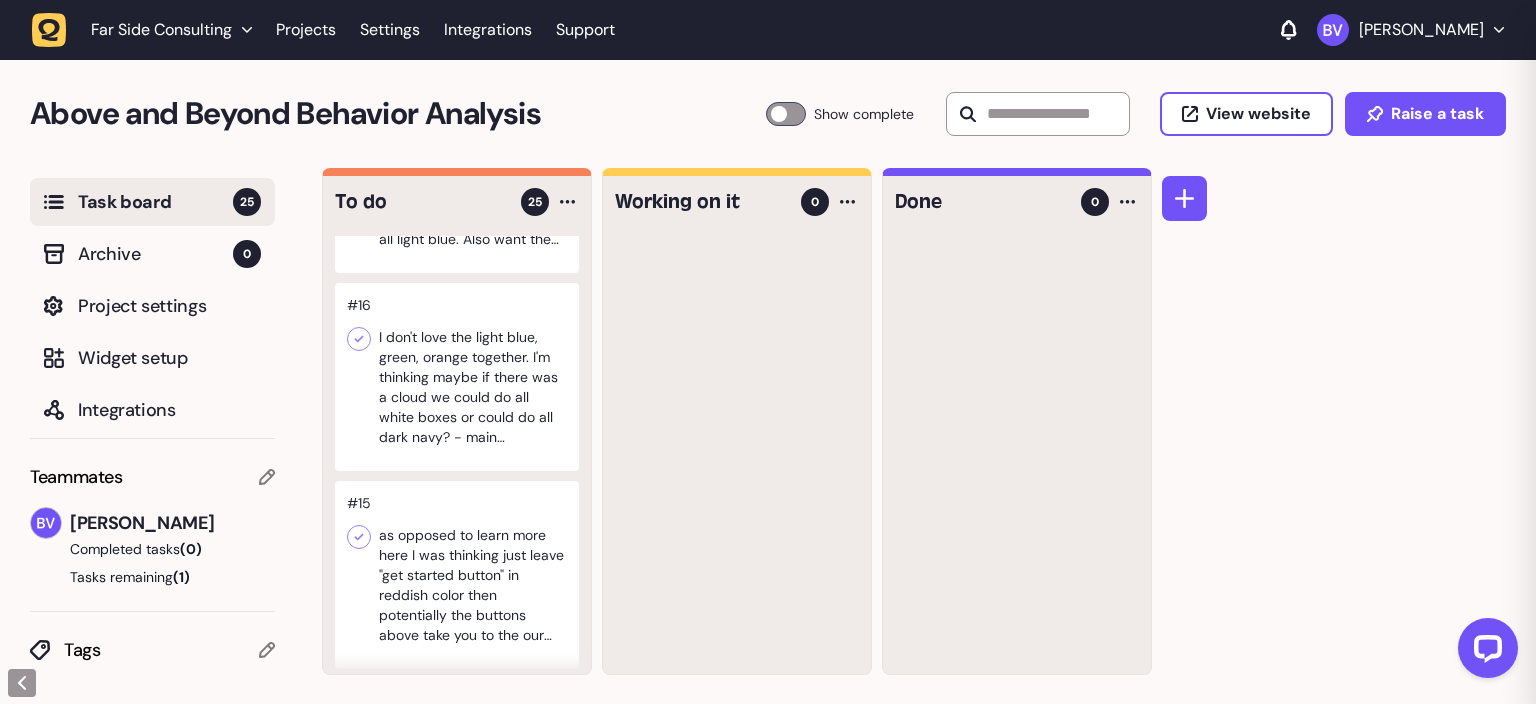 scroll, scrollTop: 1498, scrollLeft: 0, axis: vertical 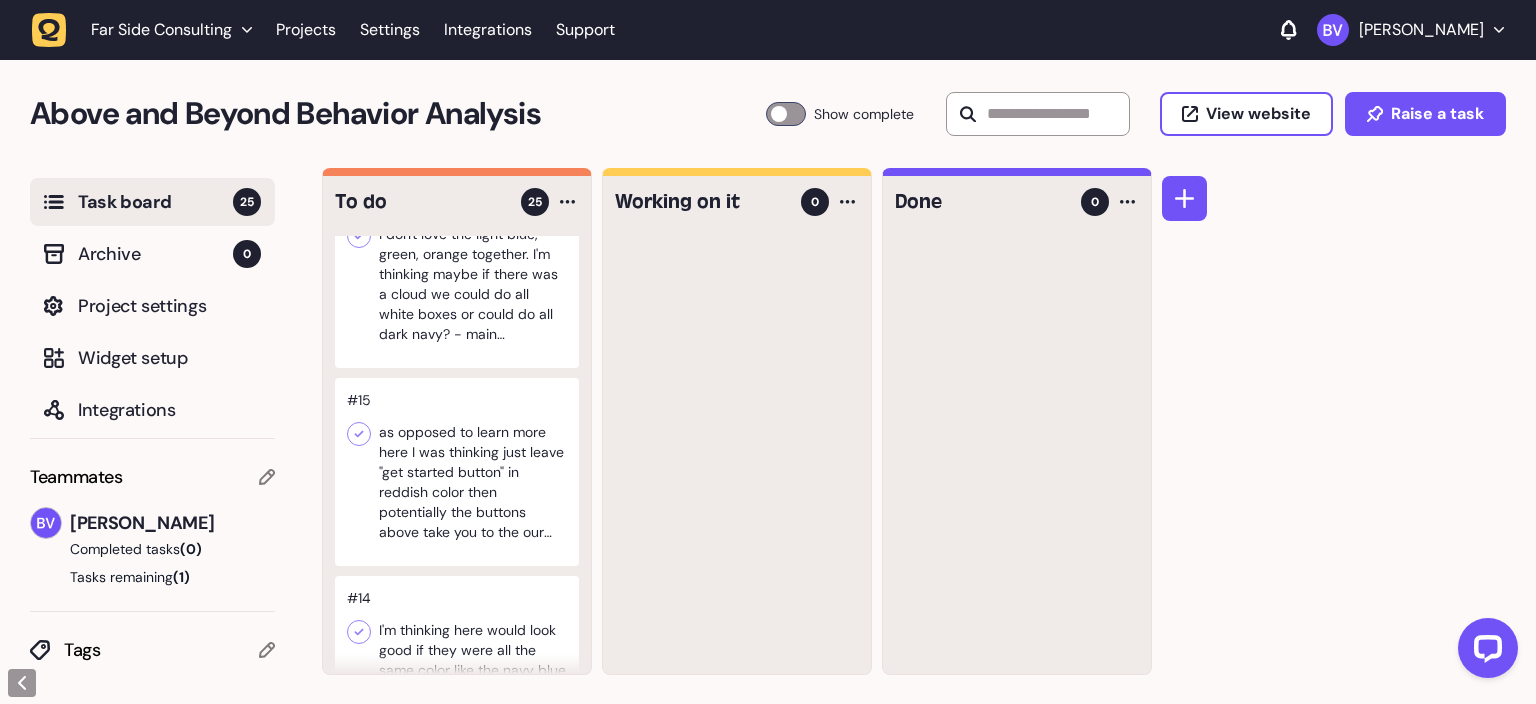 click 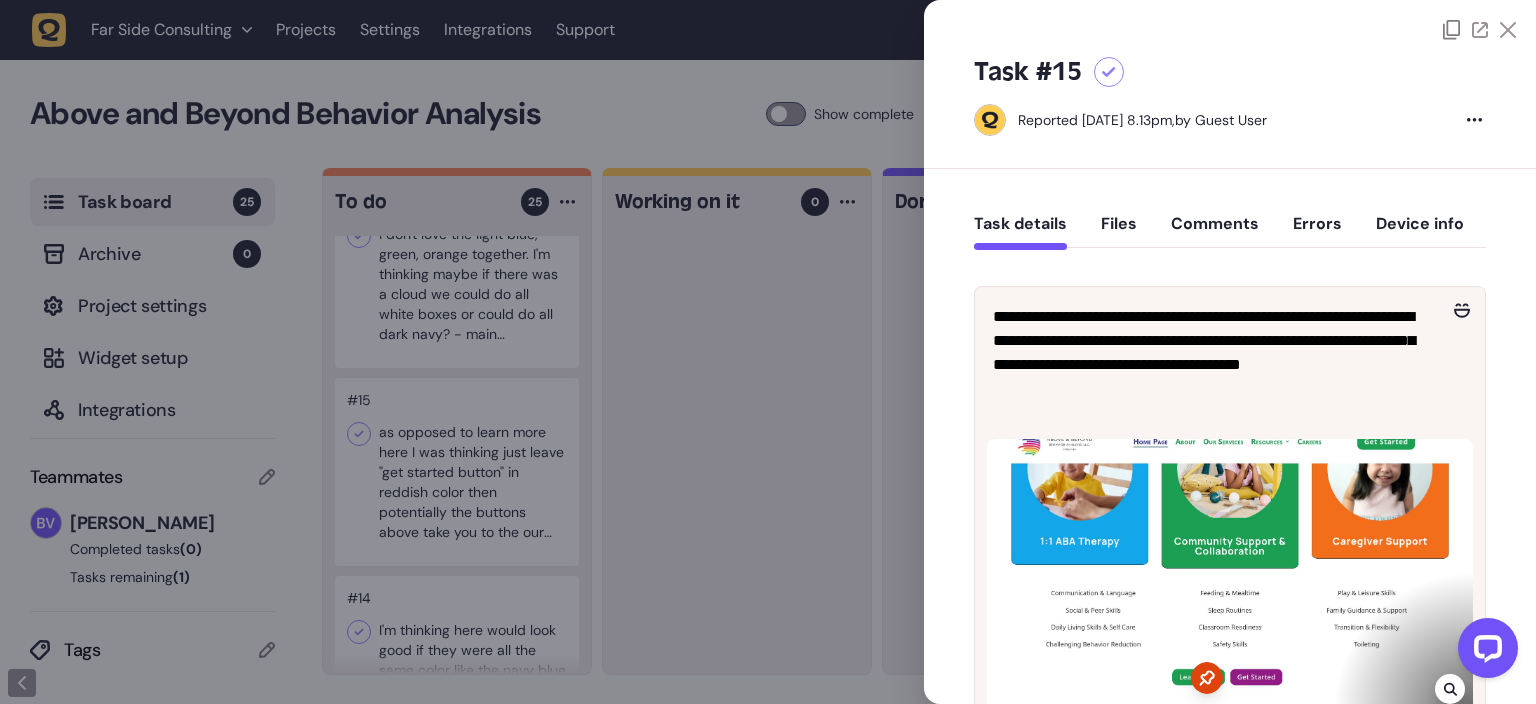 click 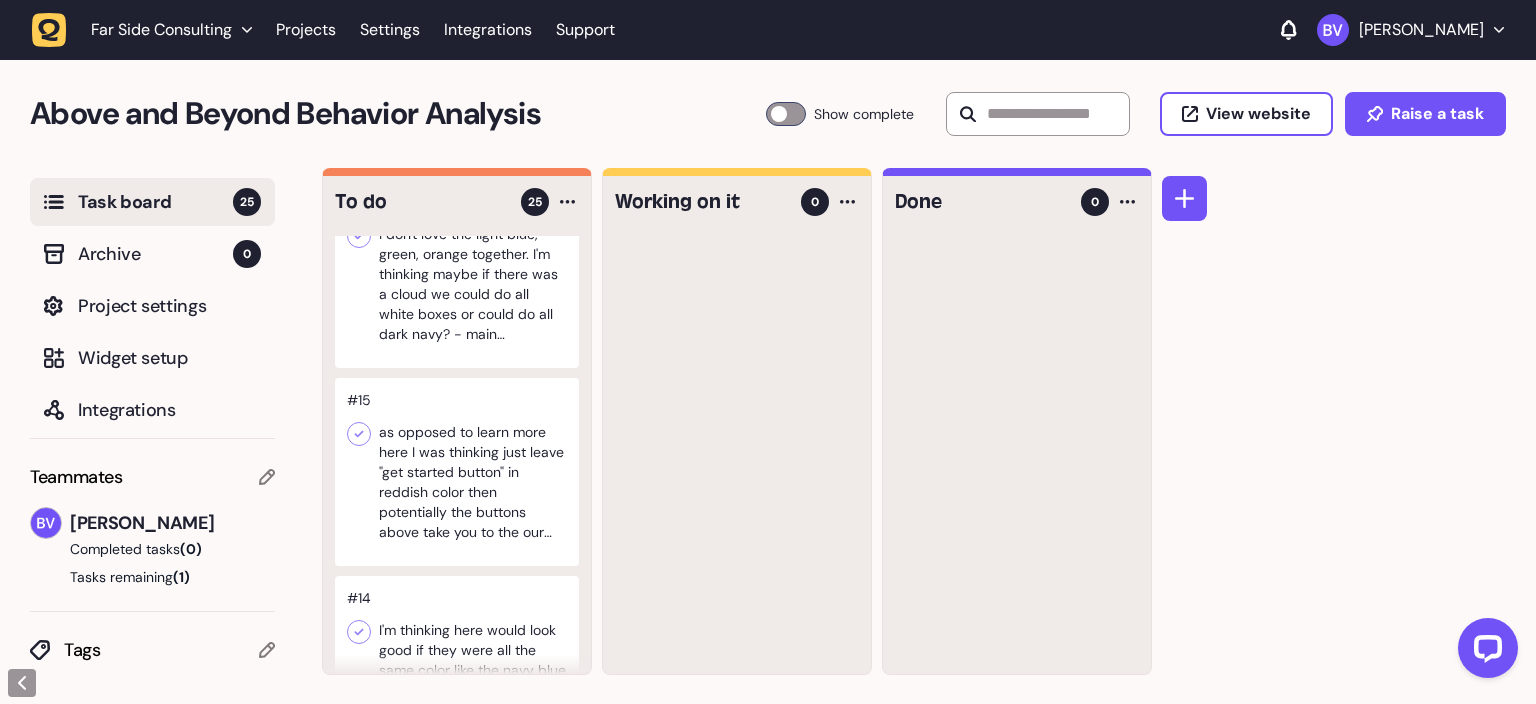click 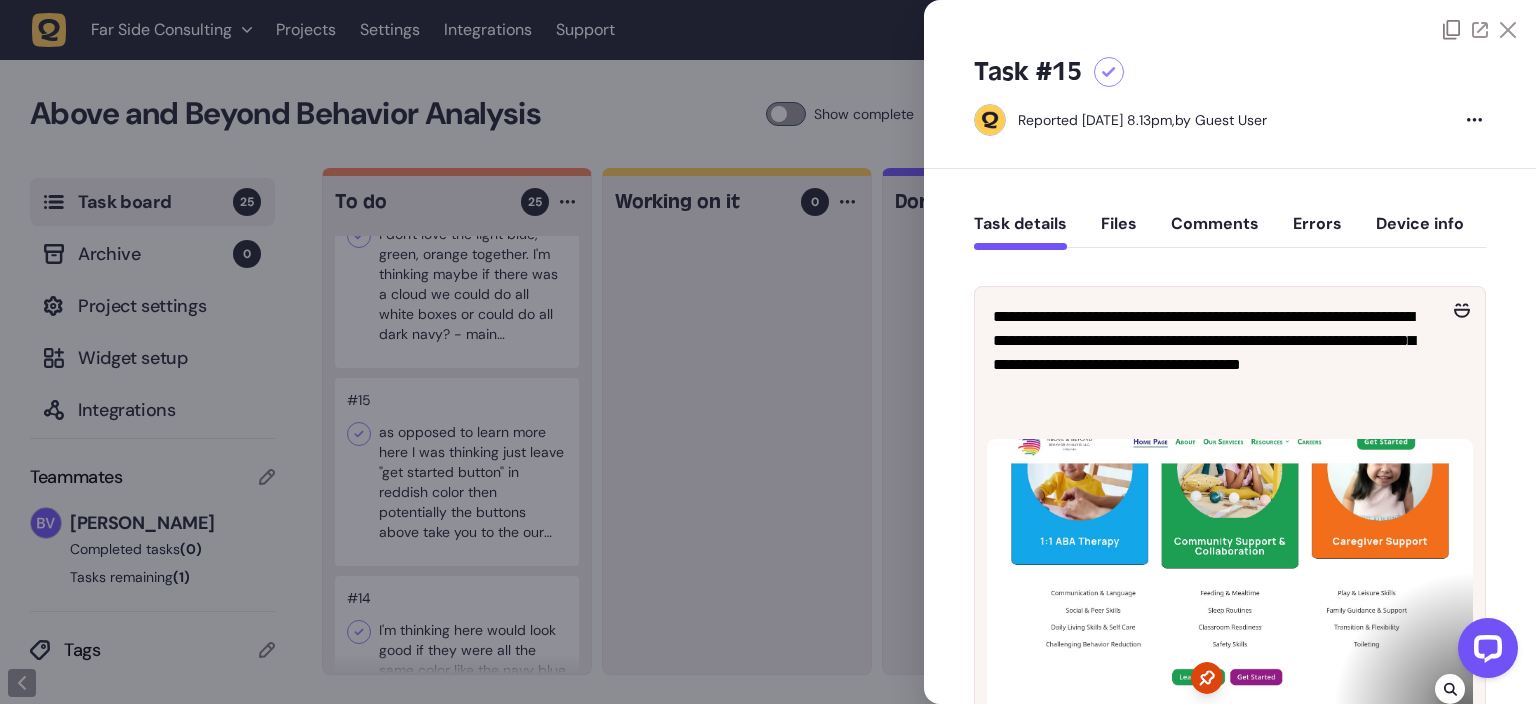 click 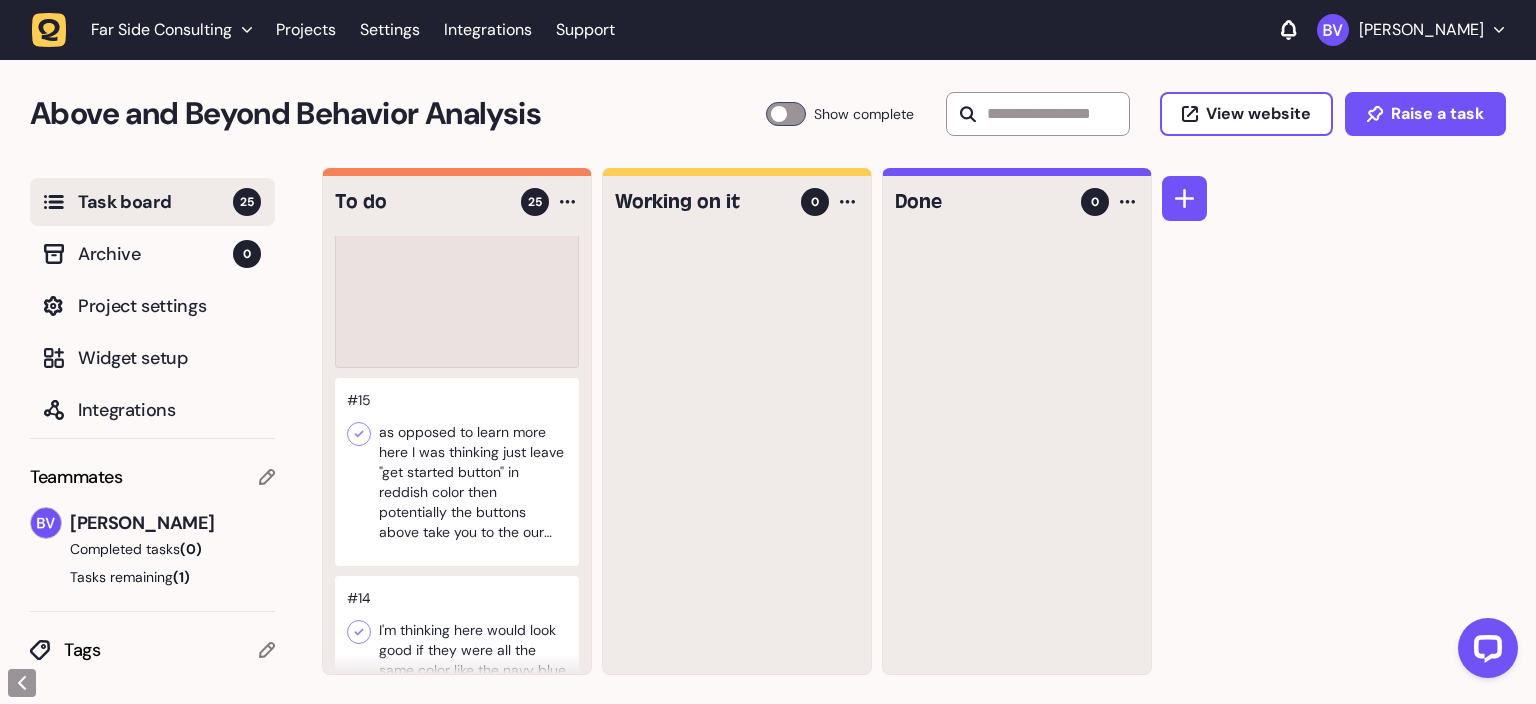type 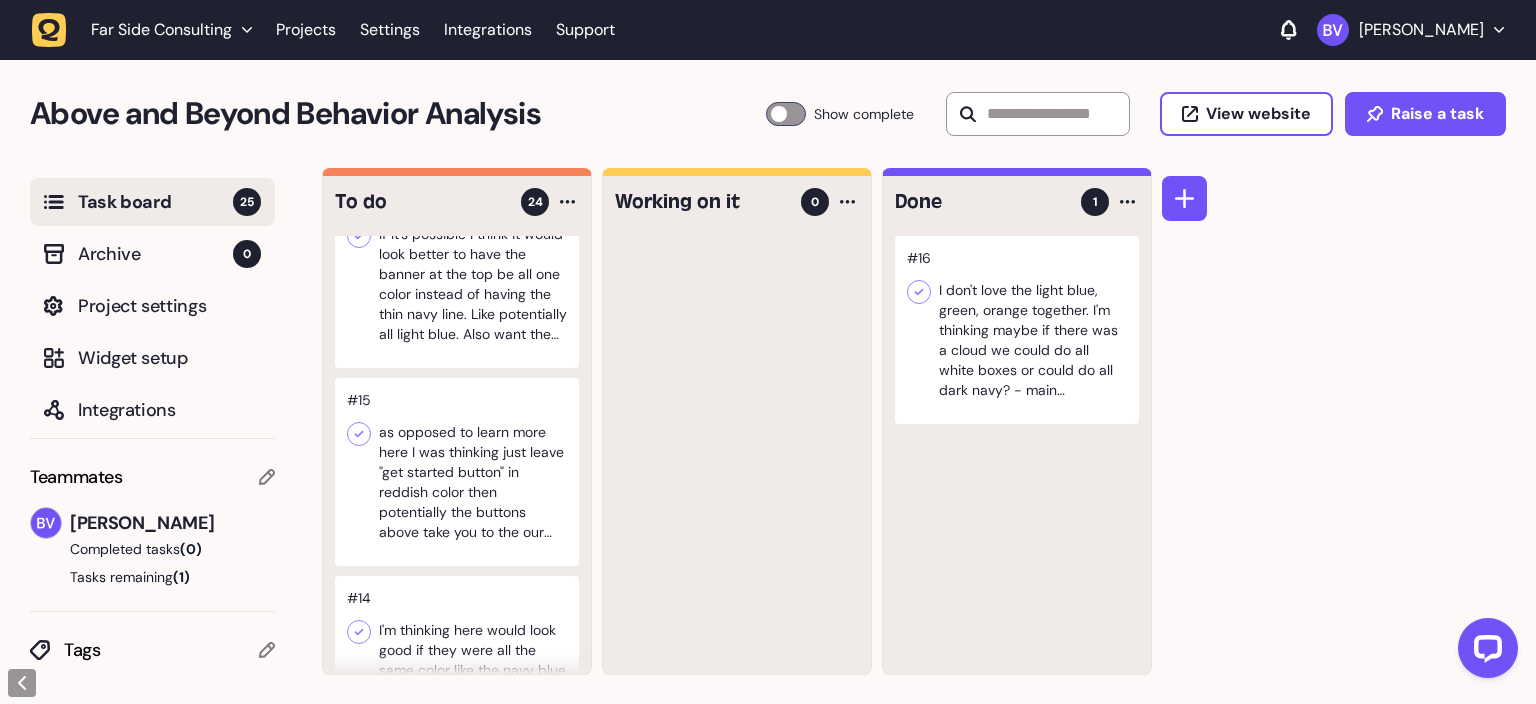 click 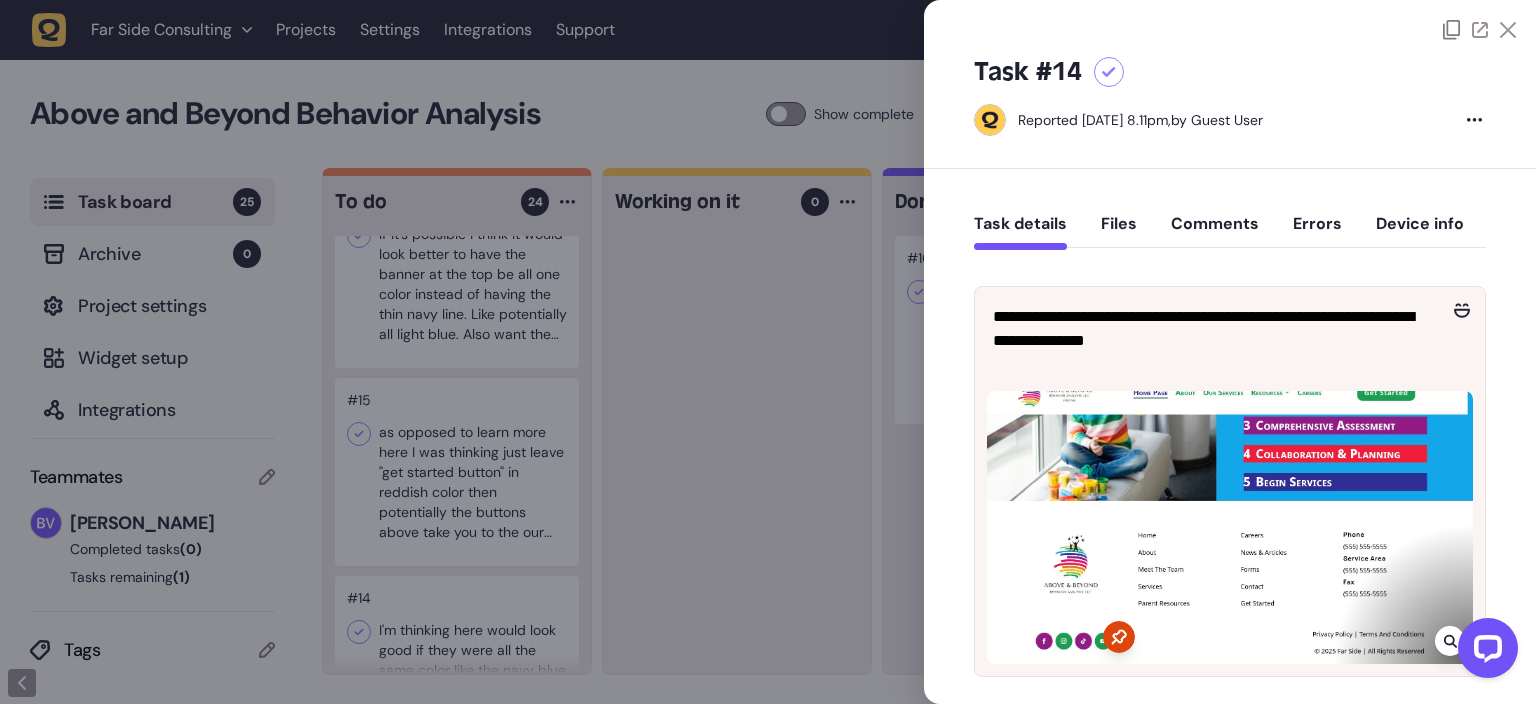 drag, startPoint x: 414, startPoint y: 642, endPoint x: 524, endPoint y: 590, distance: 121.67169 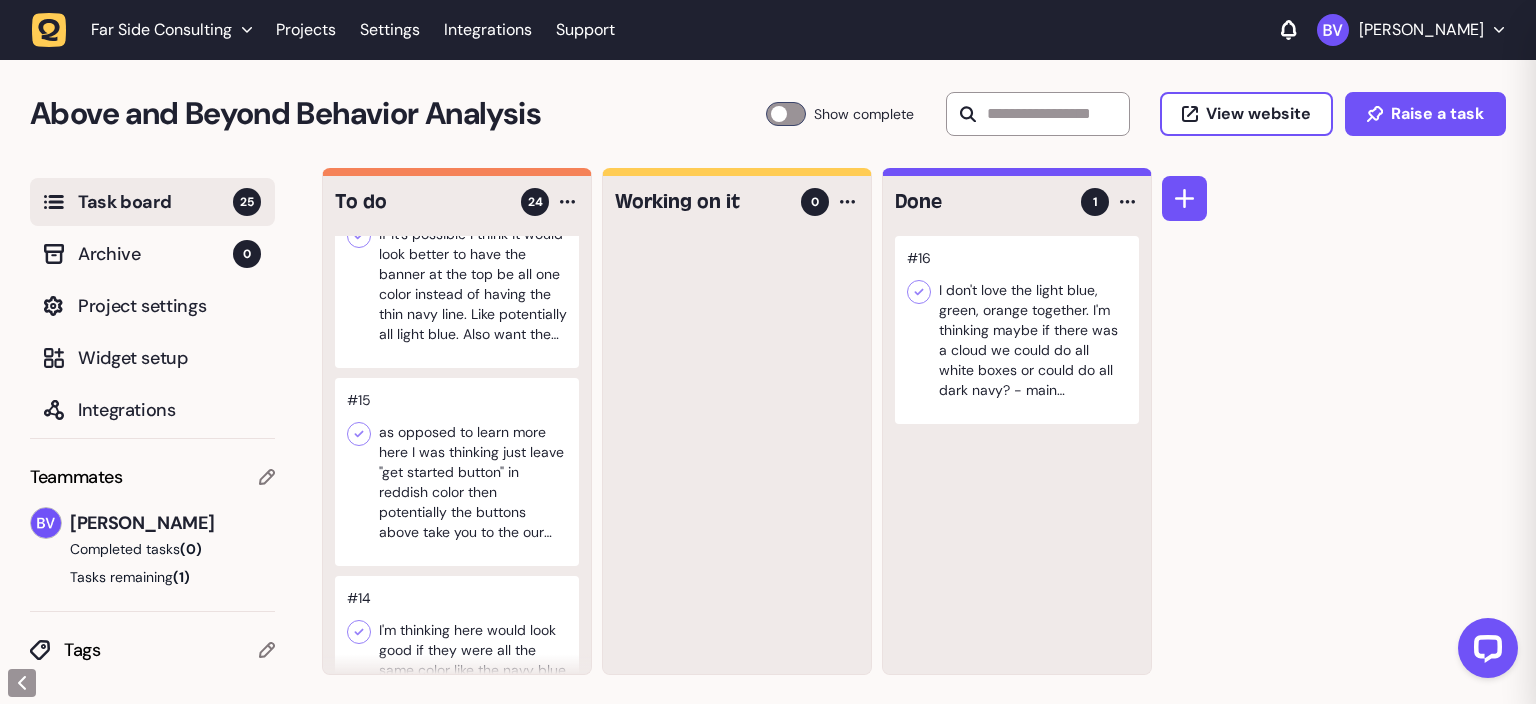 click 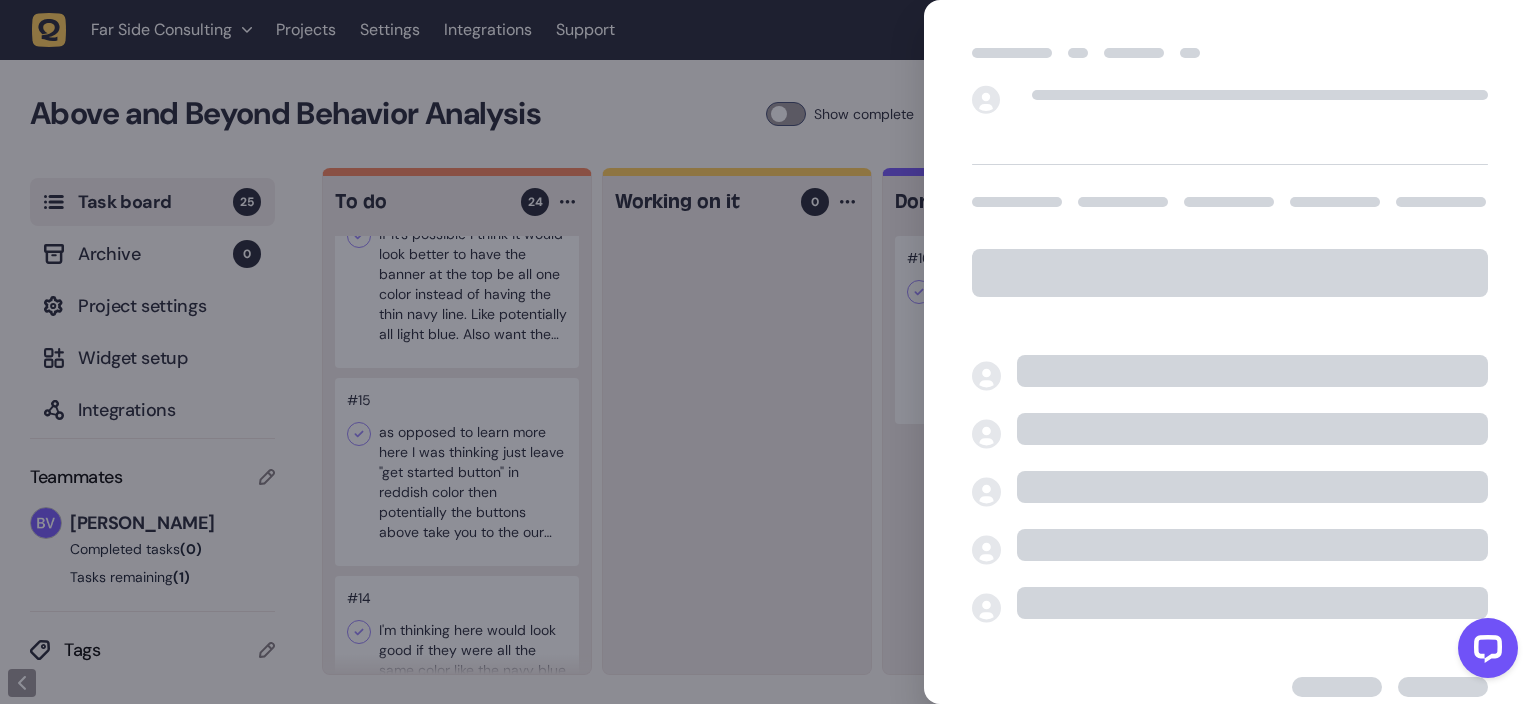 drag, startPoint x: 503, startPoint y: 605, endPoint x: 498, endPoint y: 616, distance: 12.083046 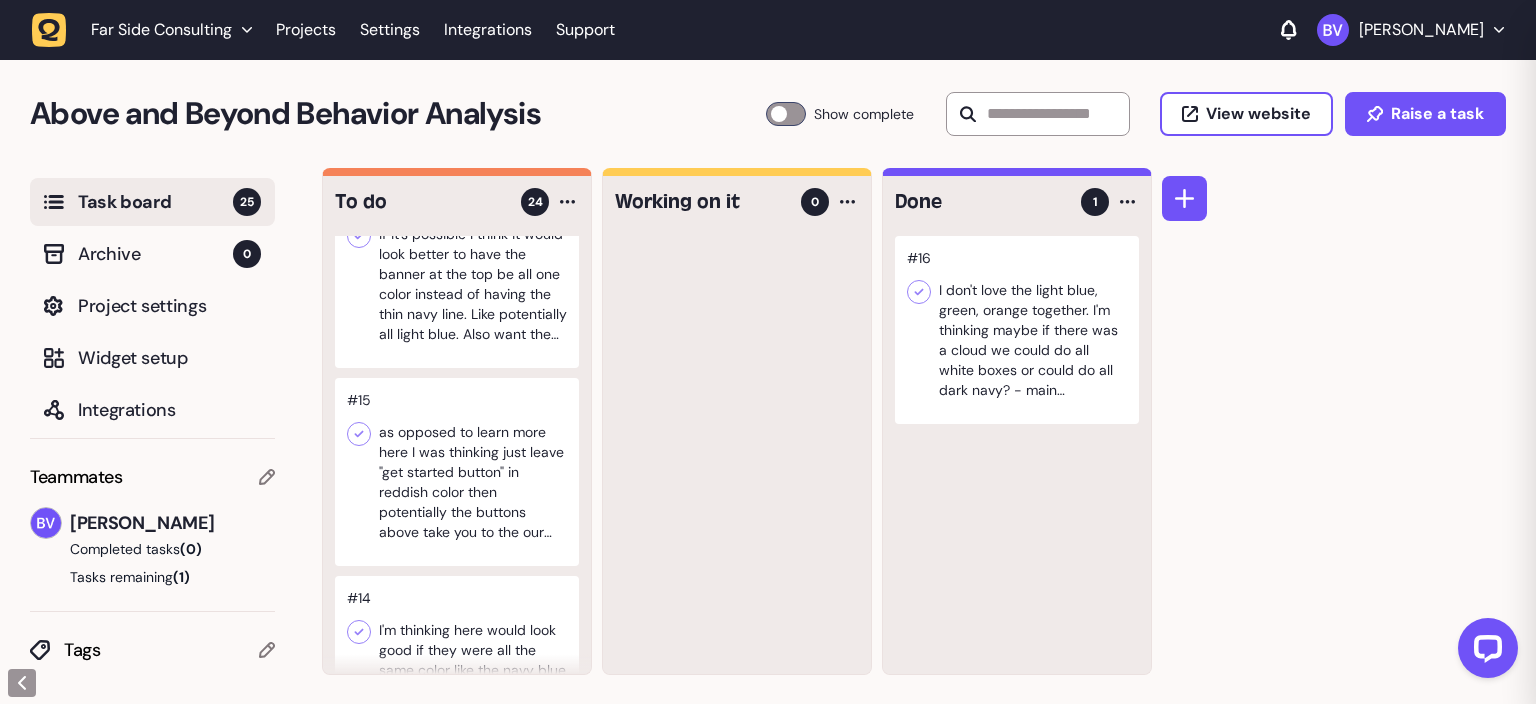 click 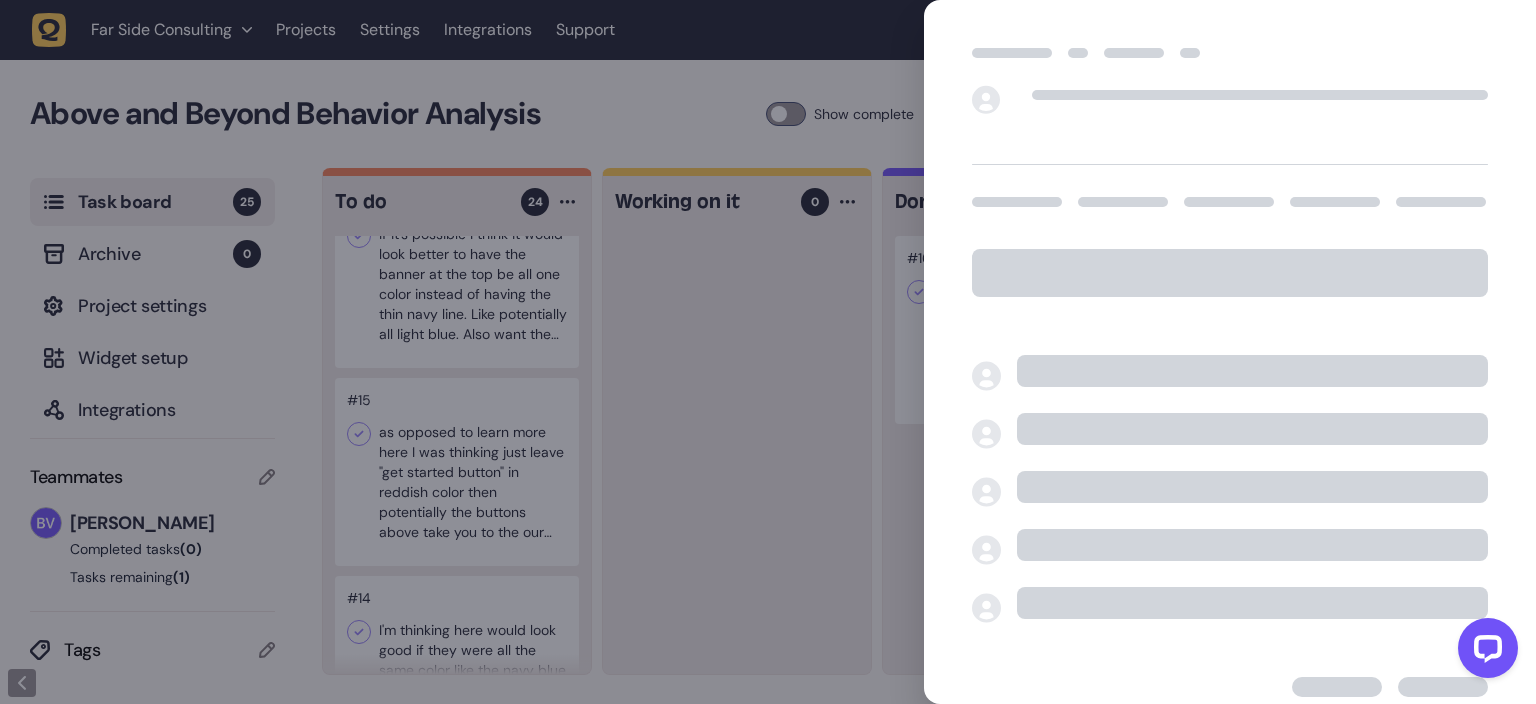 click 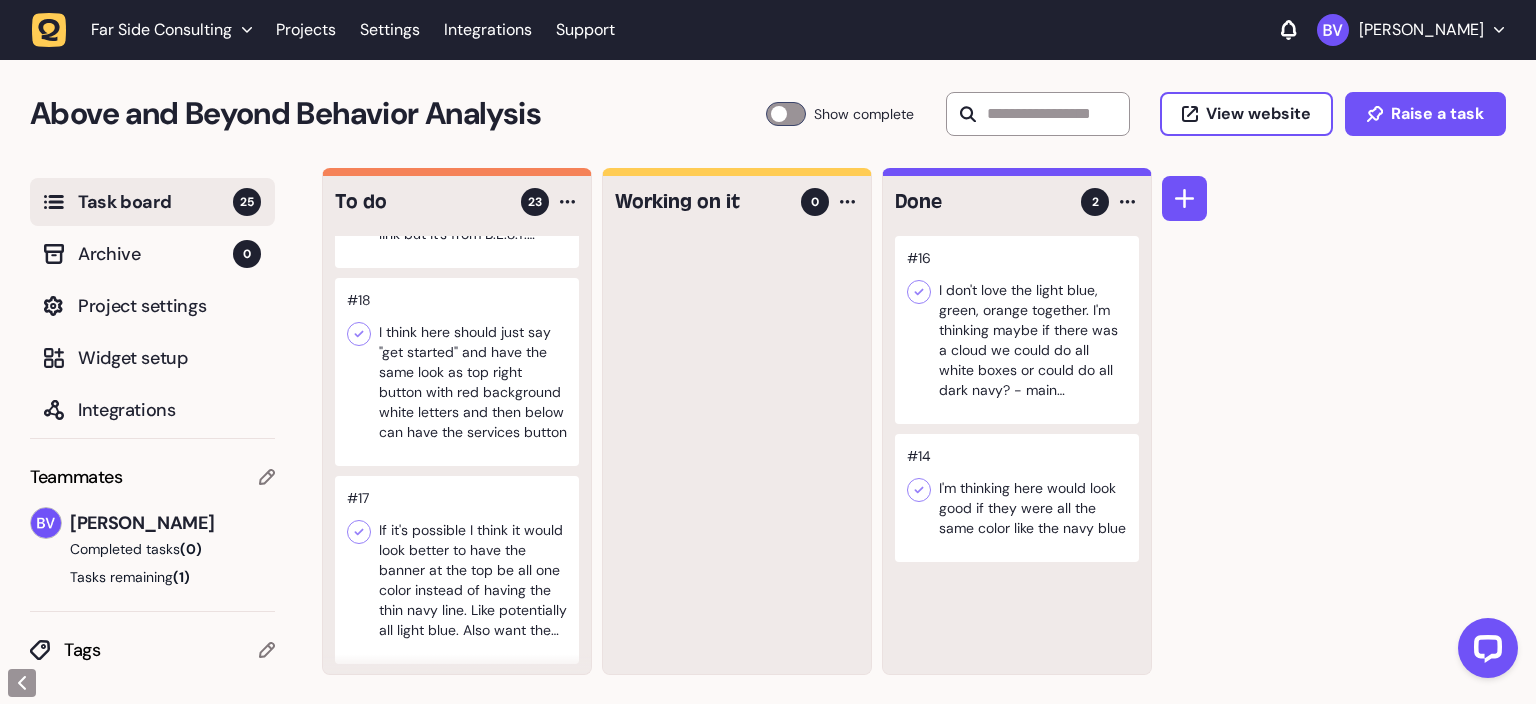 scroll, scrollTop: 925, scrollLeft: 0, axis: vertical 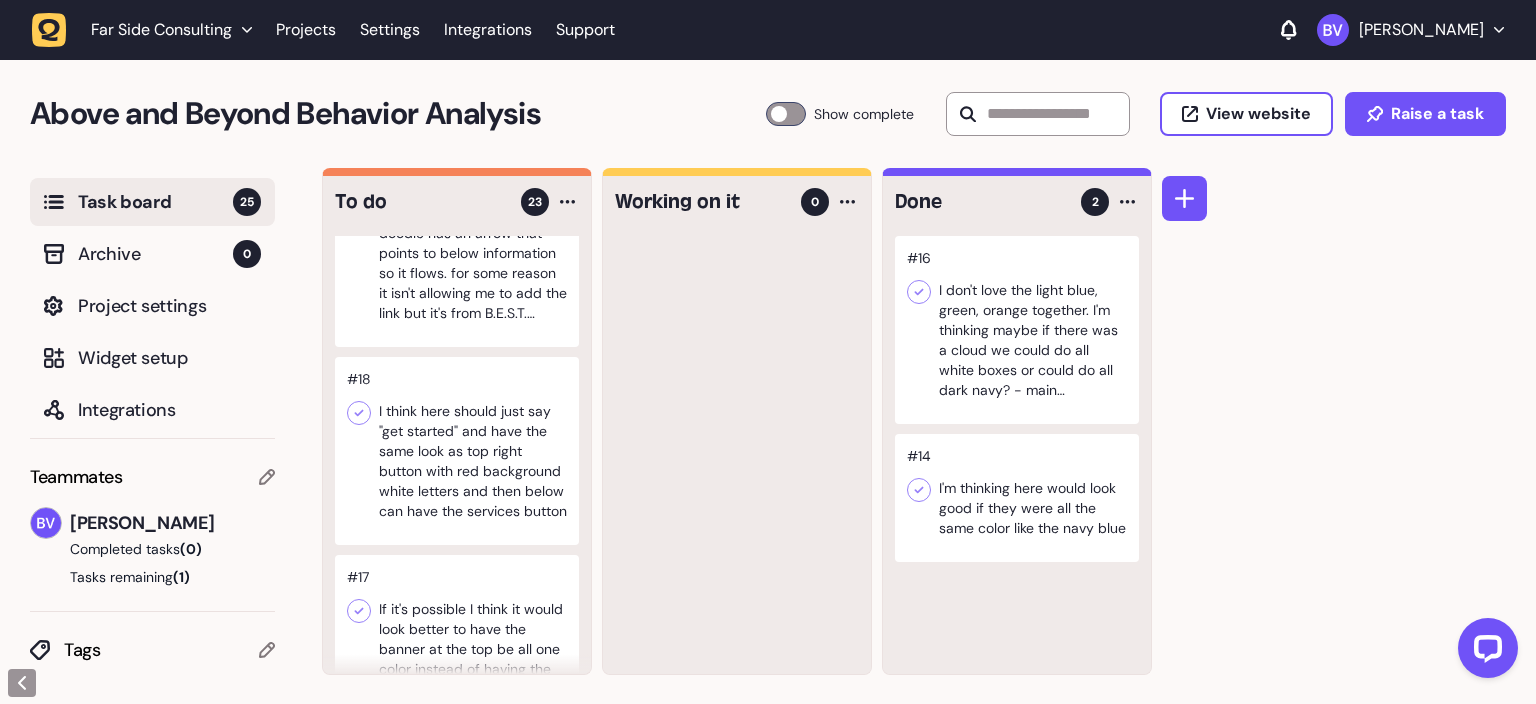 click 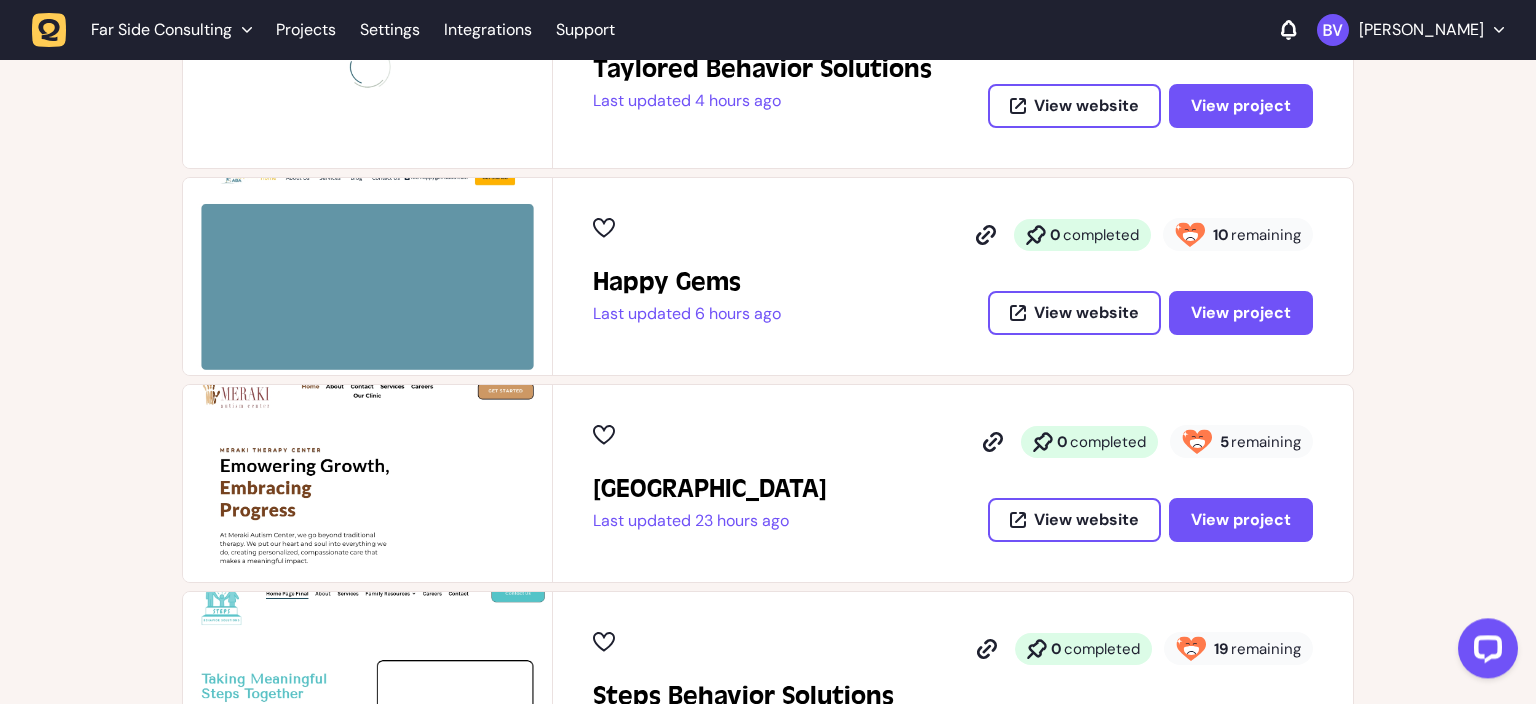 scroll, scrollTop: 844, scrollLeft: 0, axis: vertical 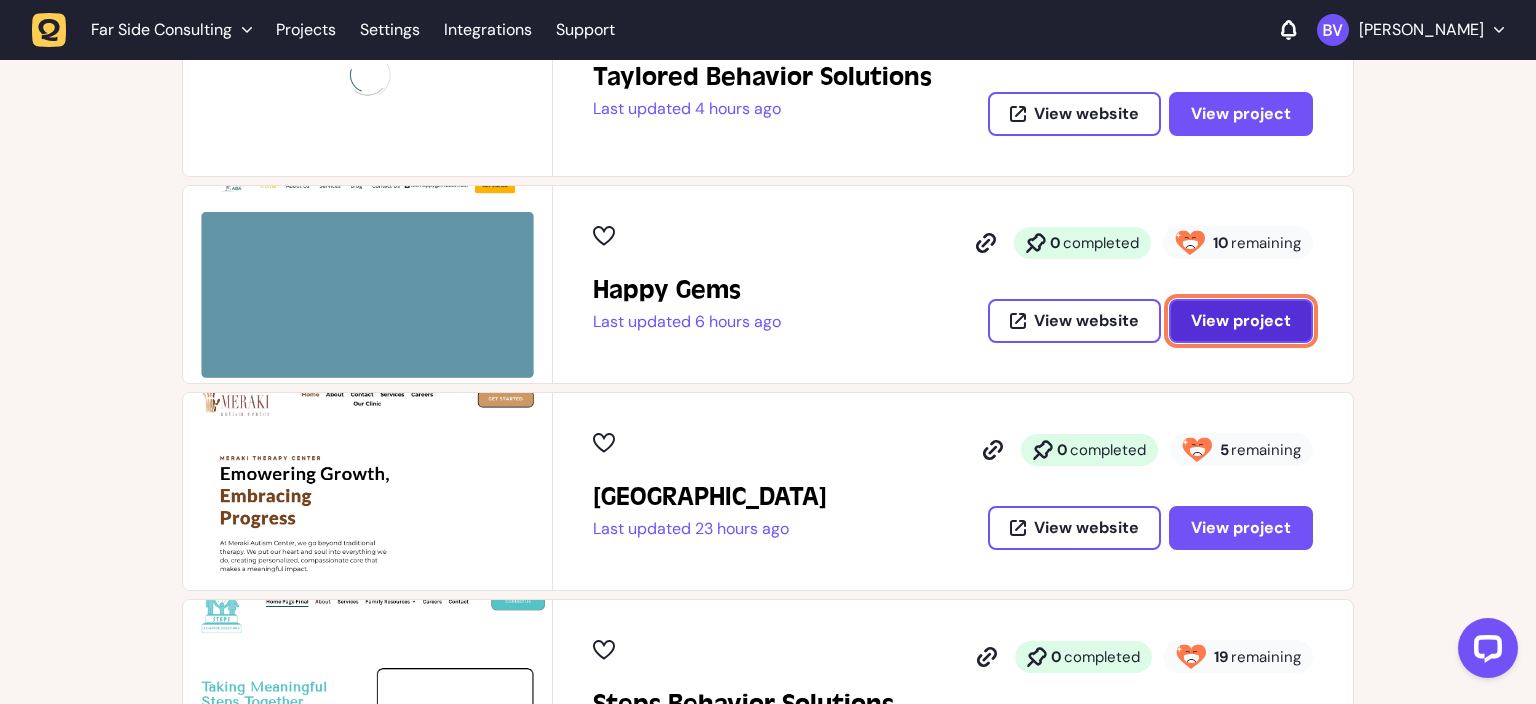 click on "View project" 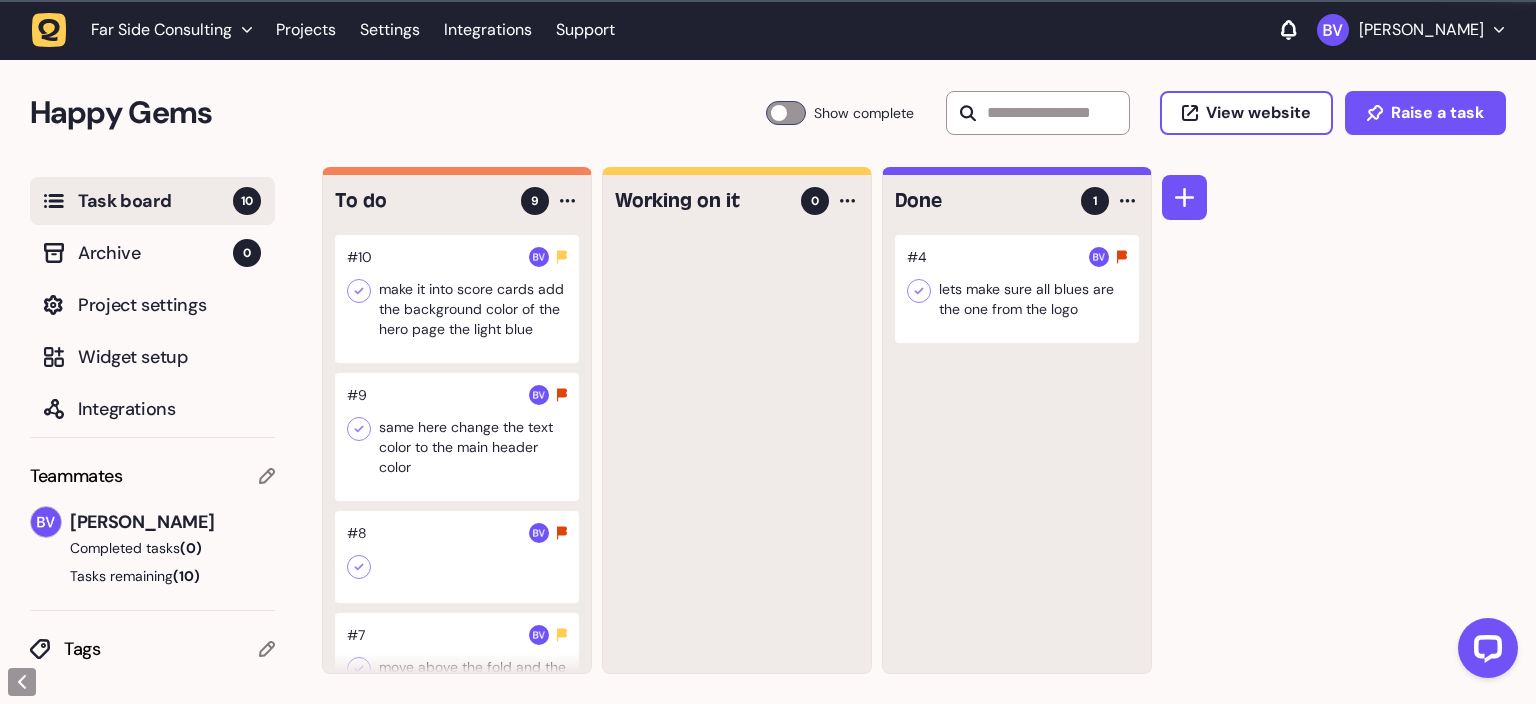 scroll, scrollTop: 0, scrollLeft: 0, axis: both 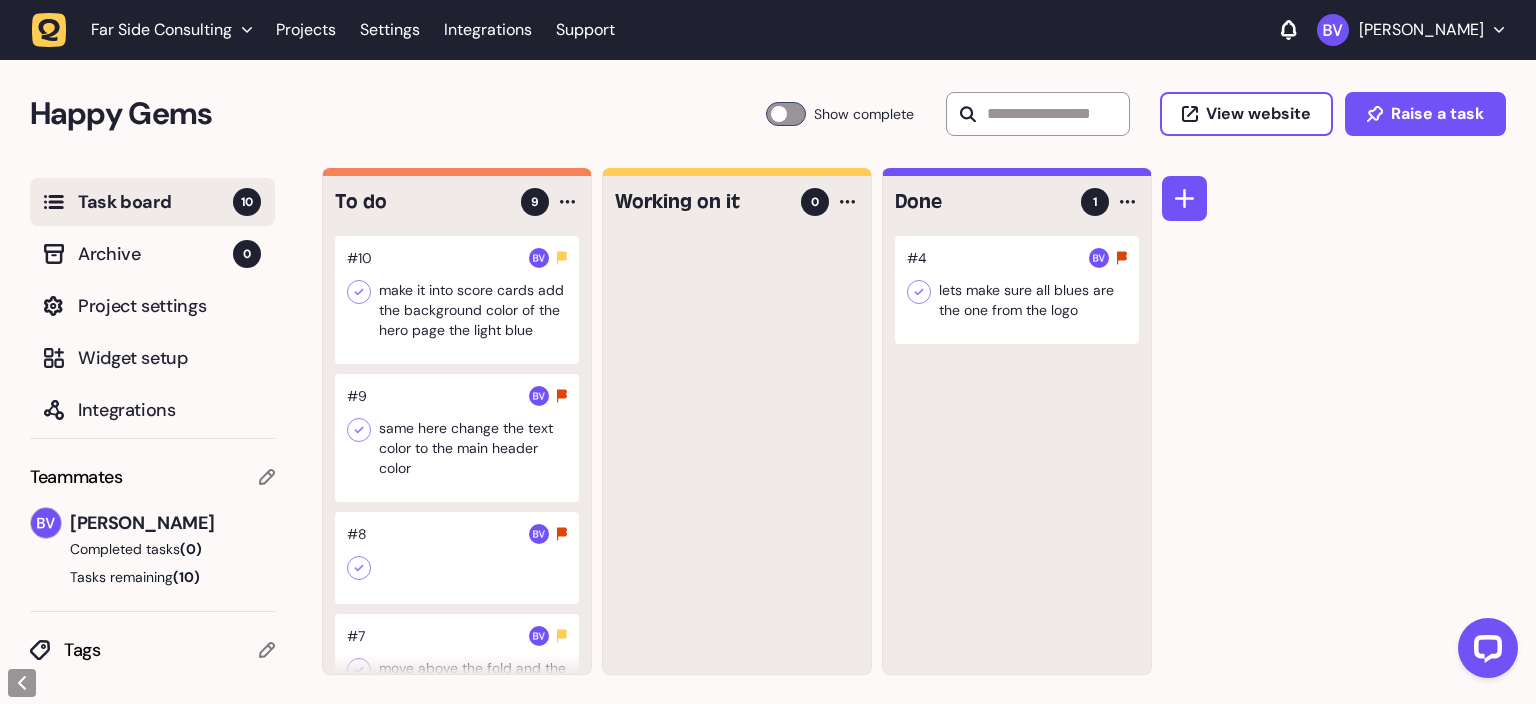 click 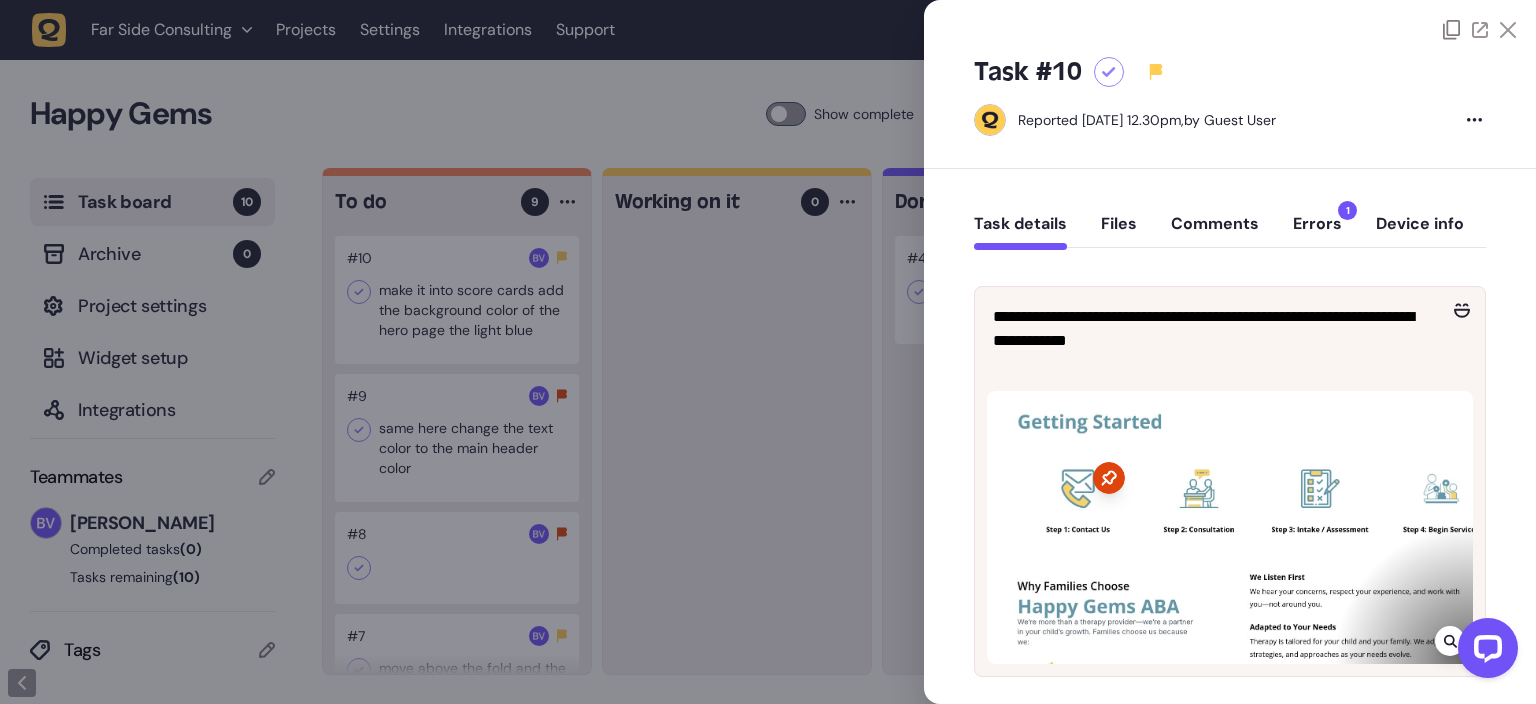 click 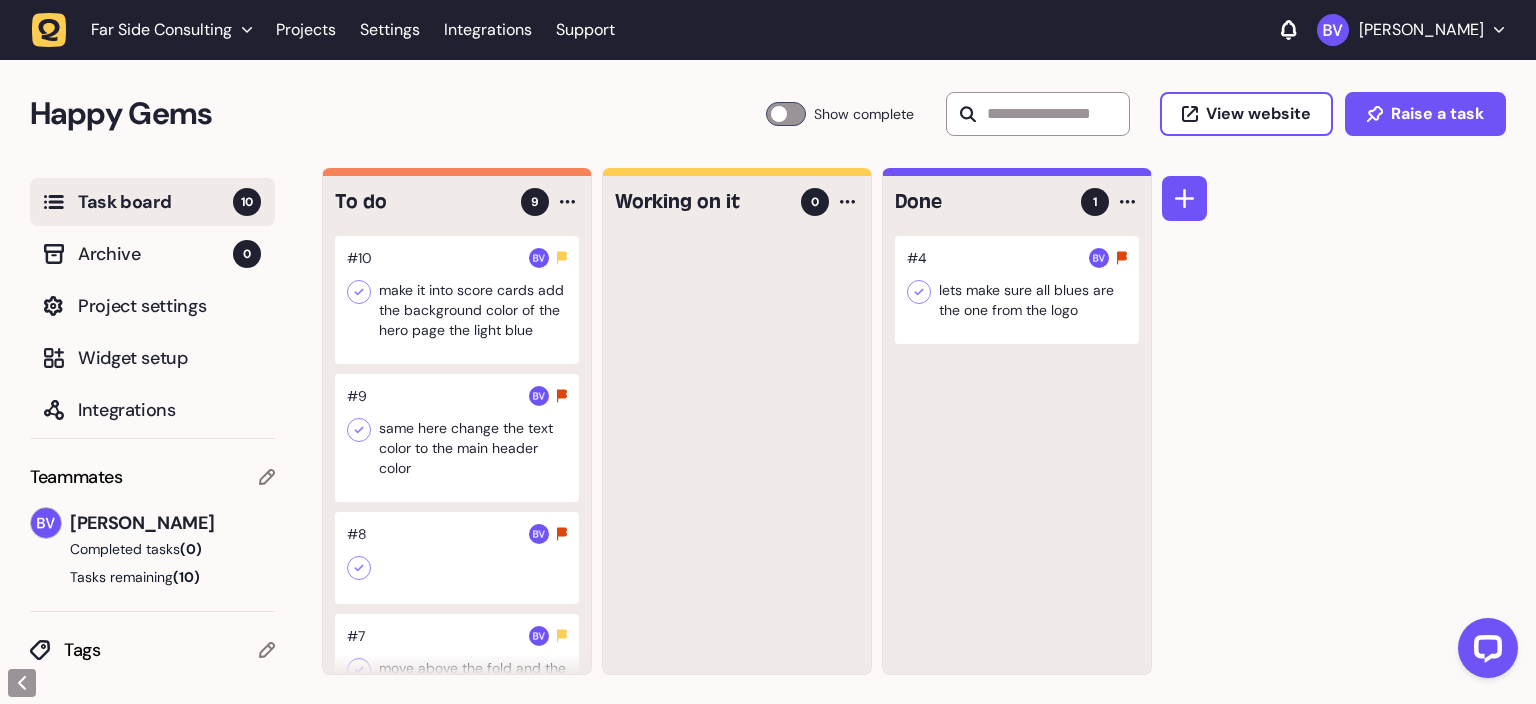 scroll, scrollTop: 0, scrollLeft: 0, axis: both 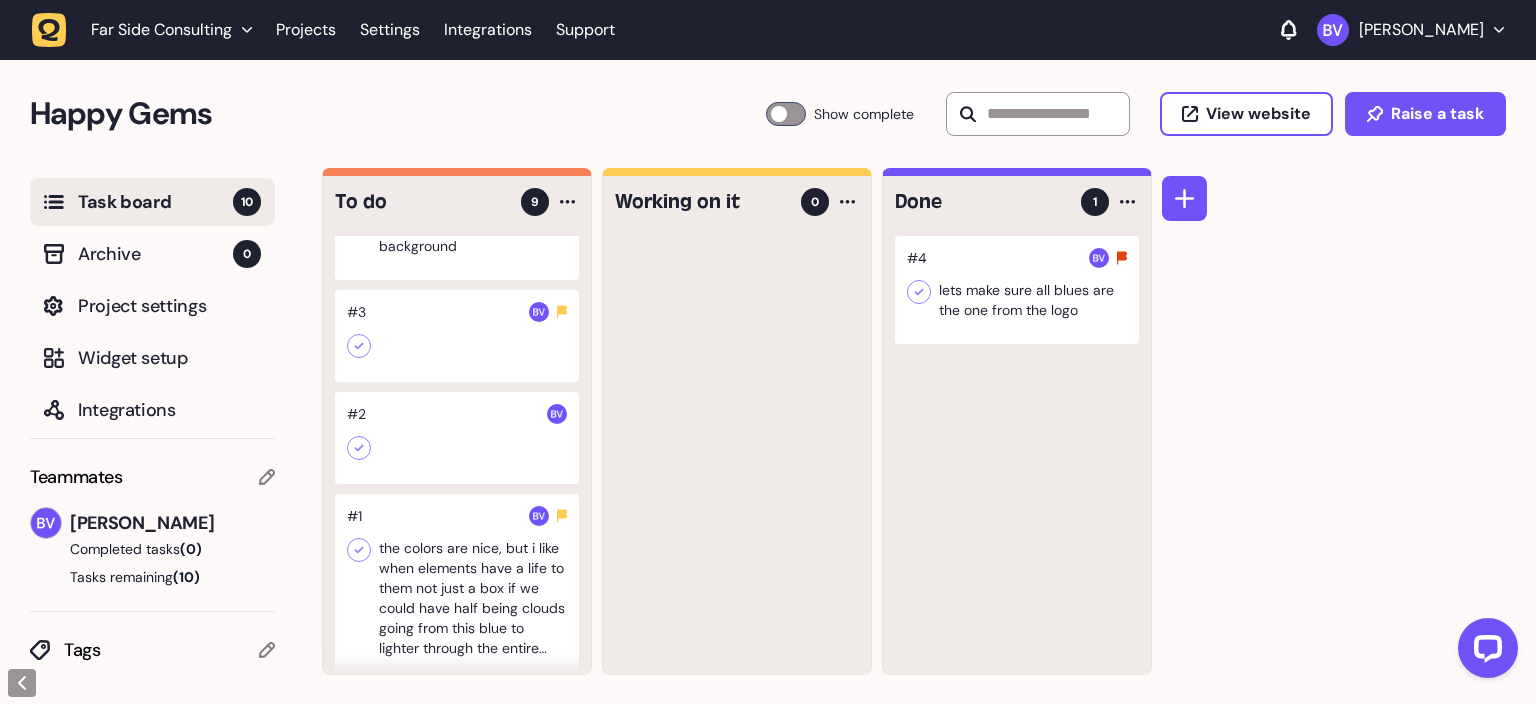 click 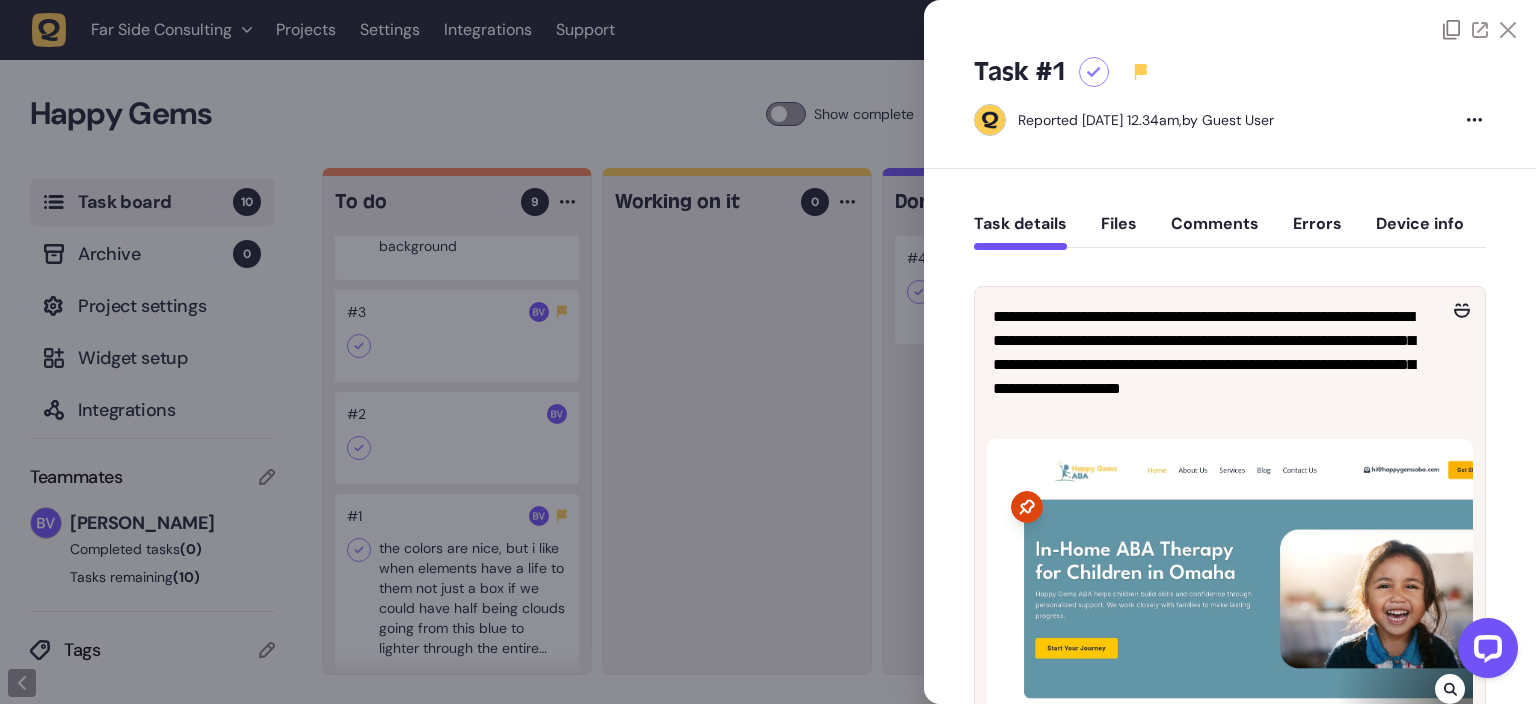 click 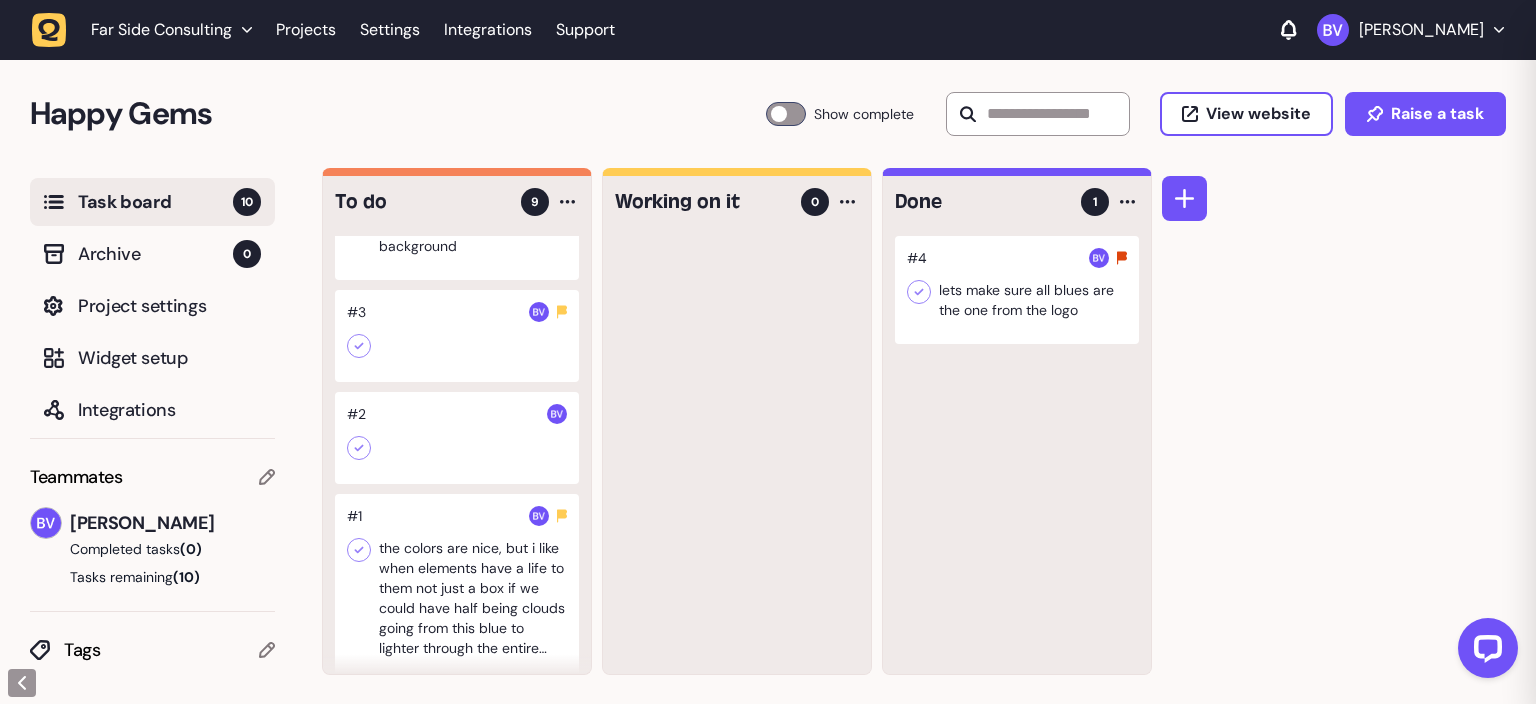type 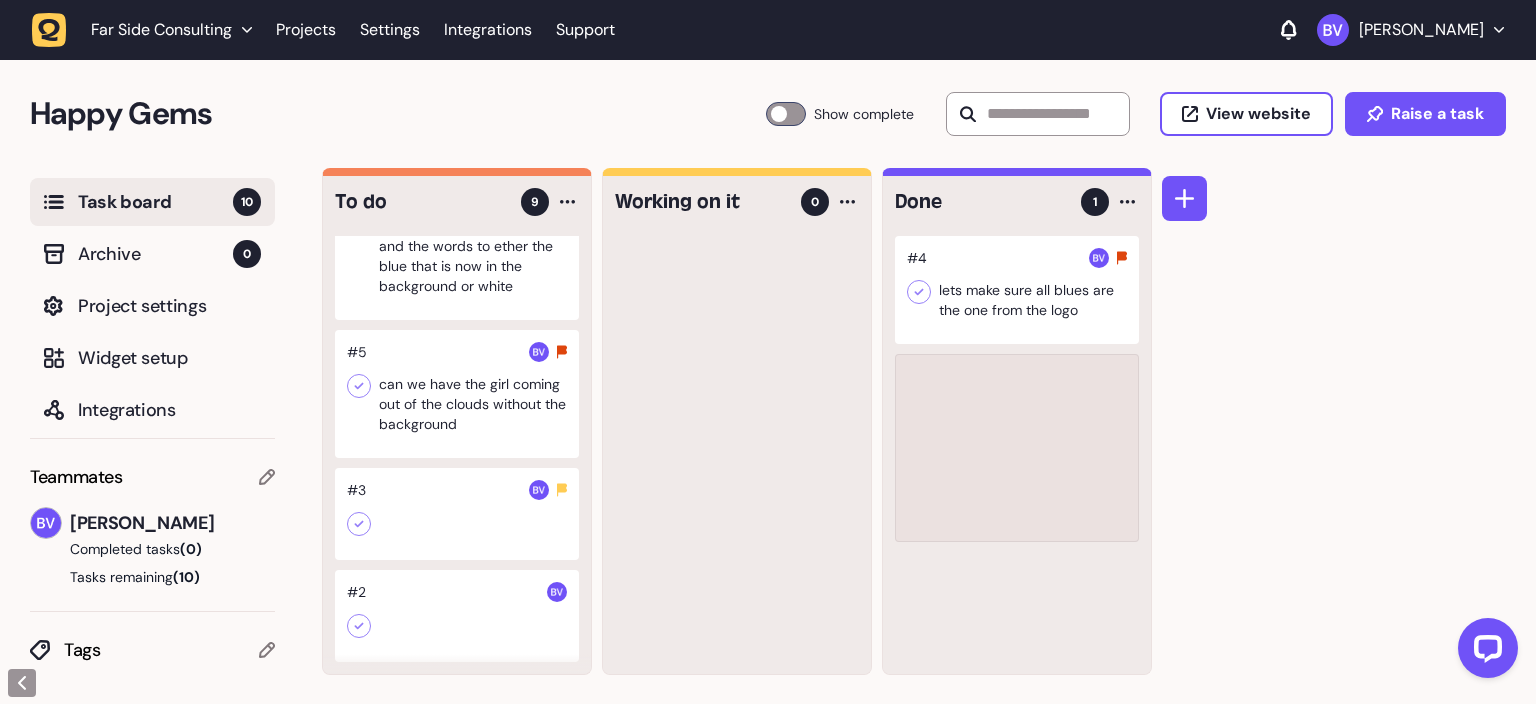scroll, scrollTop: 620, scrollLeft: 0, axis: vertical 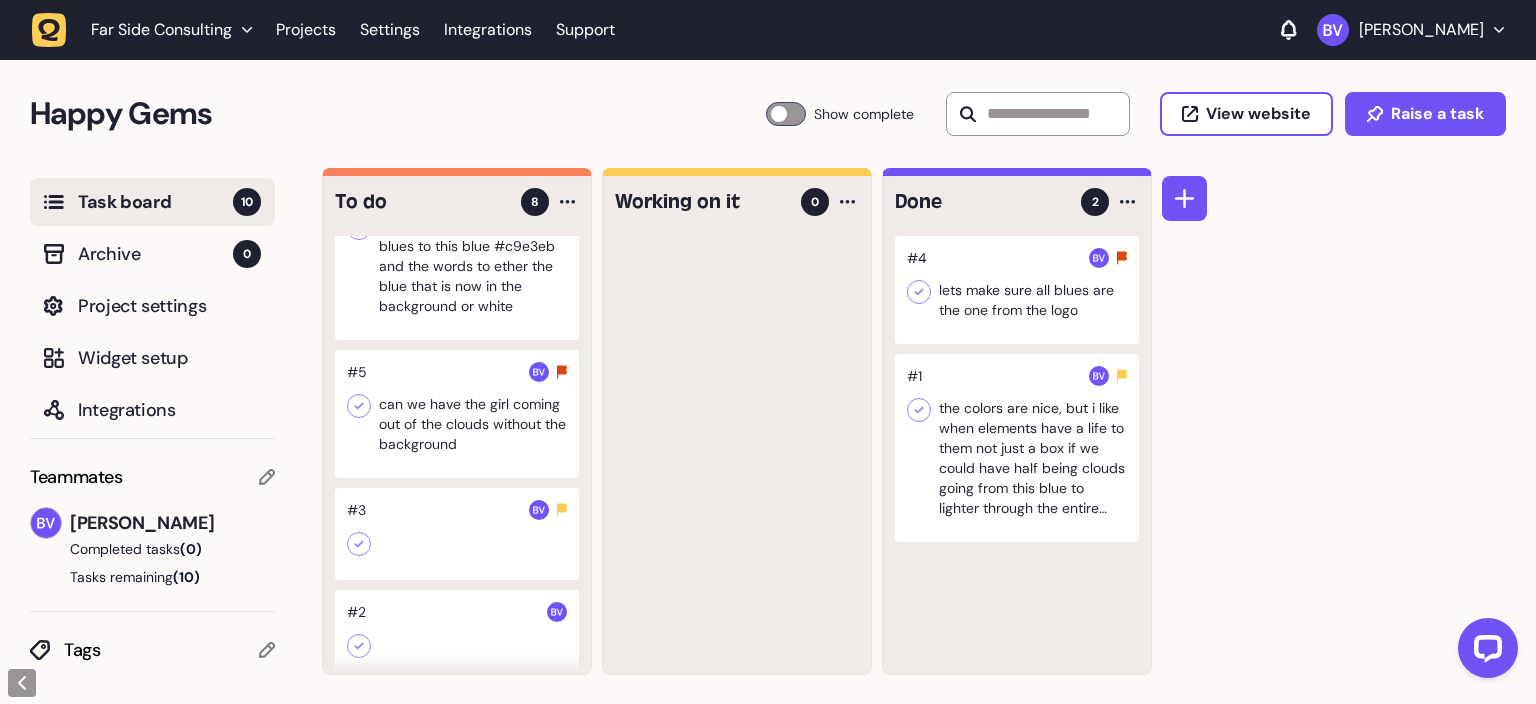 click 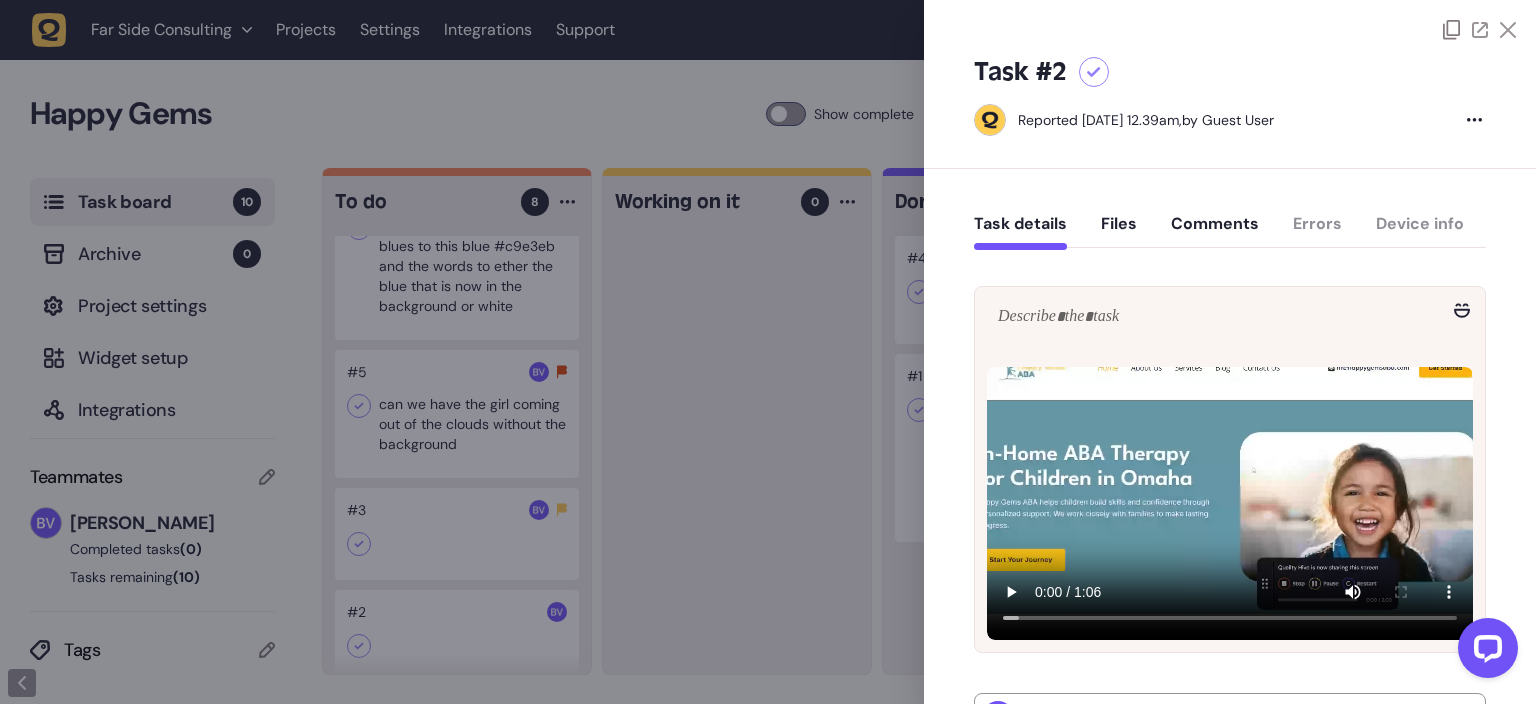 click 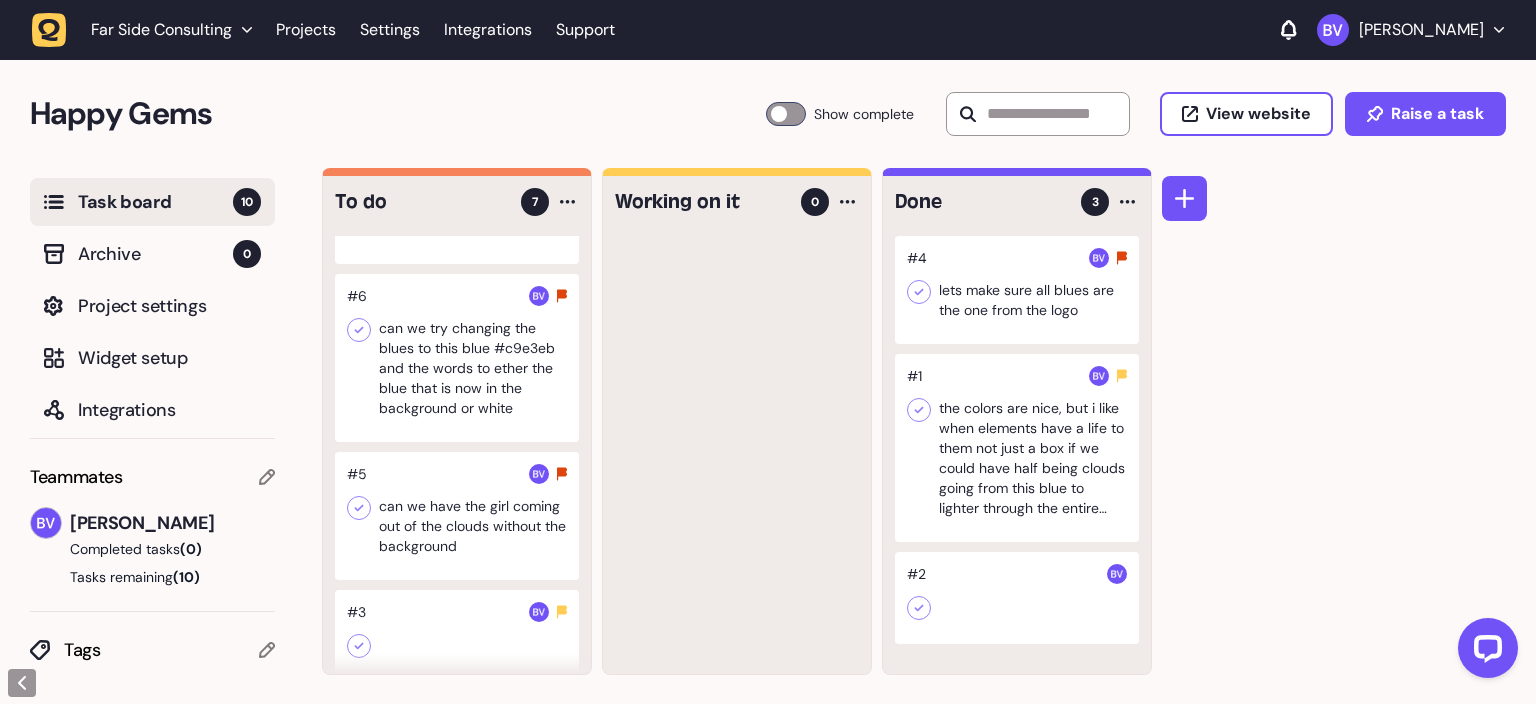 scroll, scrollTop: 416, scrollLeft: 0, axis: vertical 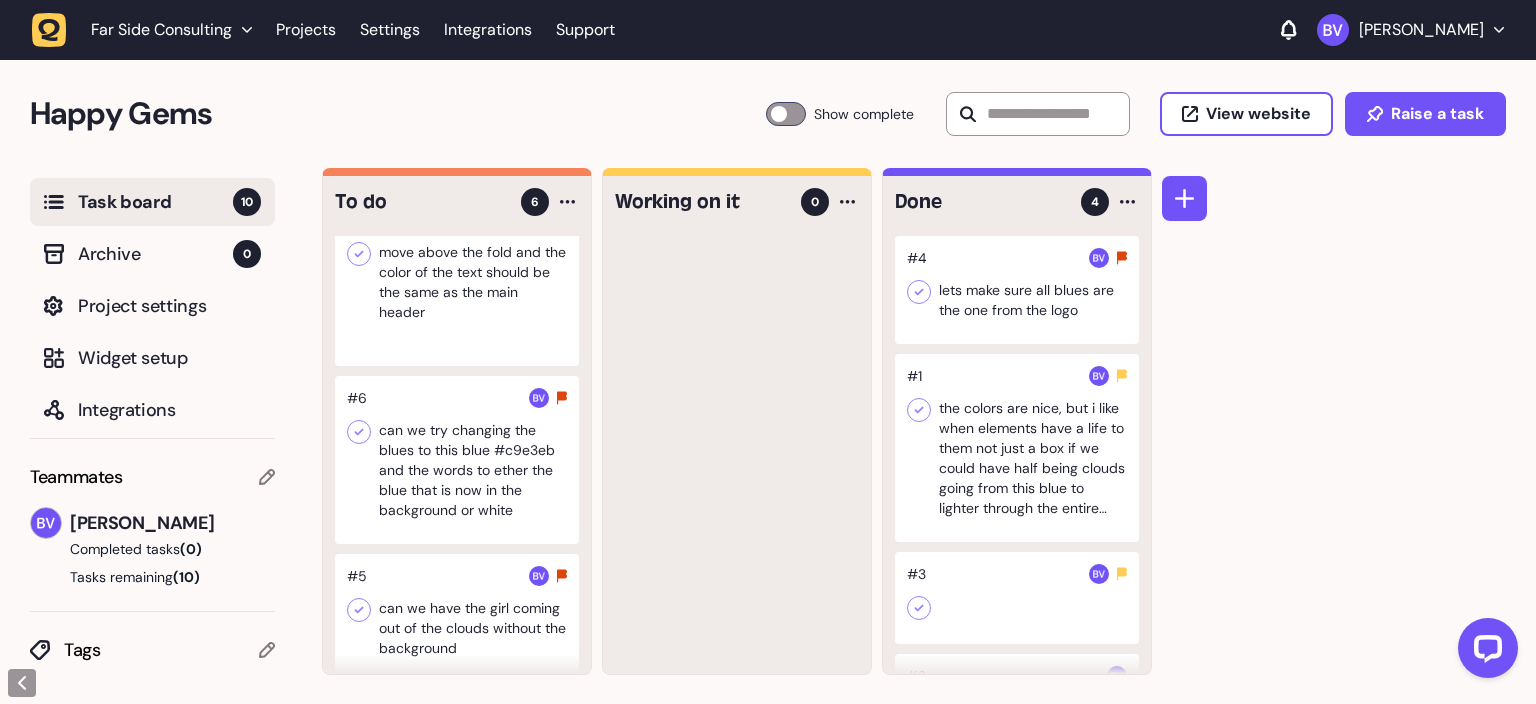 click 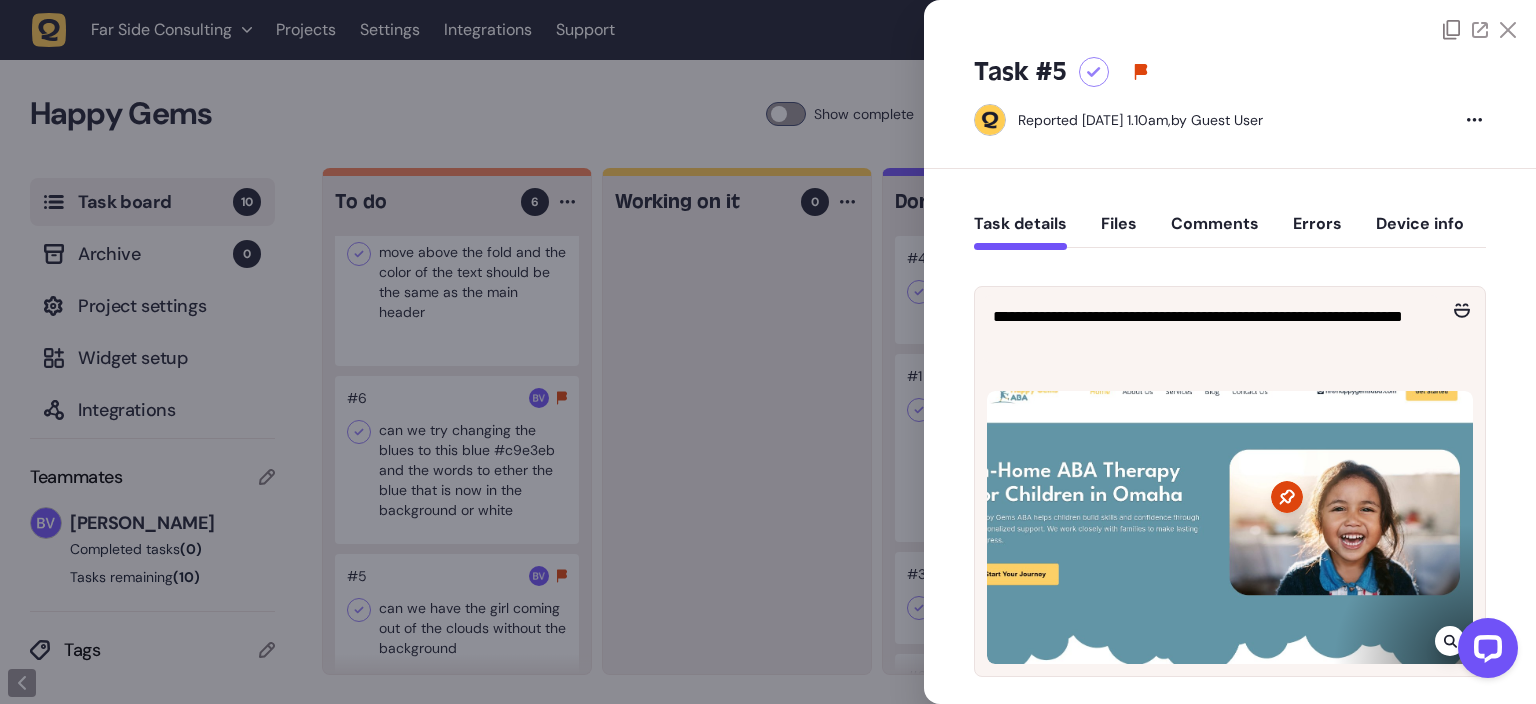 click 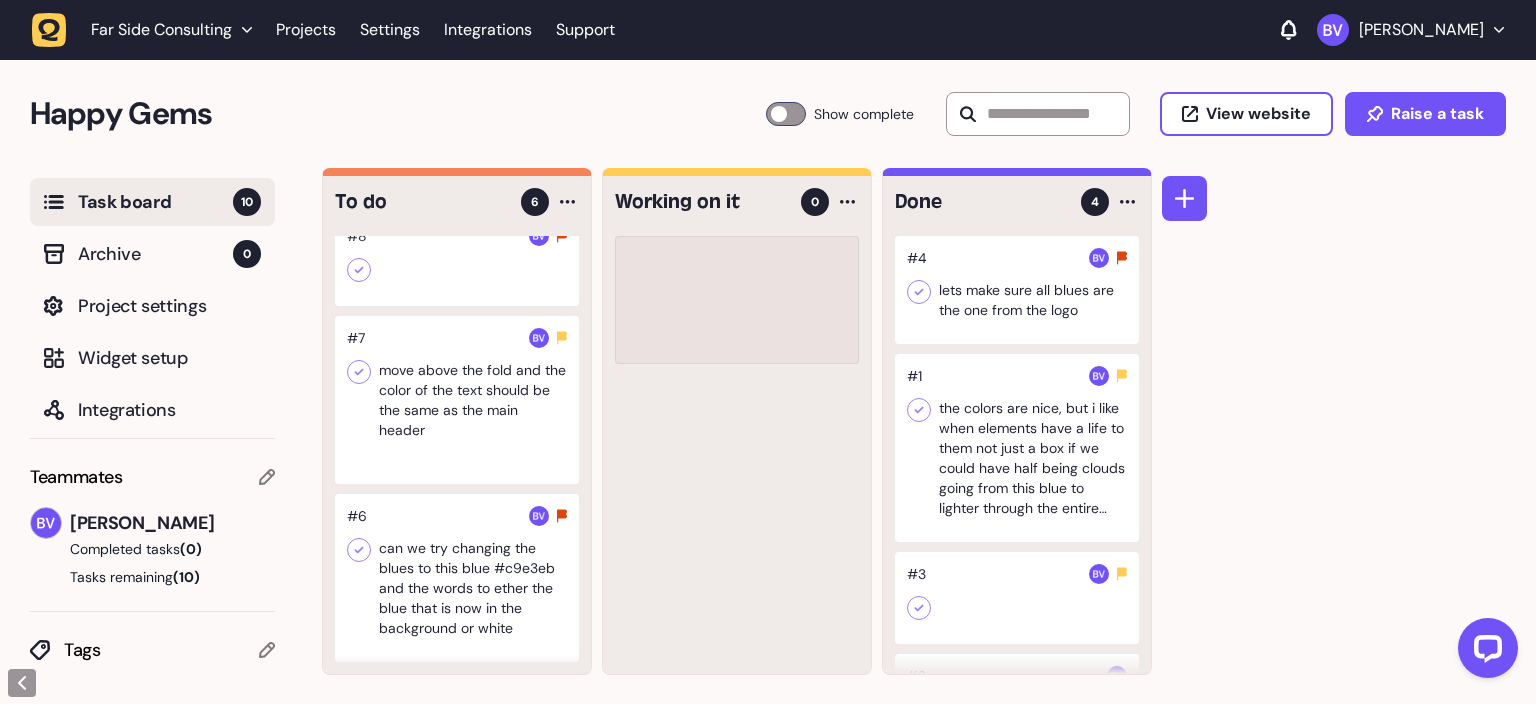 scroll, scrollTop: 278, scrollLeft: 0, axis: vertical 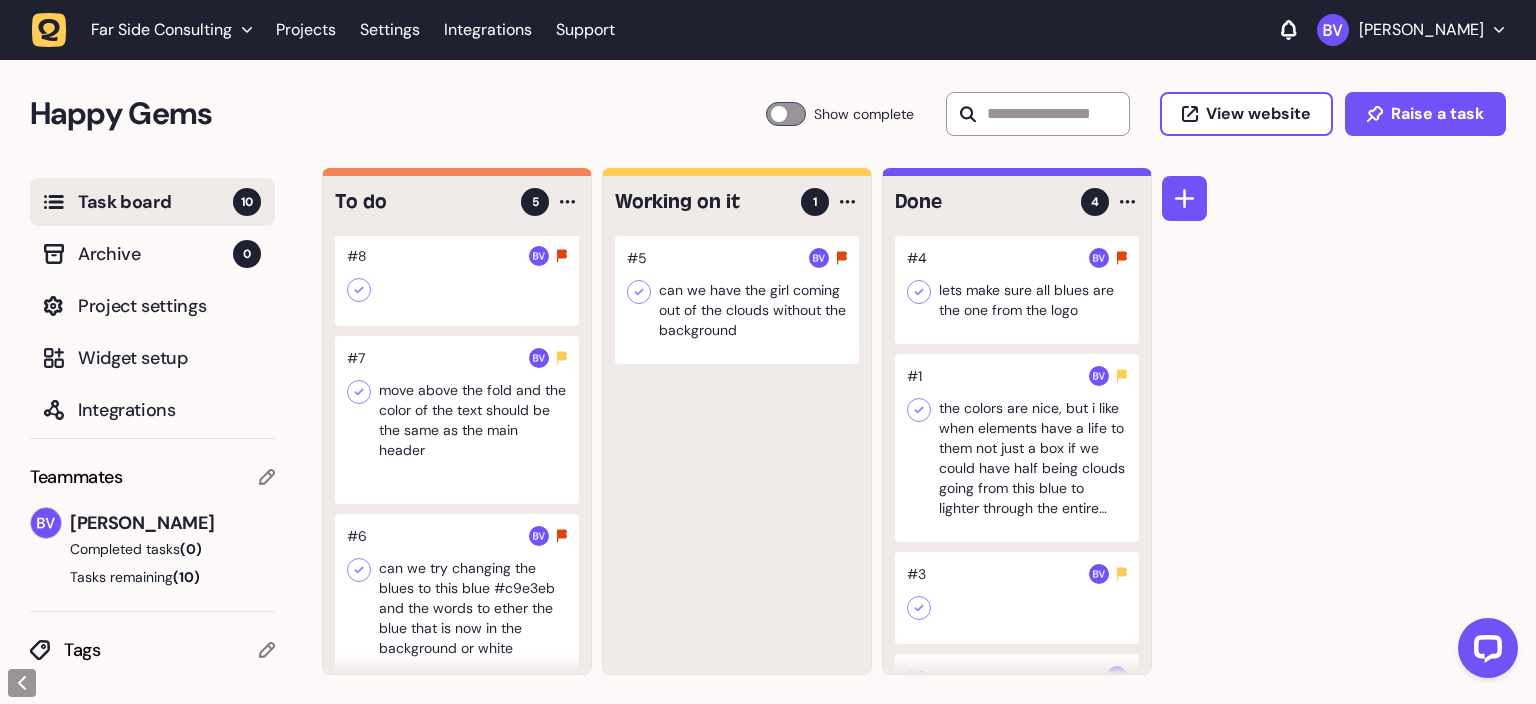 type 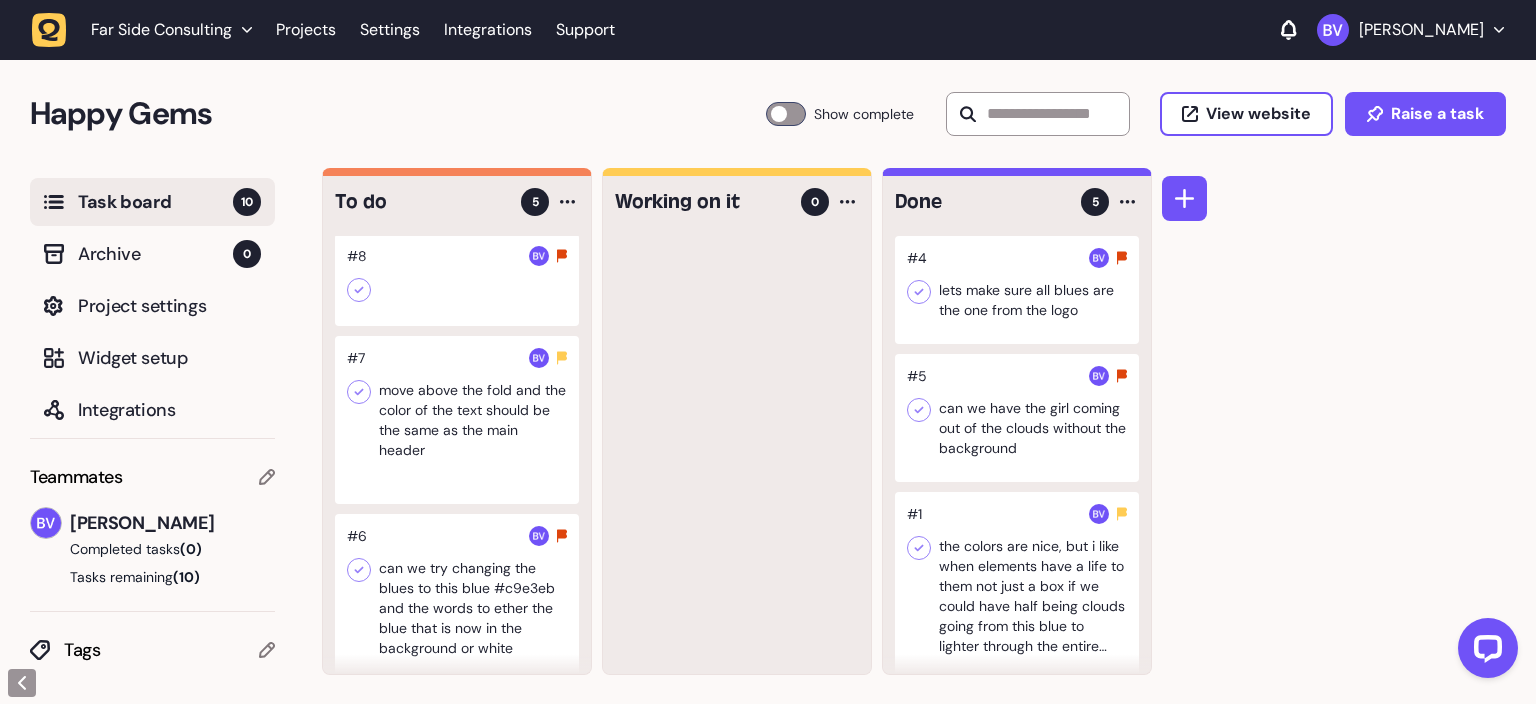 click 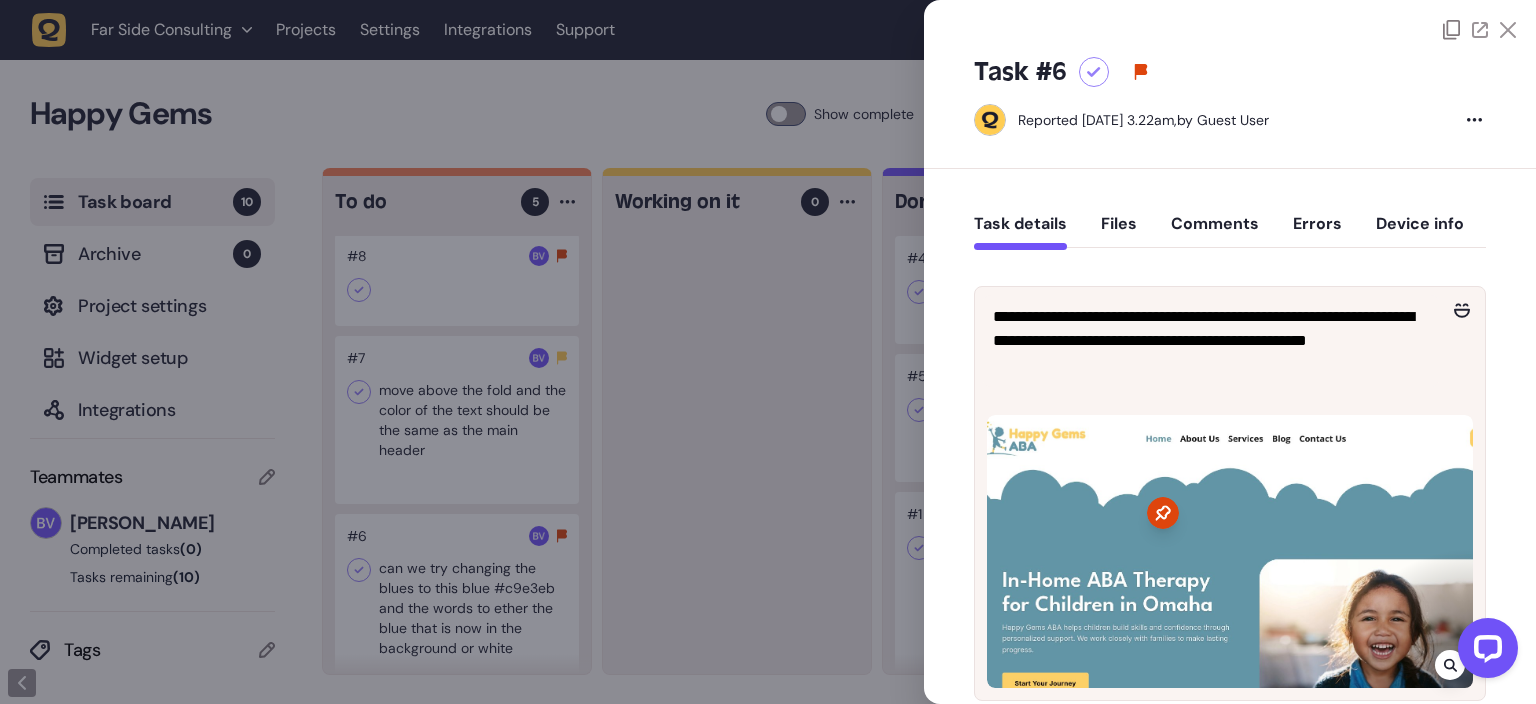 click 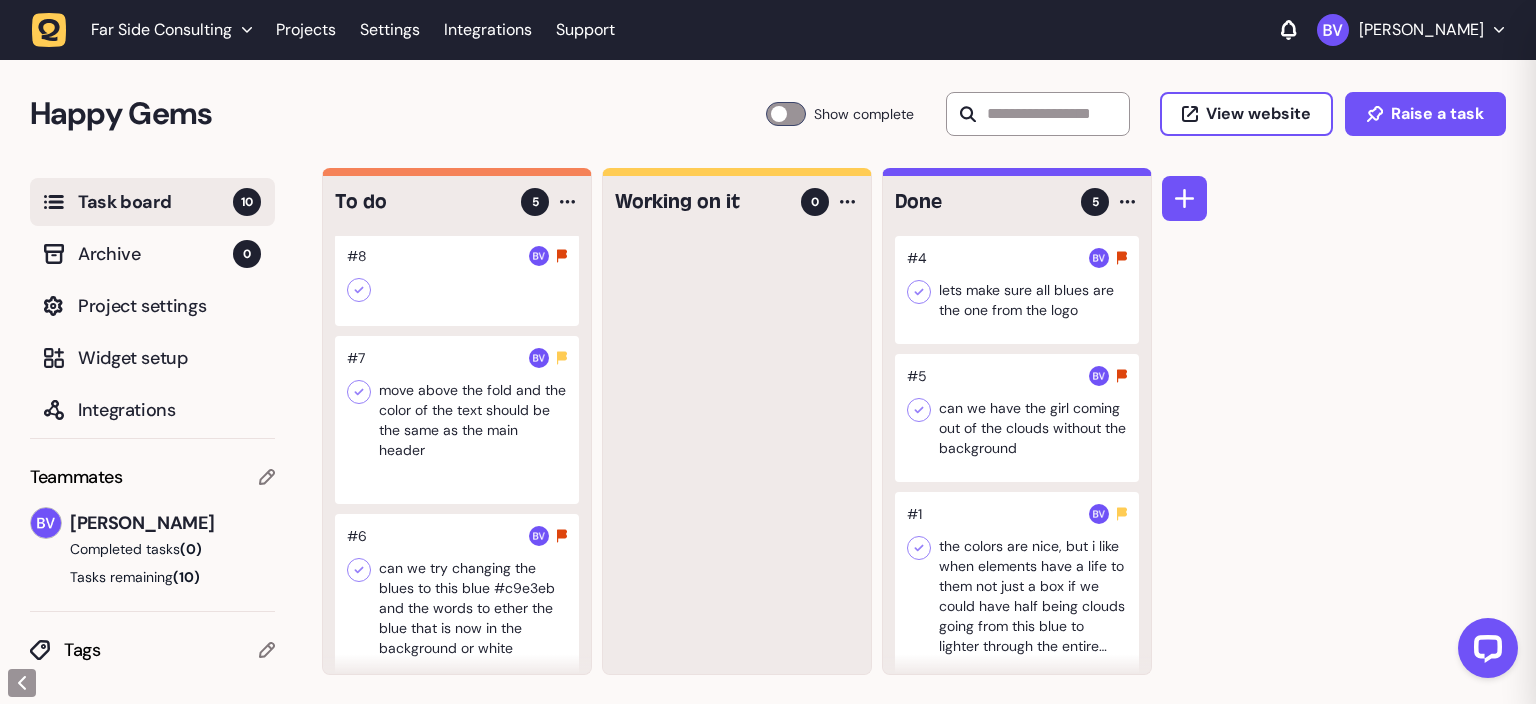 scroll, scrollTop: 100, scrollLeft: 0, axis: vertical 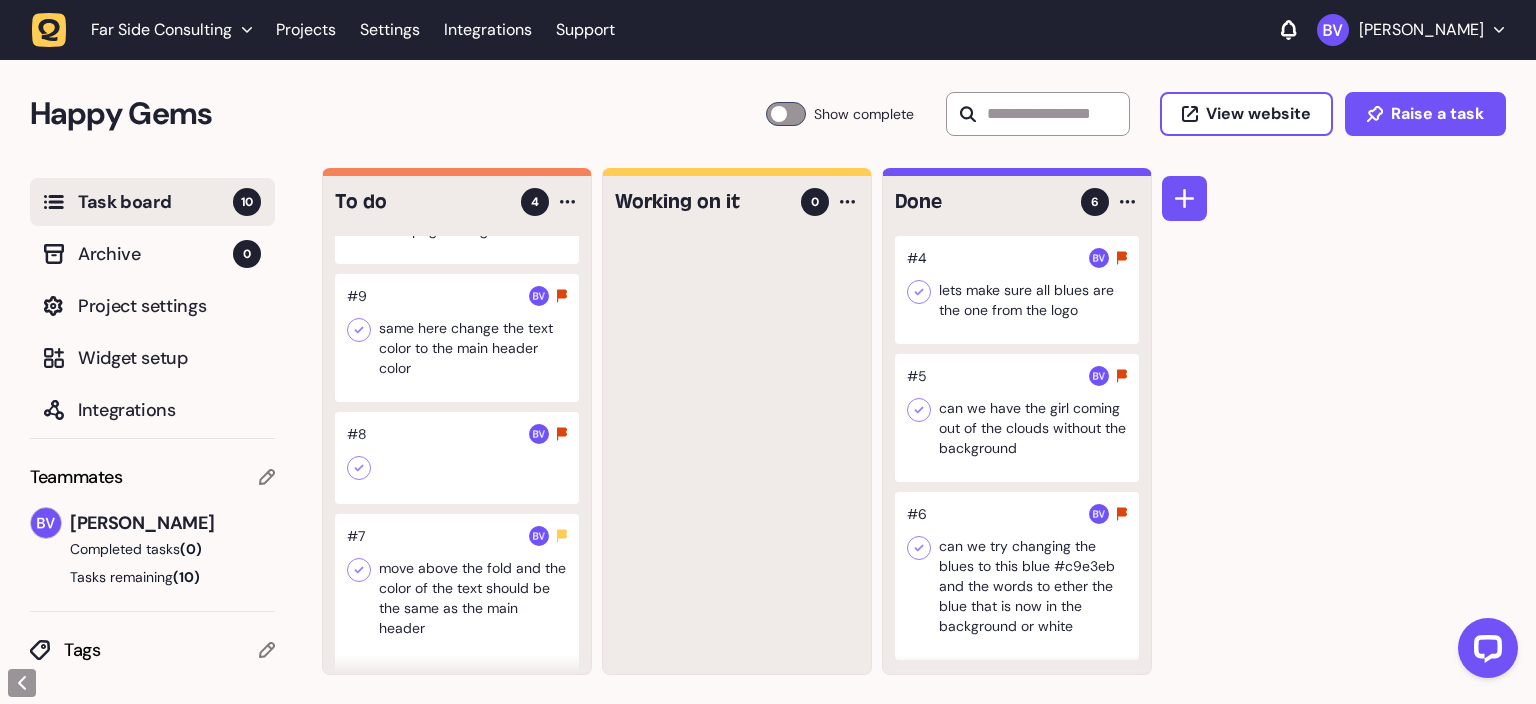 click 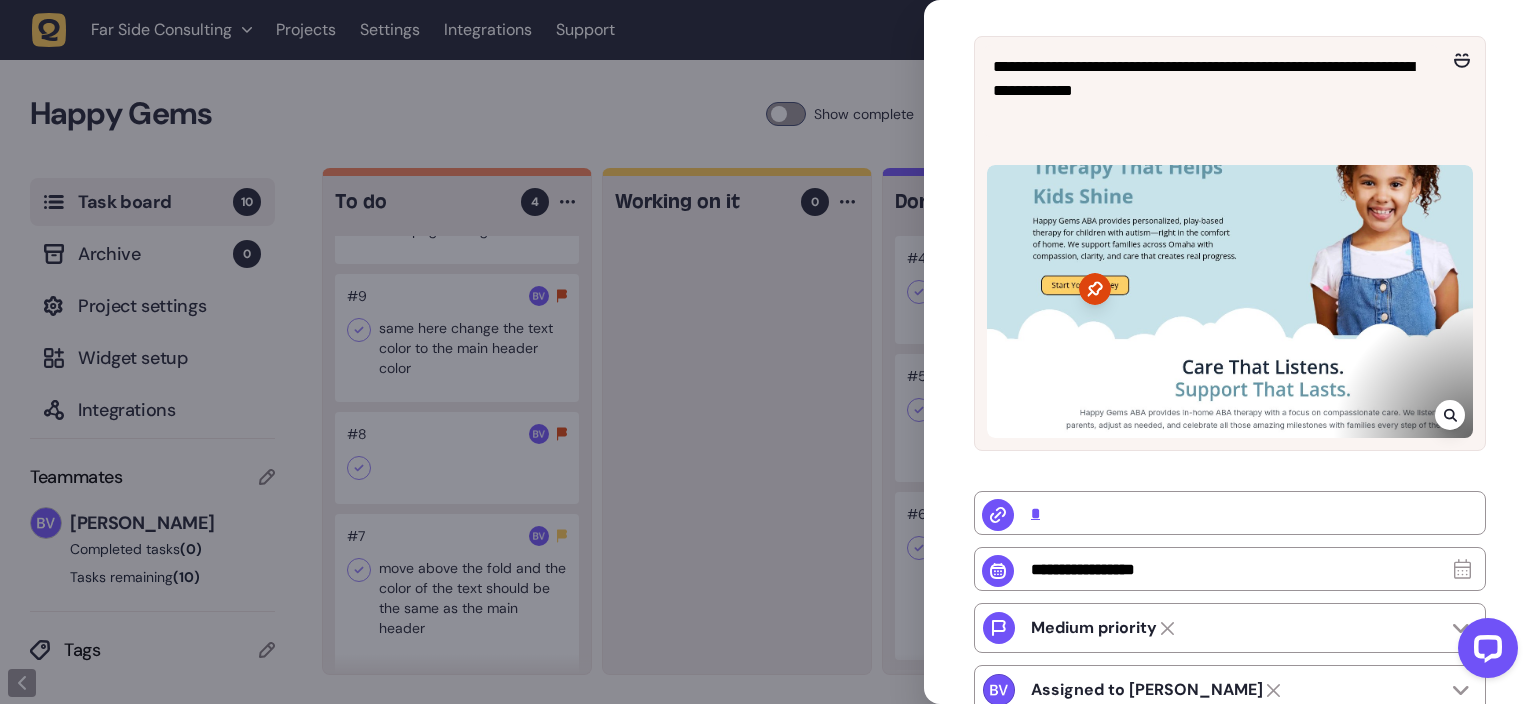 scroll, scrollTop: 125, scrollLeft: 0, axis: vertical 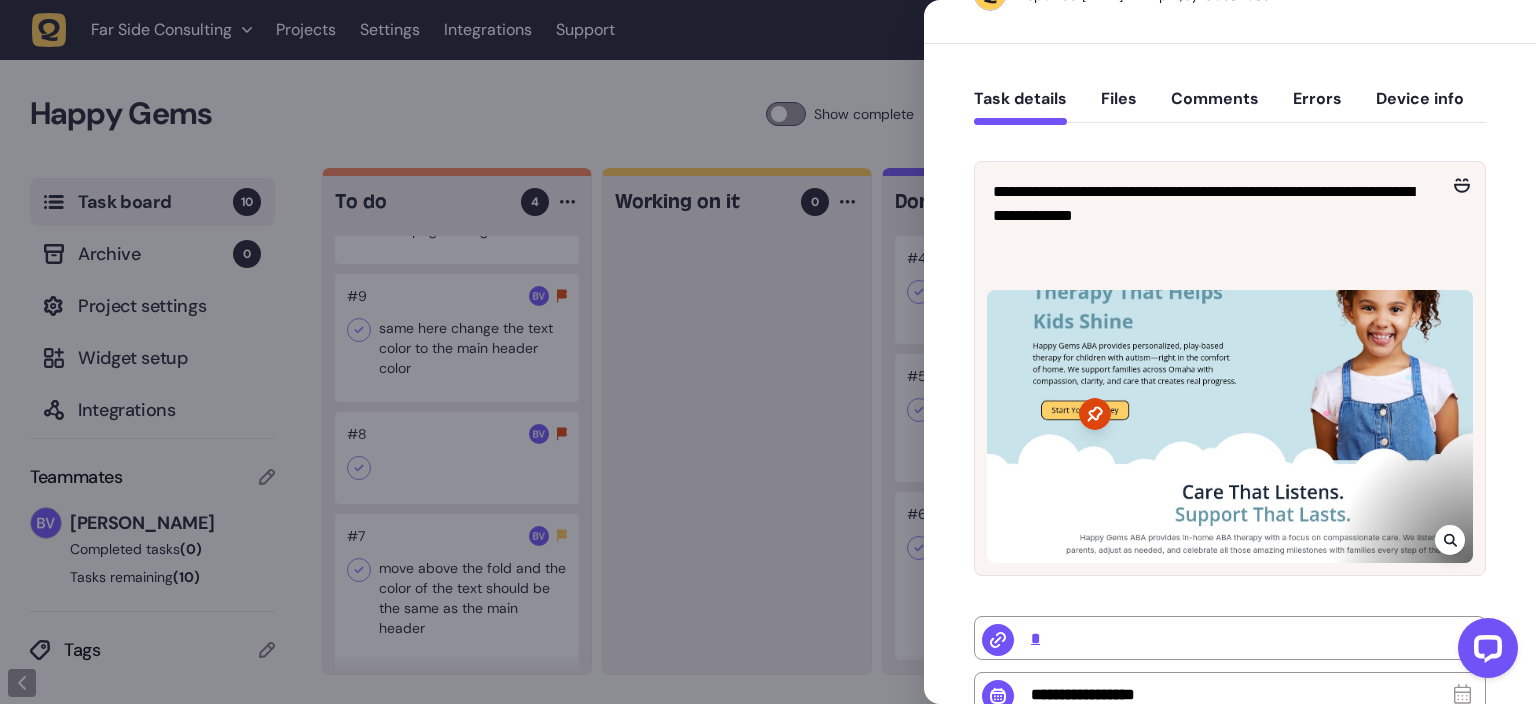 click 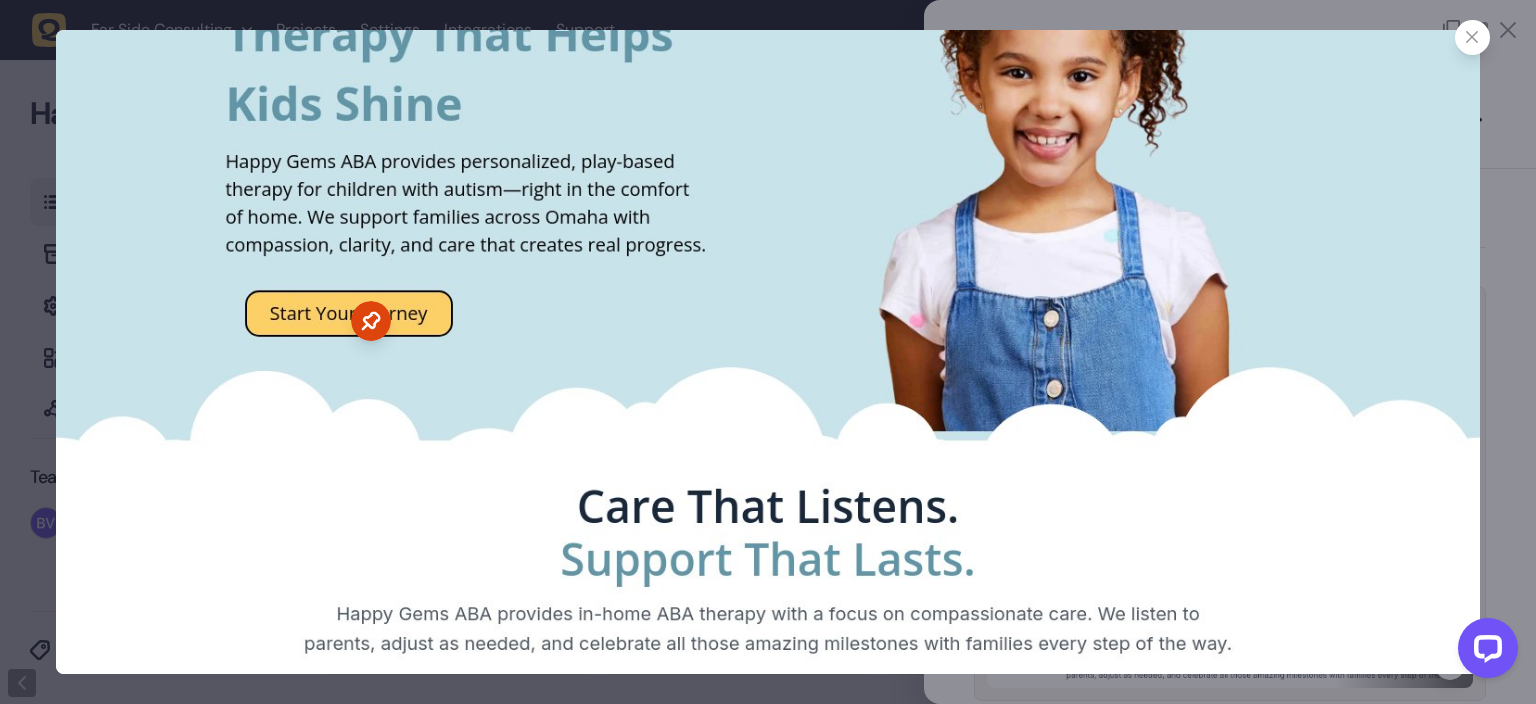 click 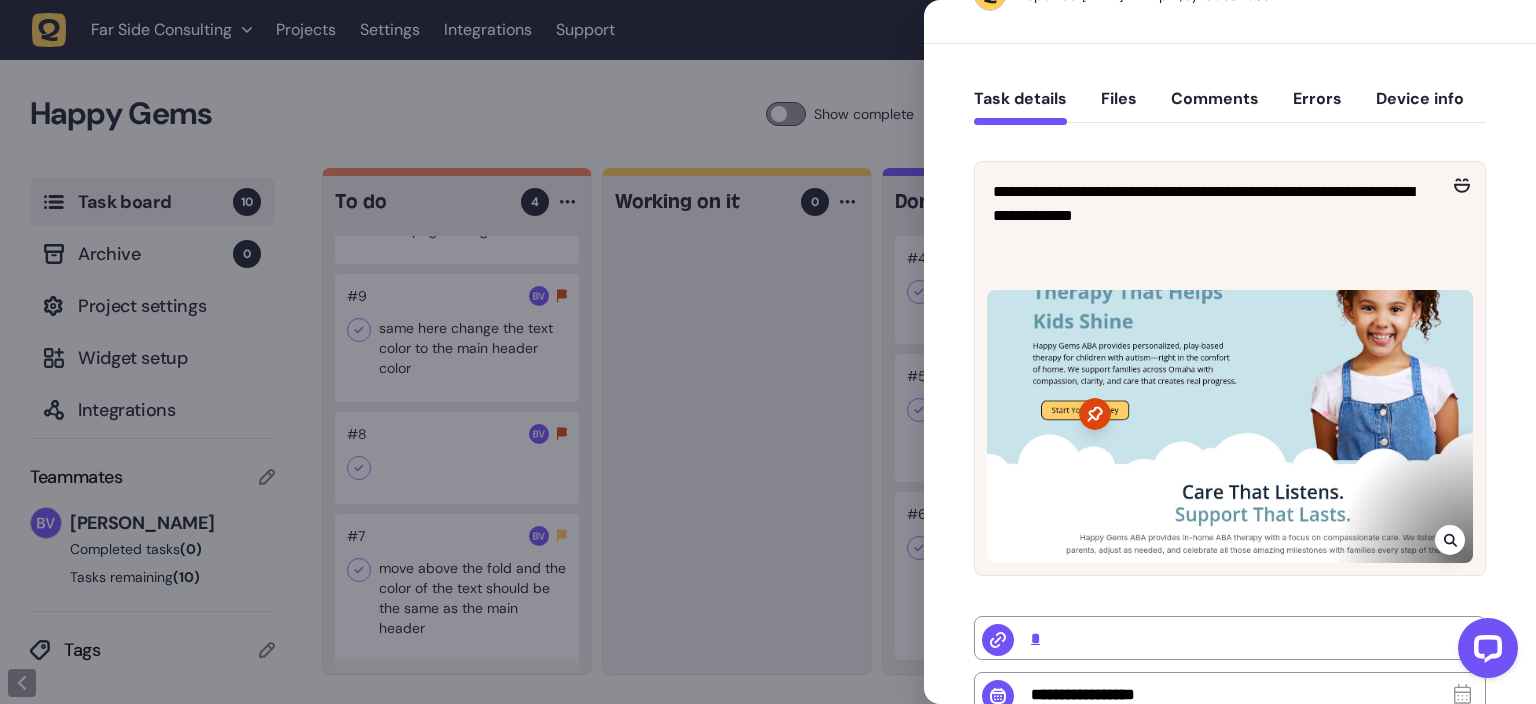 scroll, scrollTop: 125, scrollLeft: 0, axis: vertical 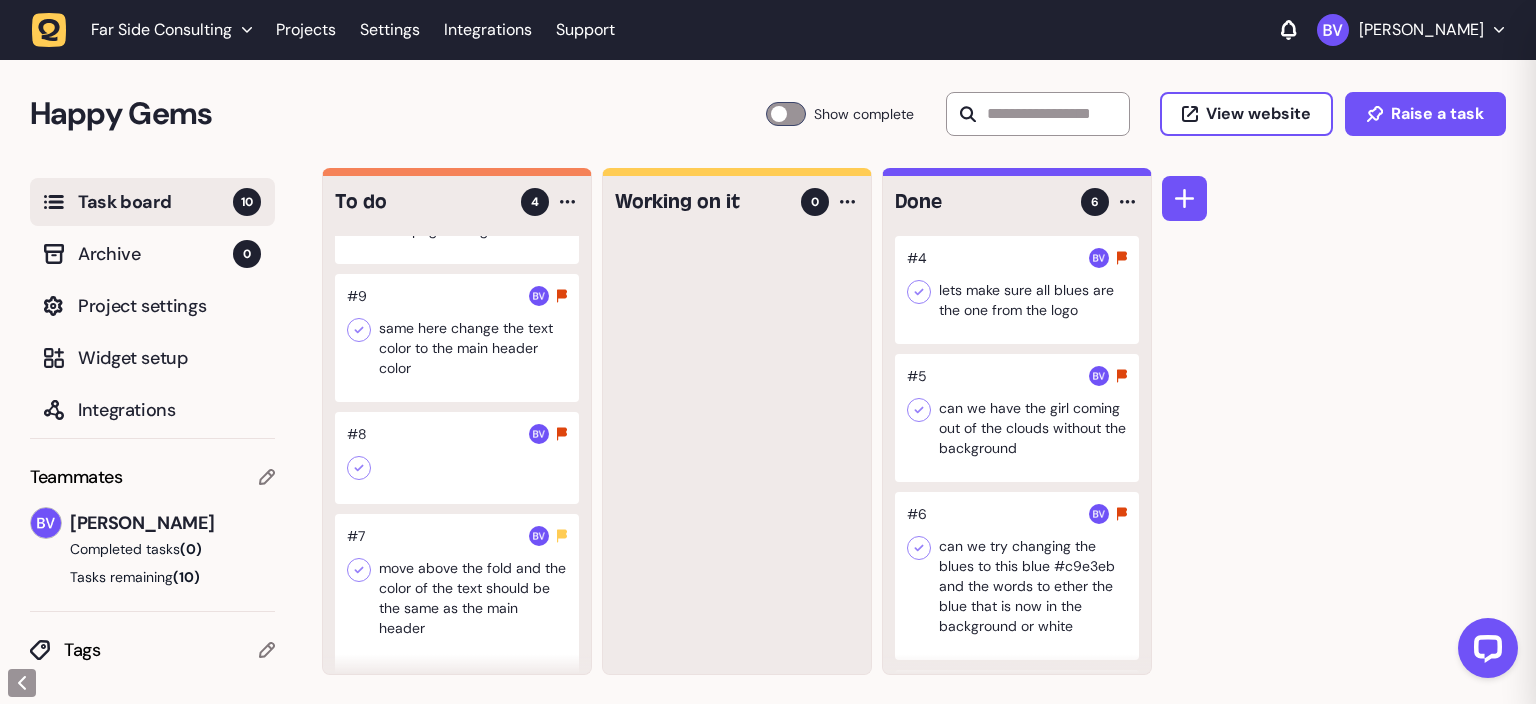 click 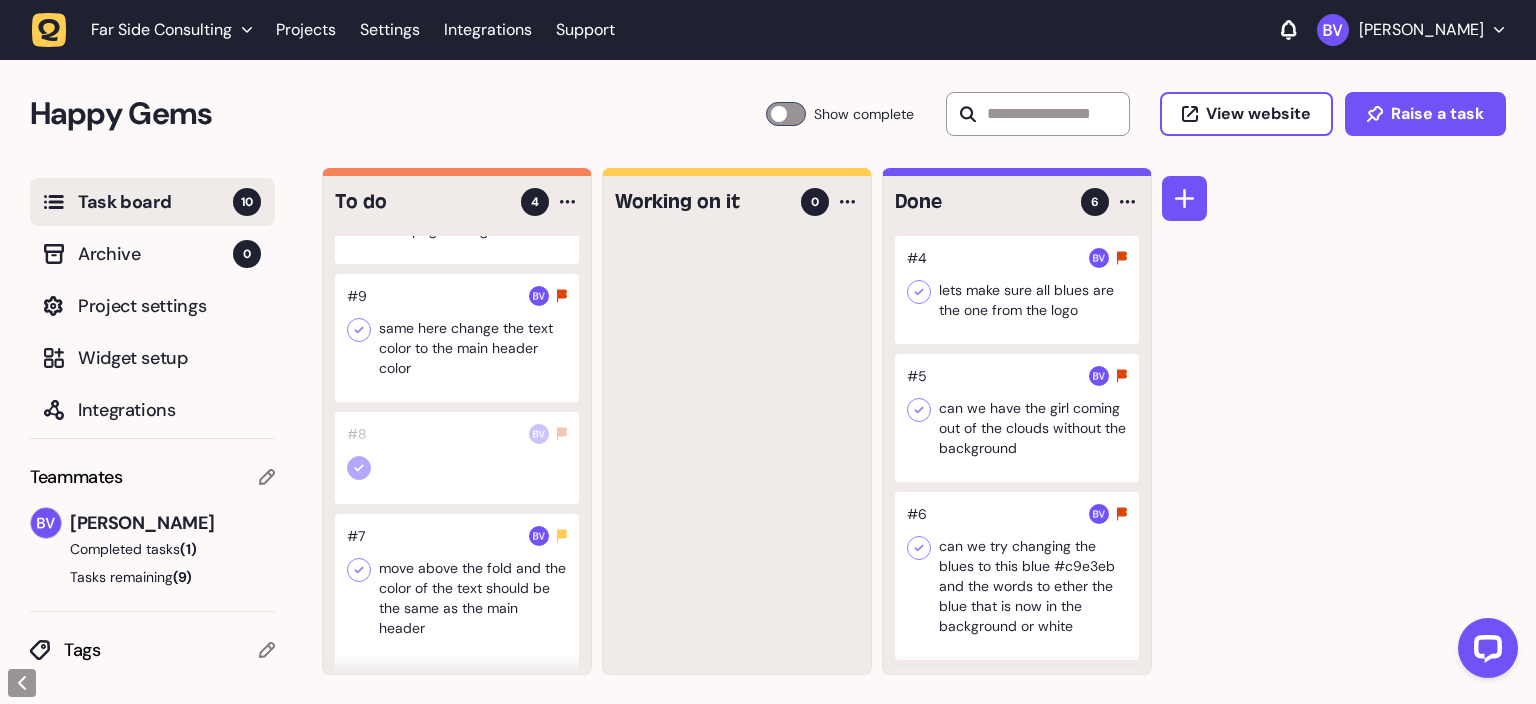 click 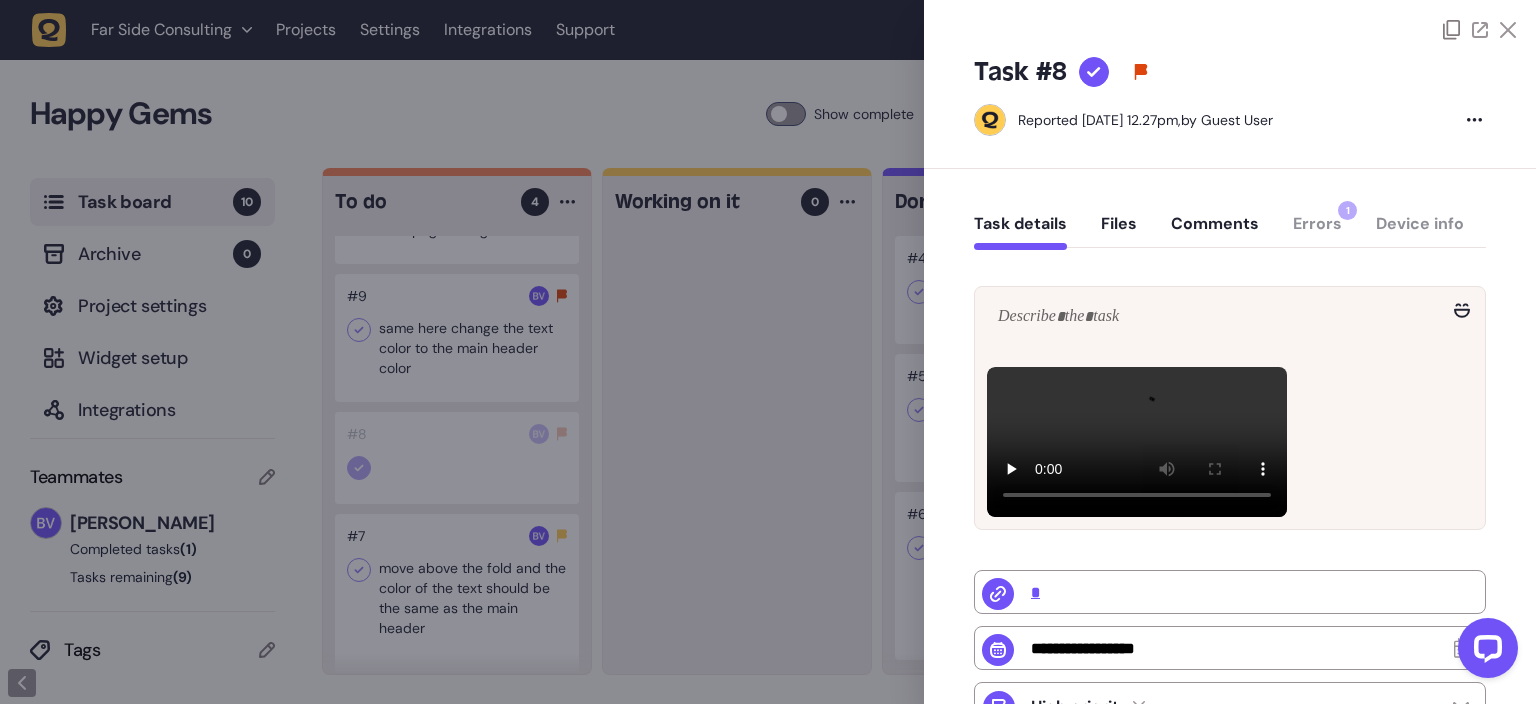 click 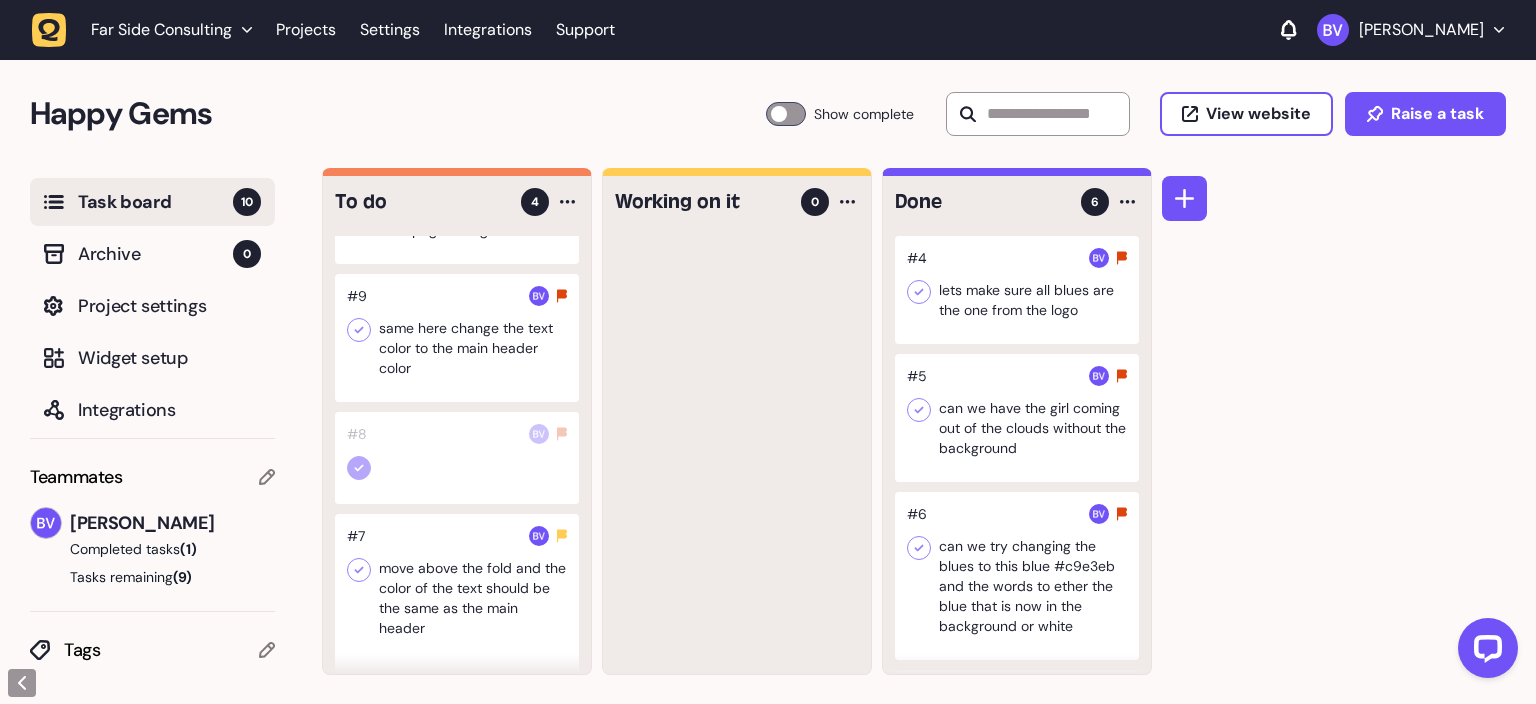 click 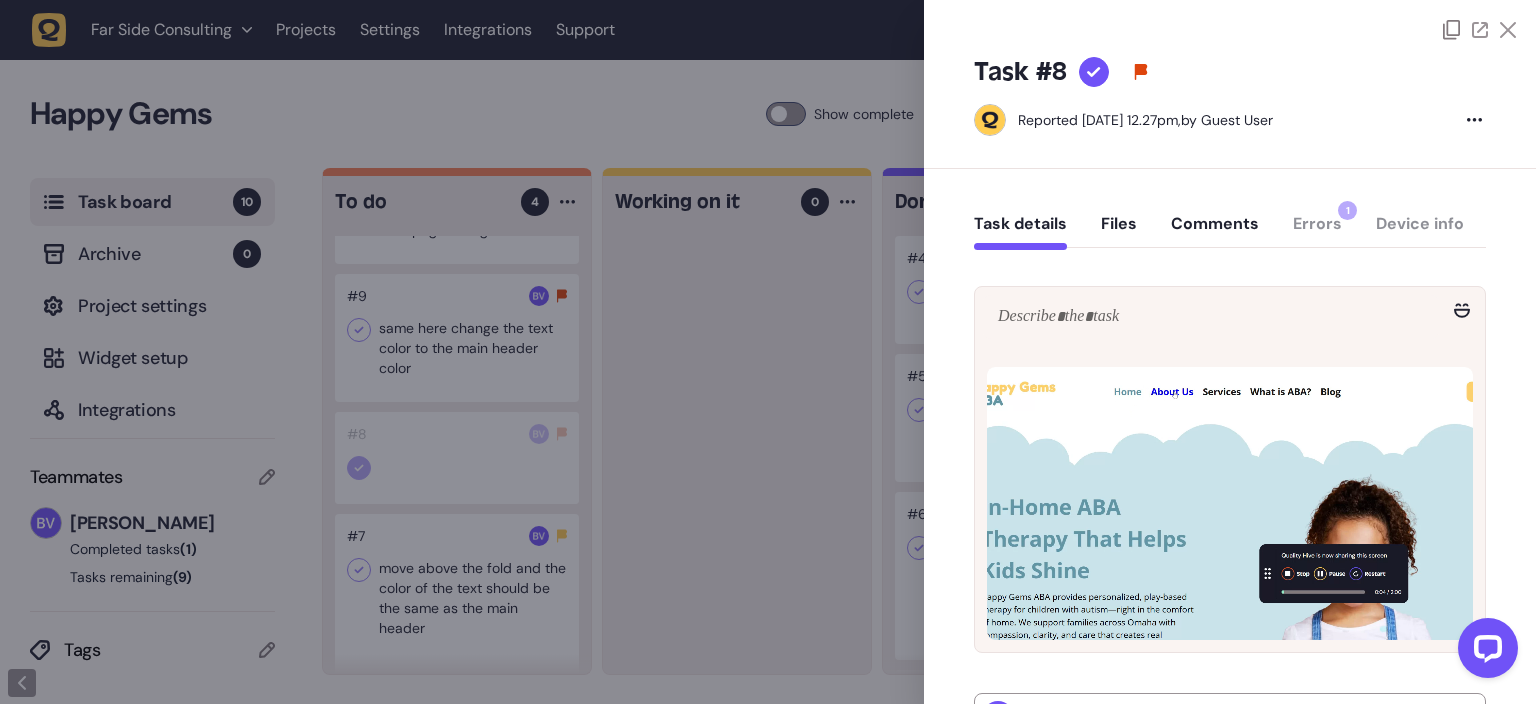 click 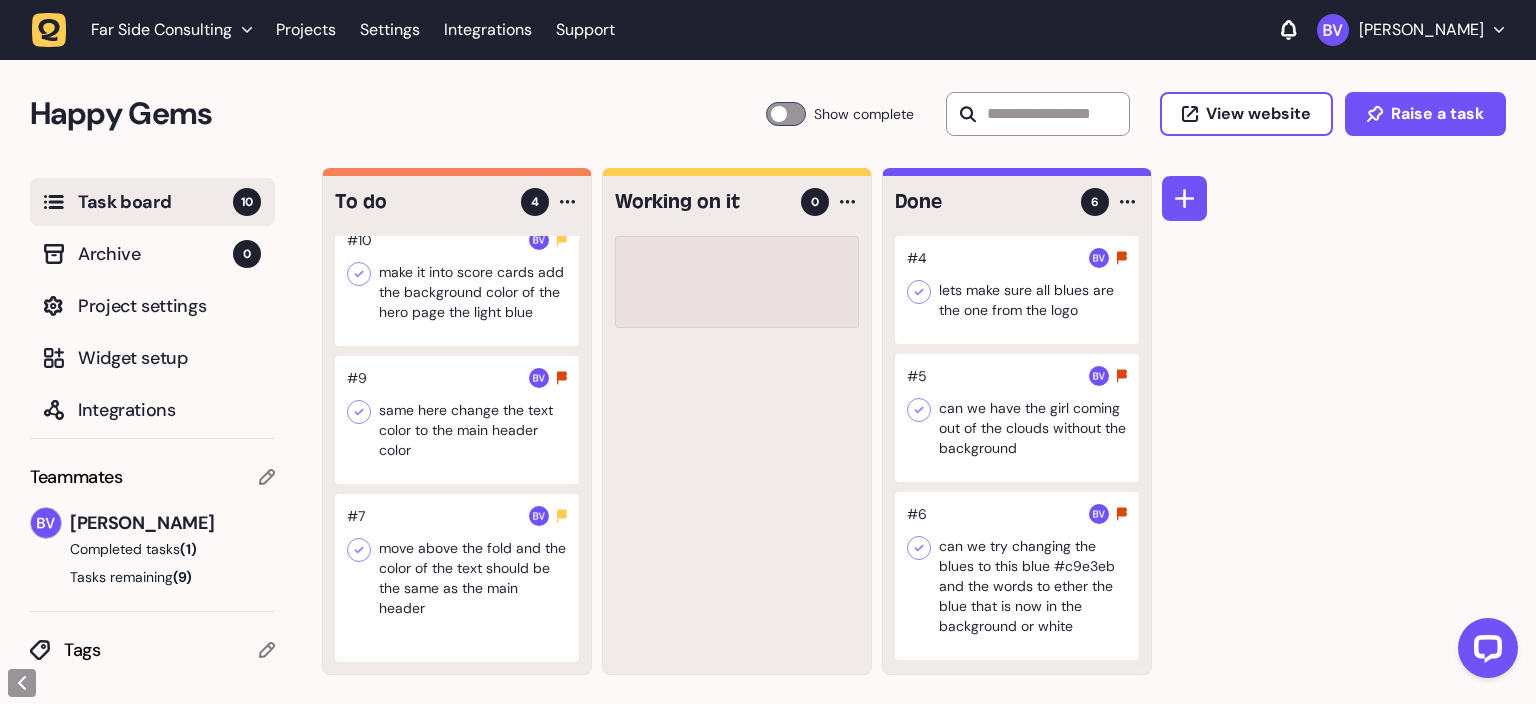 scroll, scrollTop: 0, scrollLeft: 0, axis: both 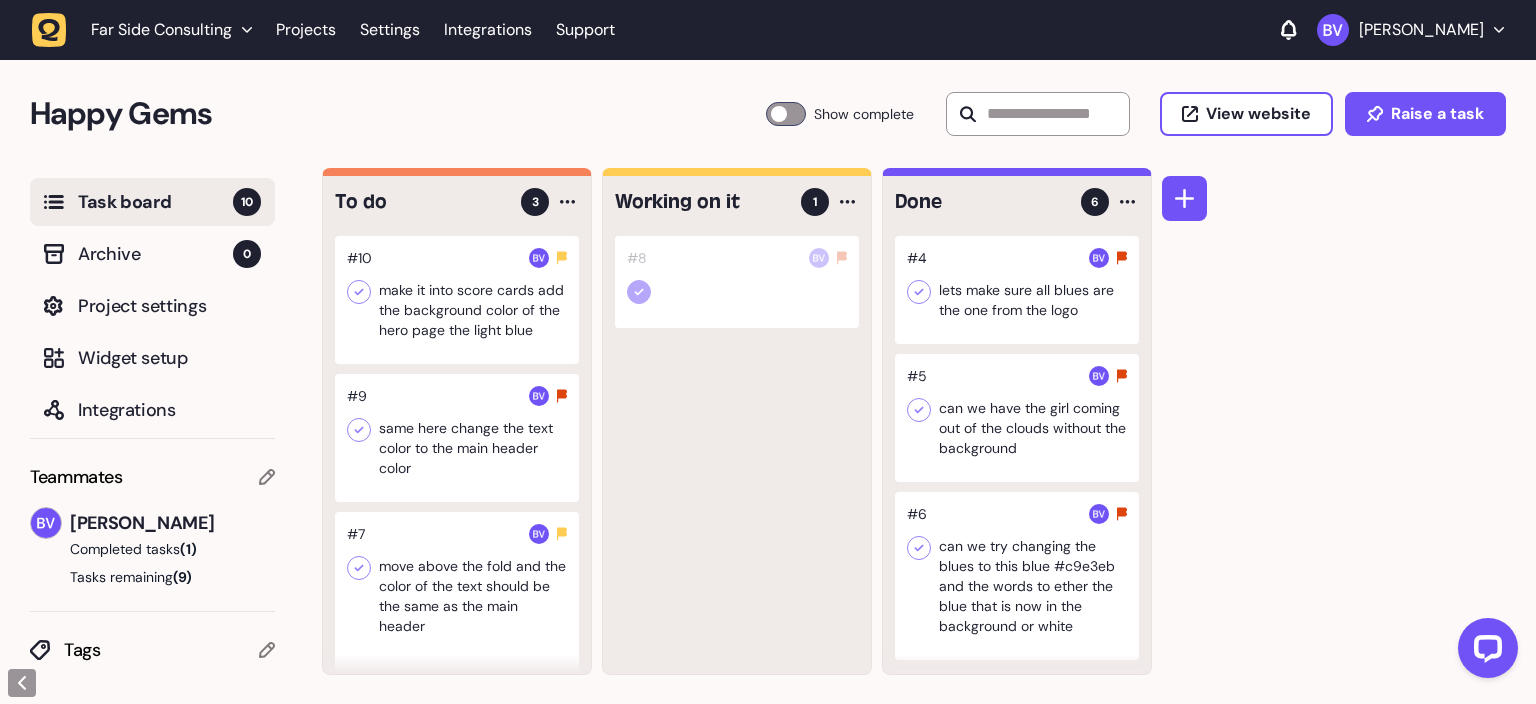 click 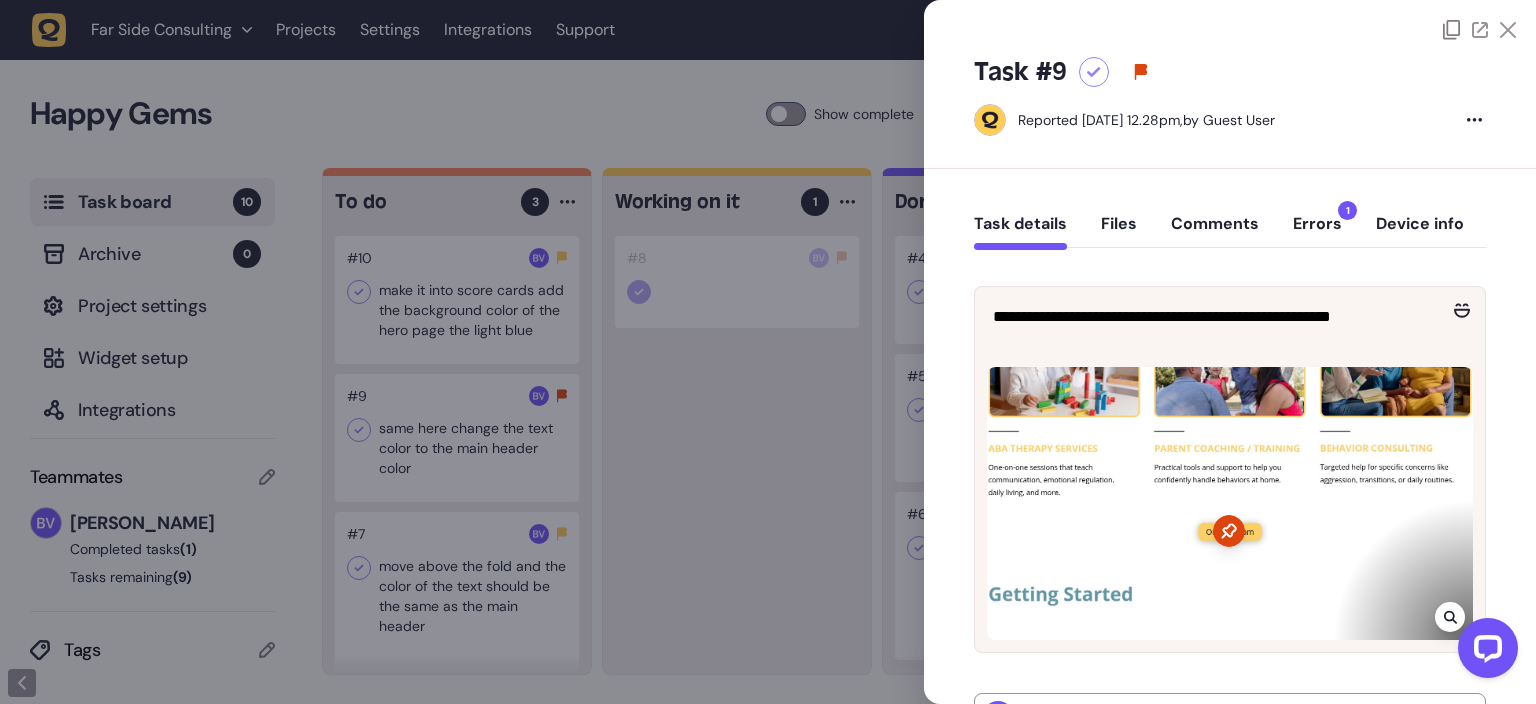 click 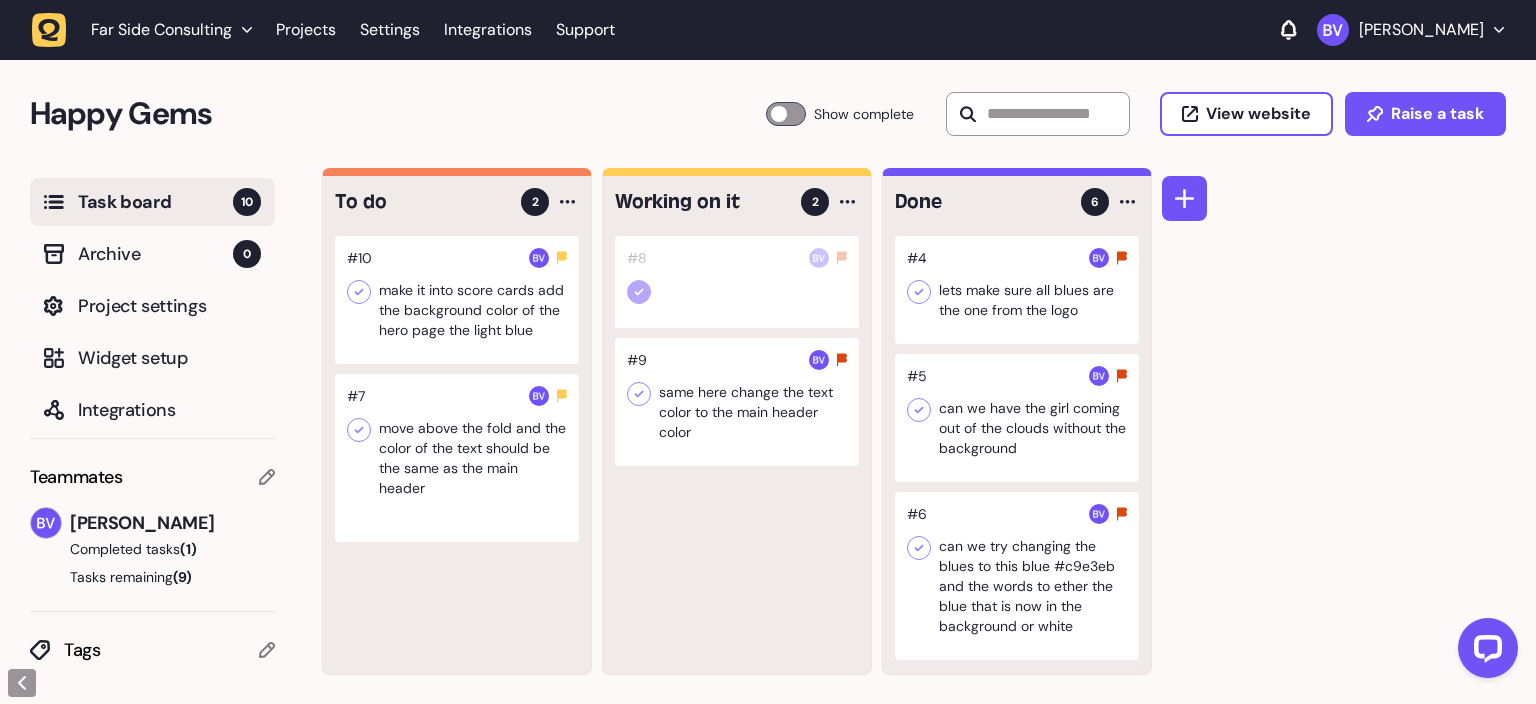 click 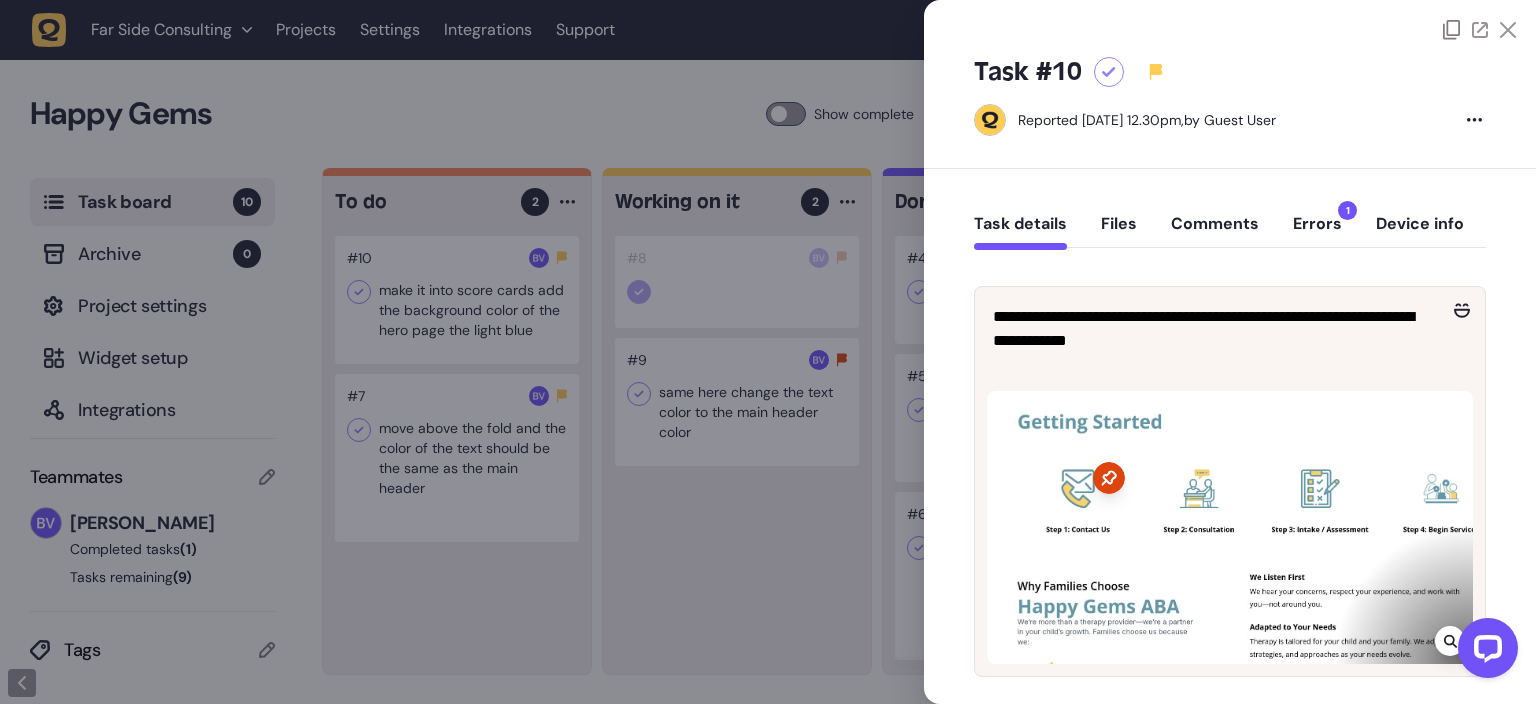 scroll, scrollTop: 125, scrollLeft: 0, axis: vertical 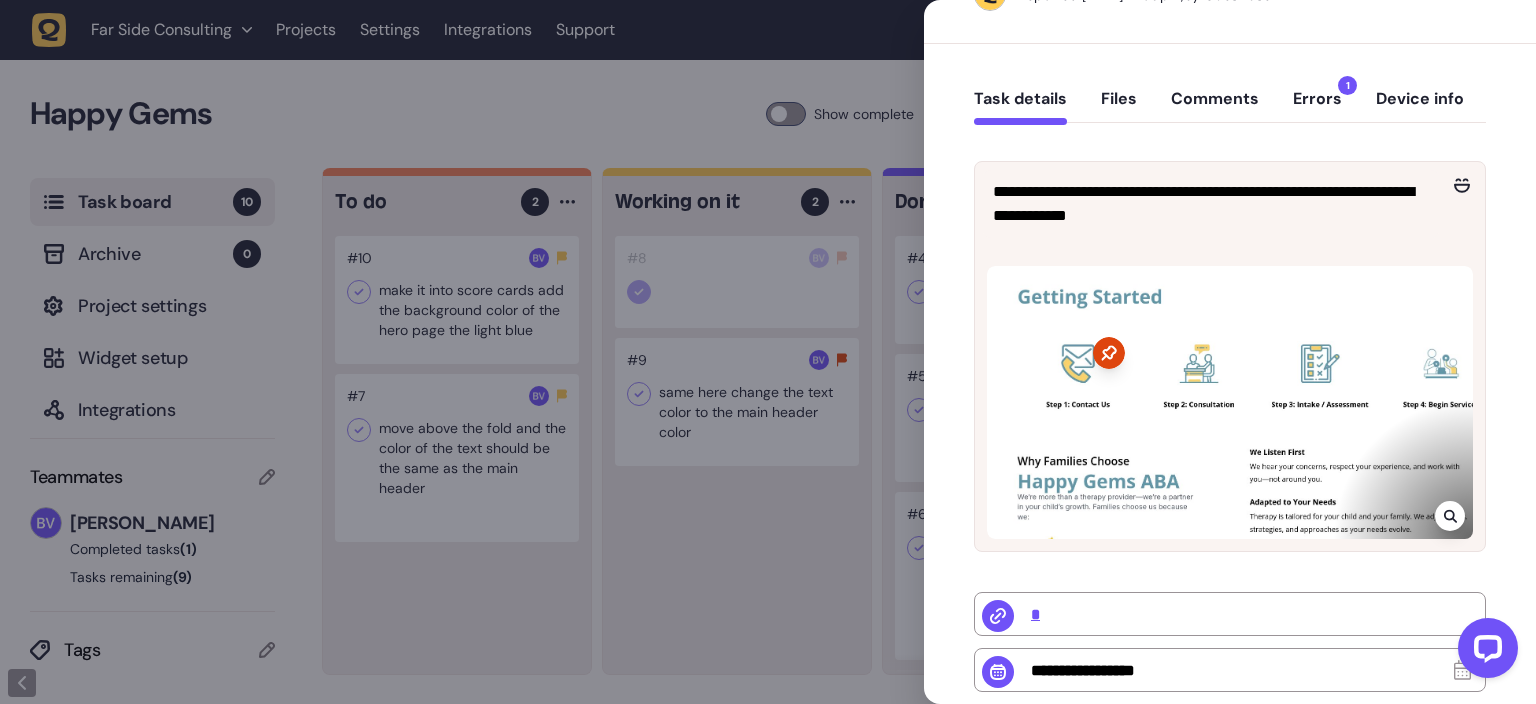 click 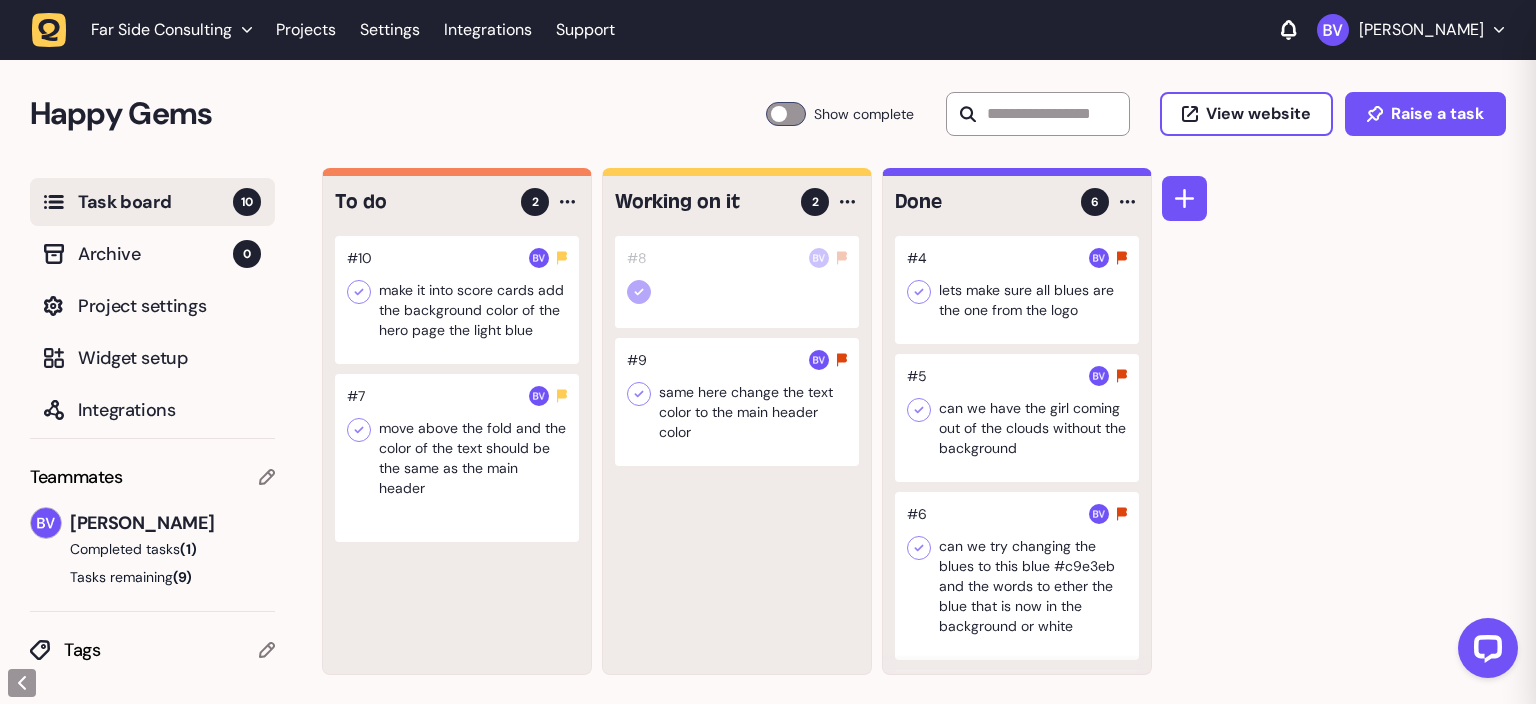 click 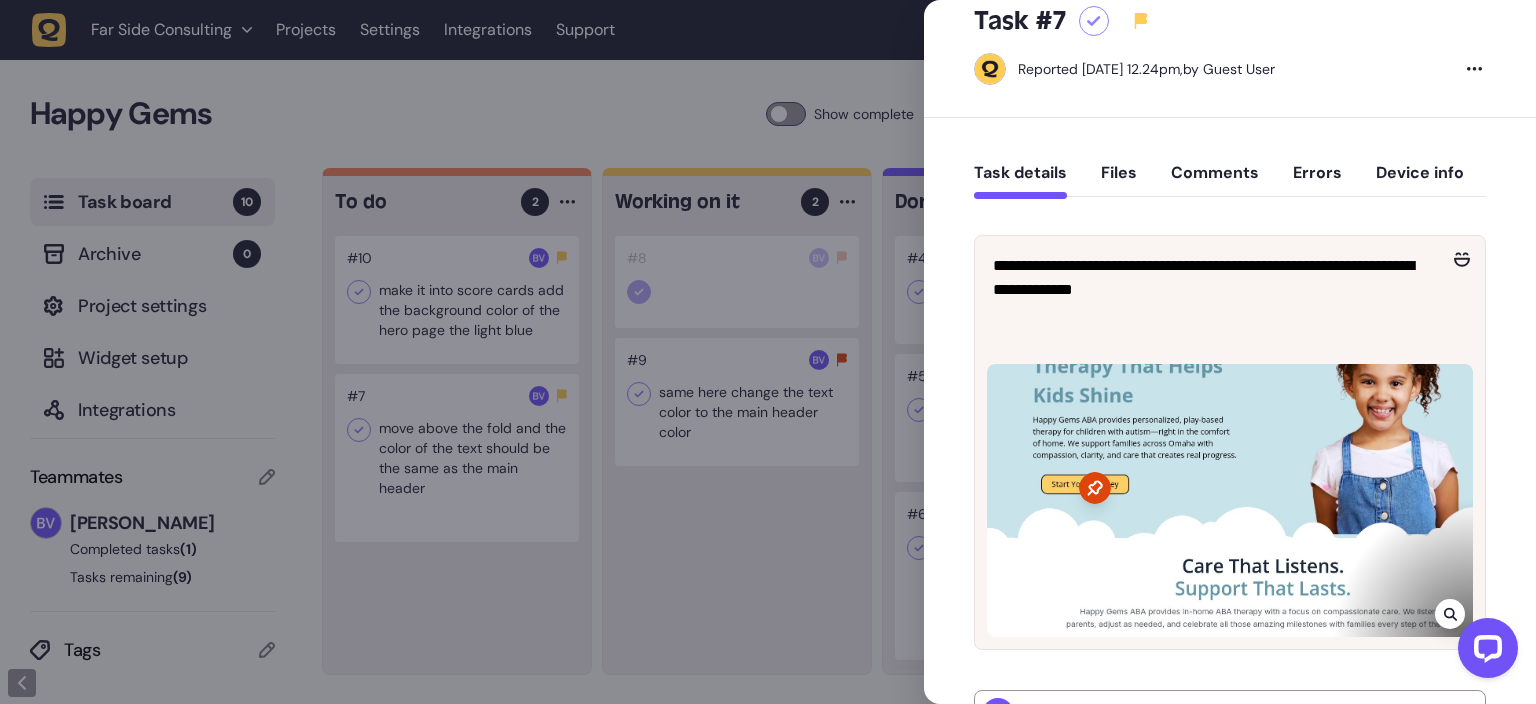 click 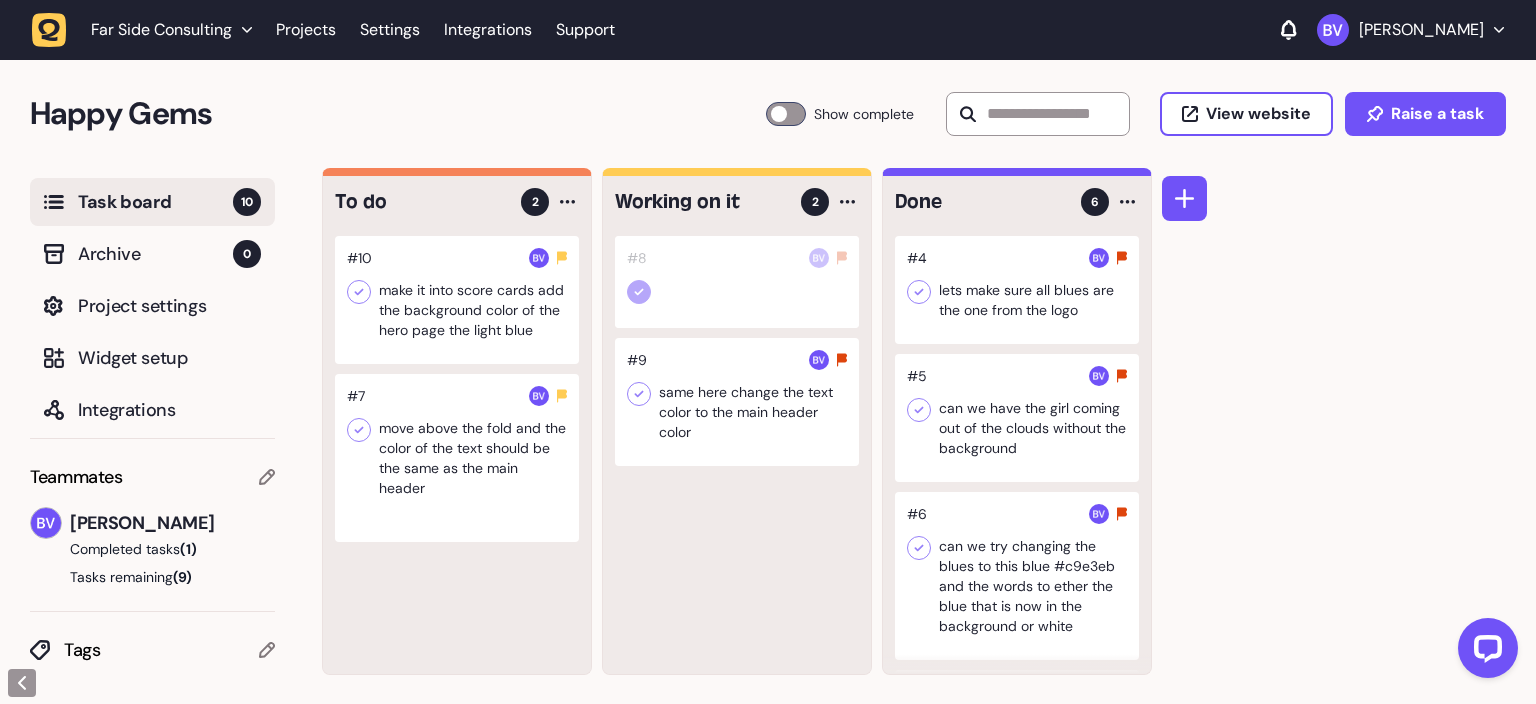 click 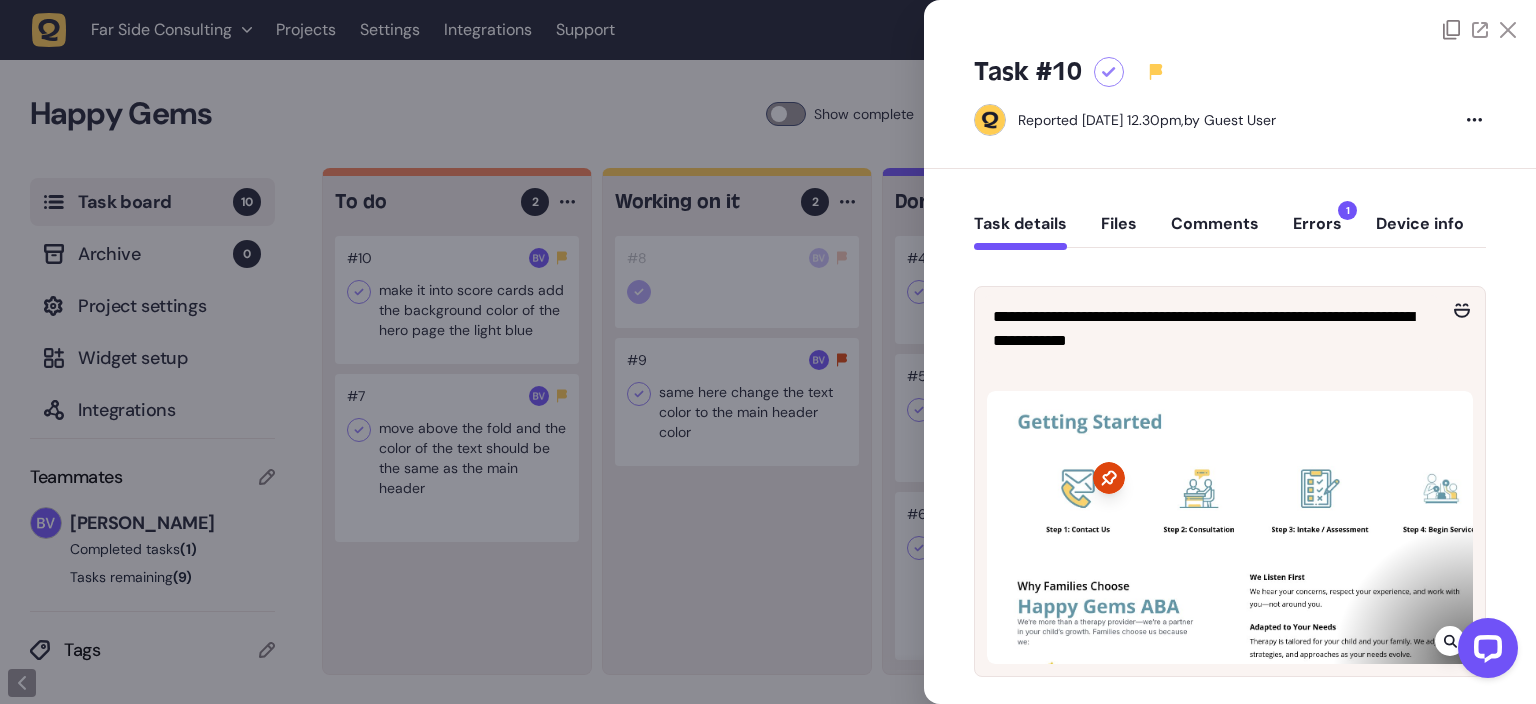 click 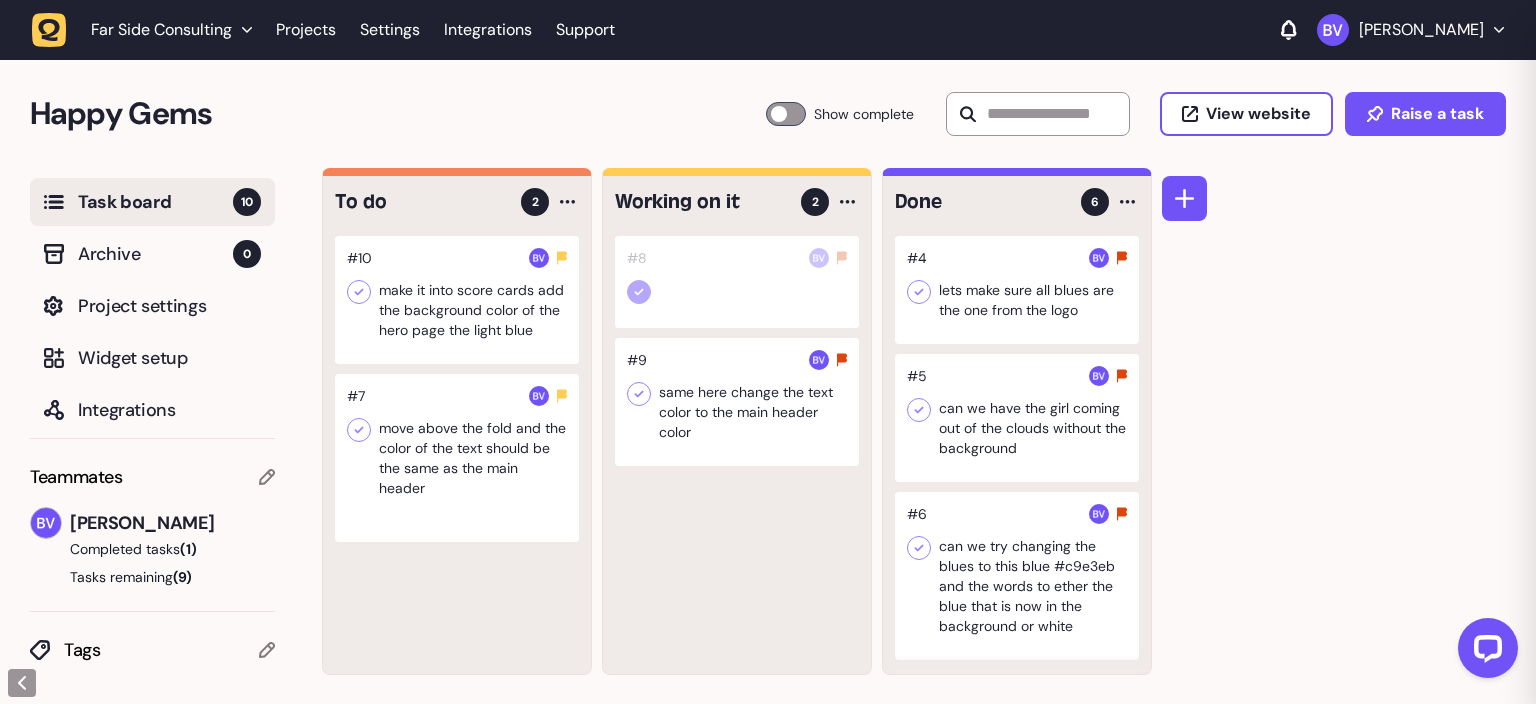 scroll, scrollTop: 0, scrollLeft: 0, axis: both 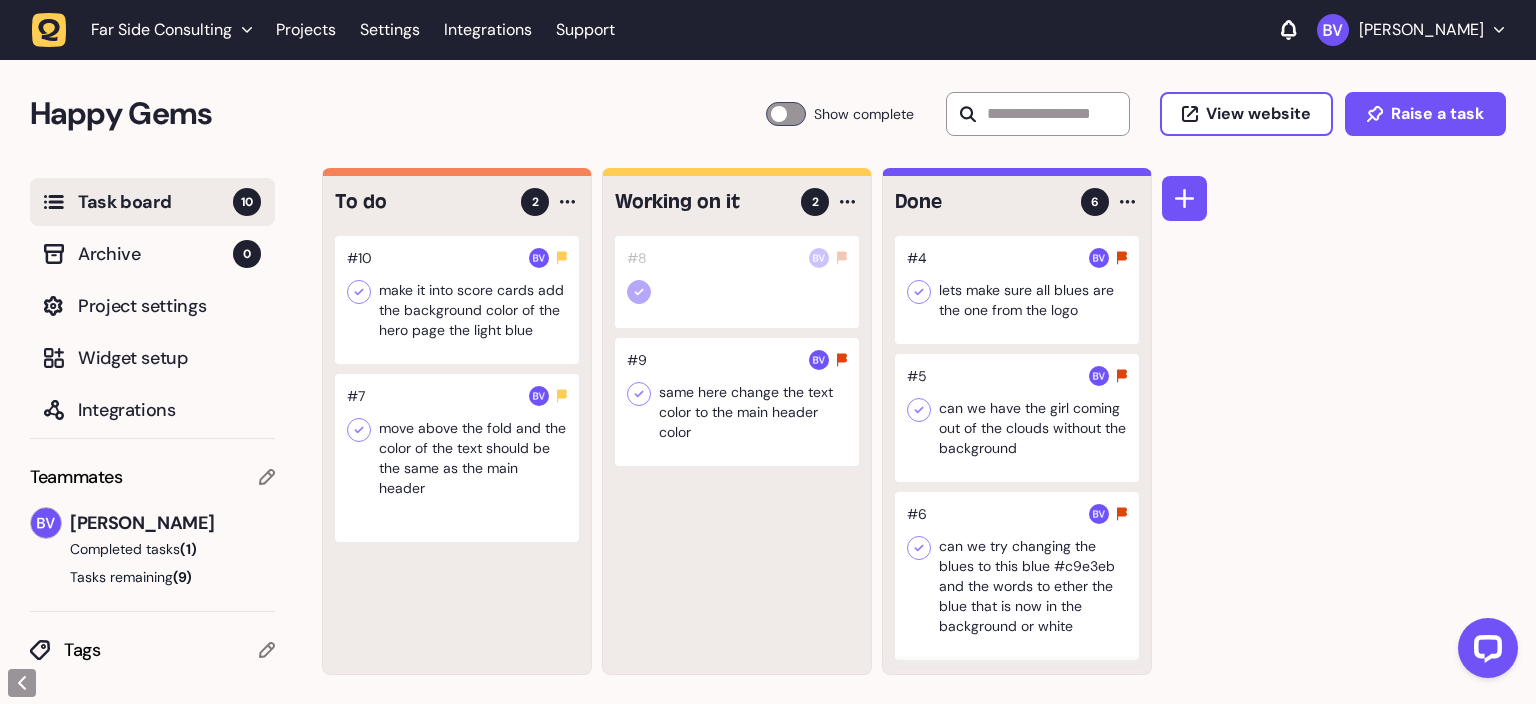 click 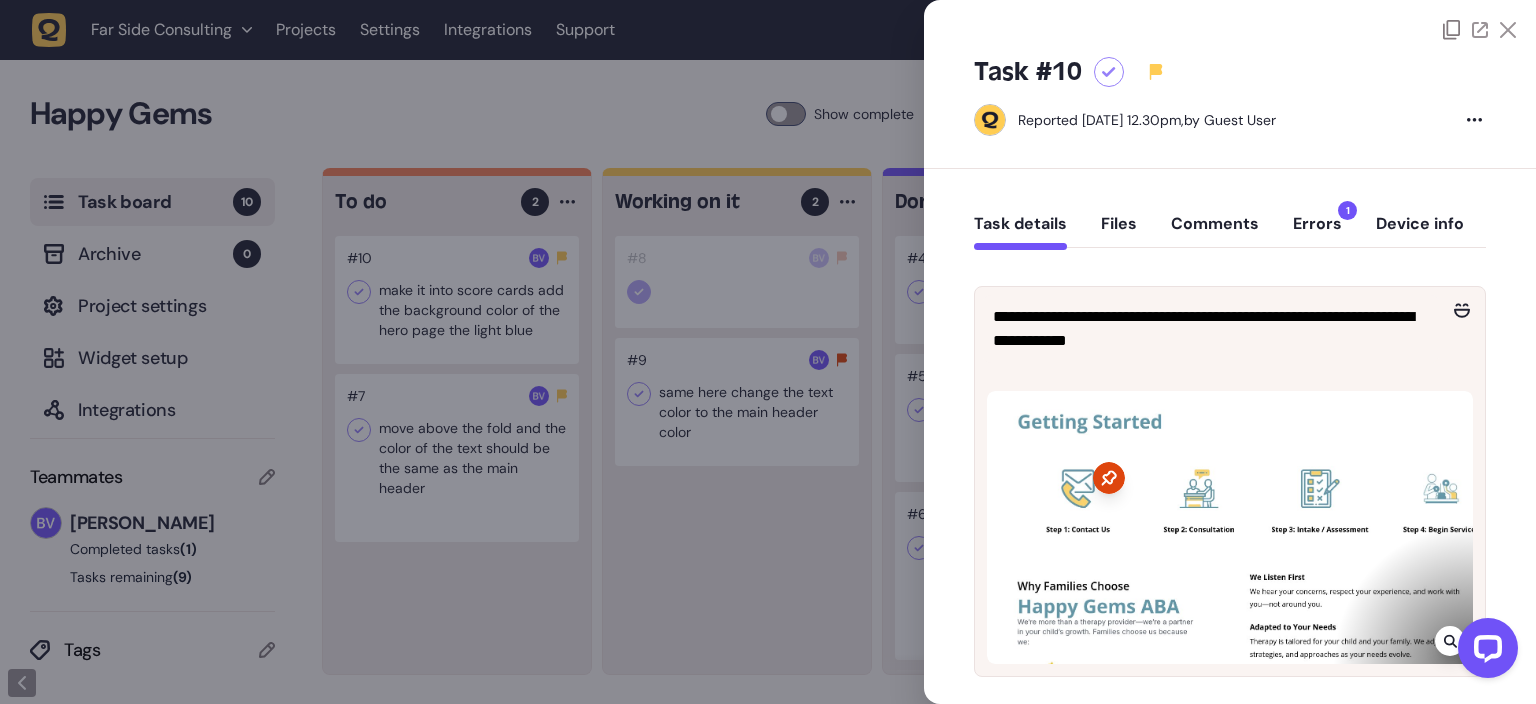 click 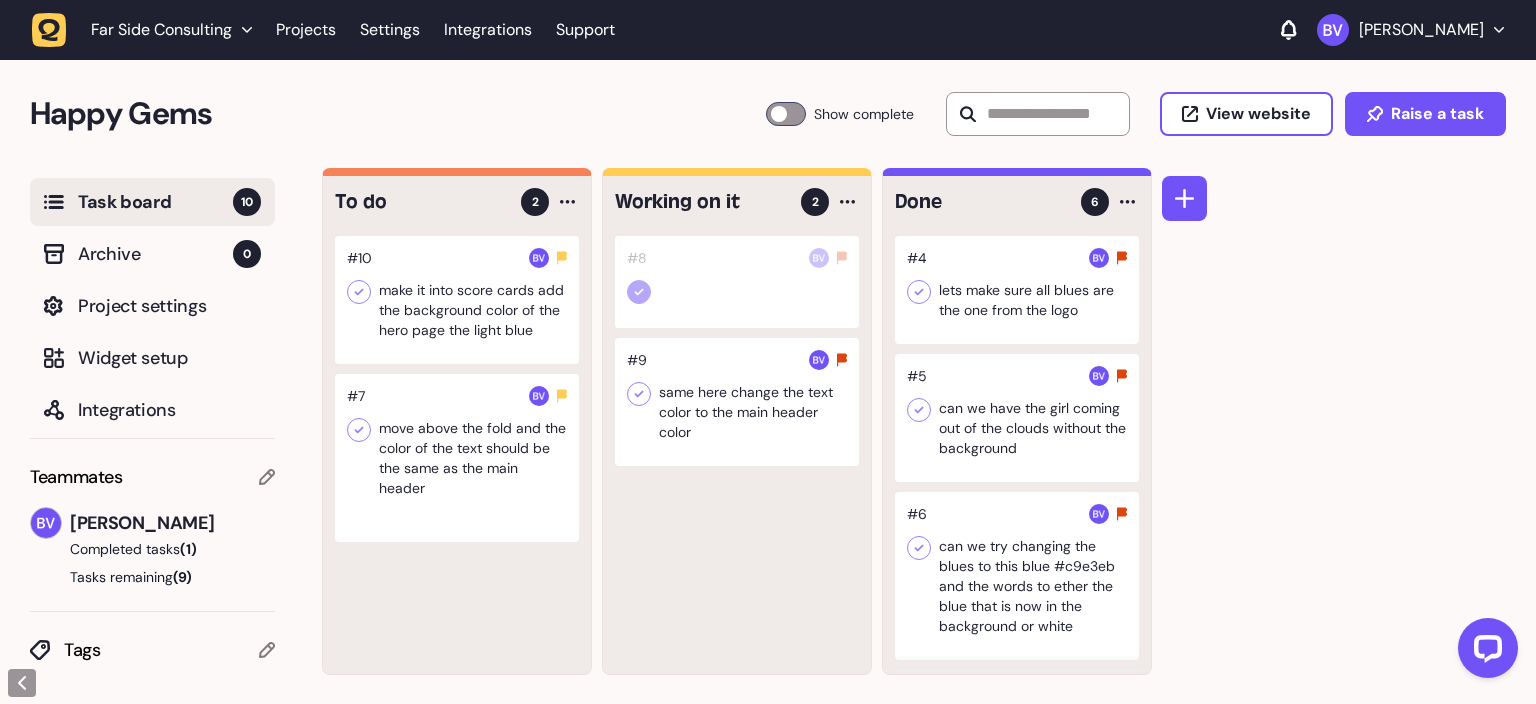 click 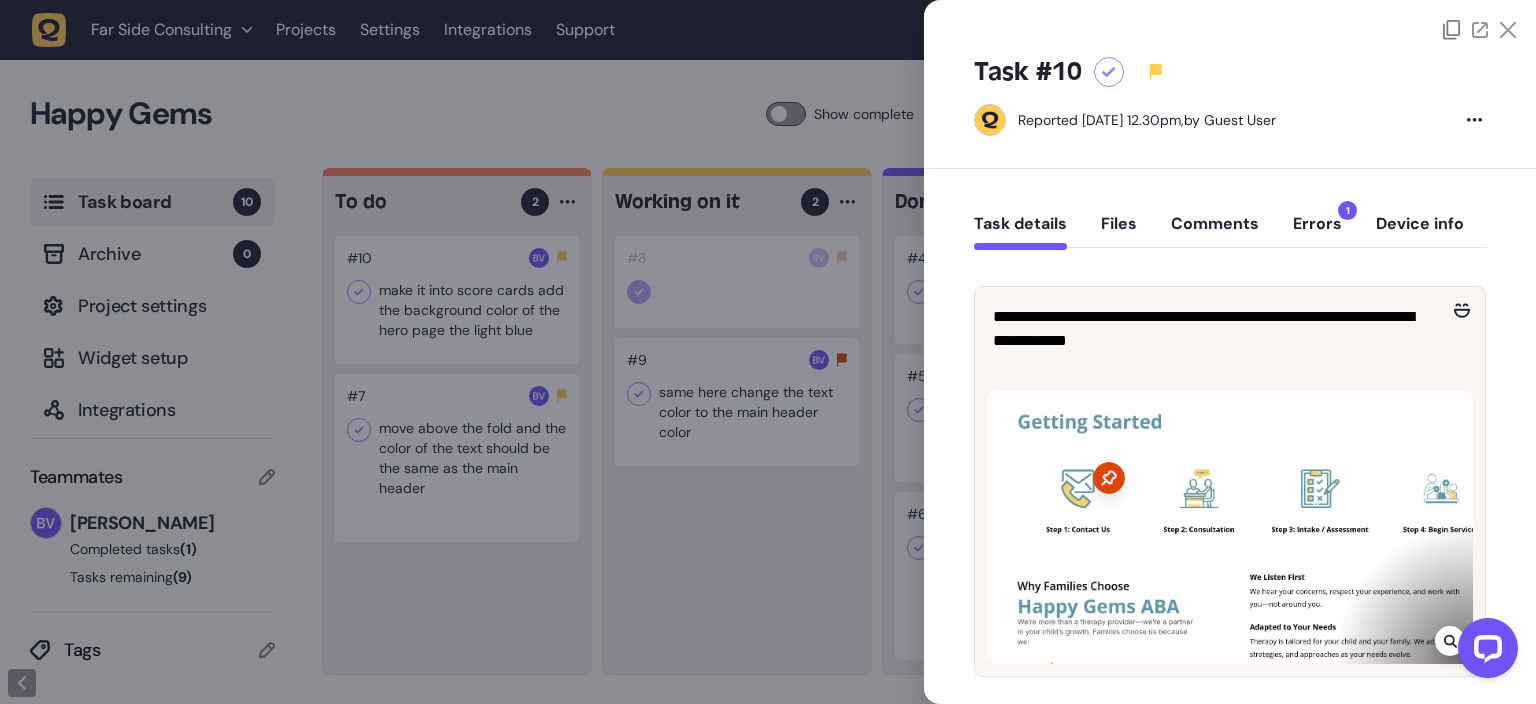 click 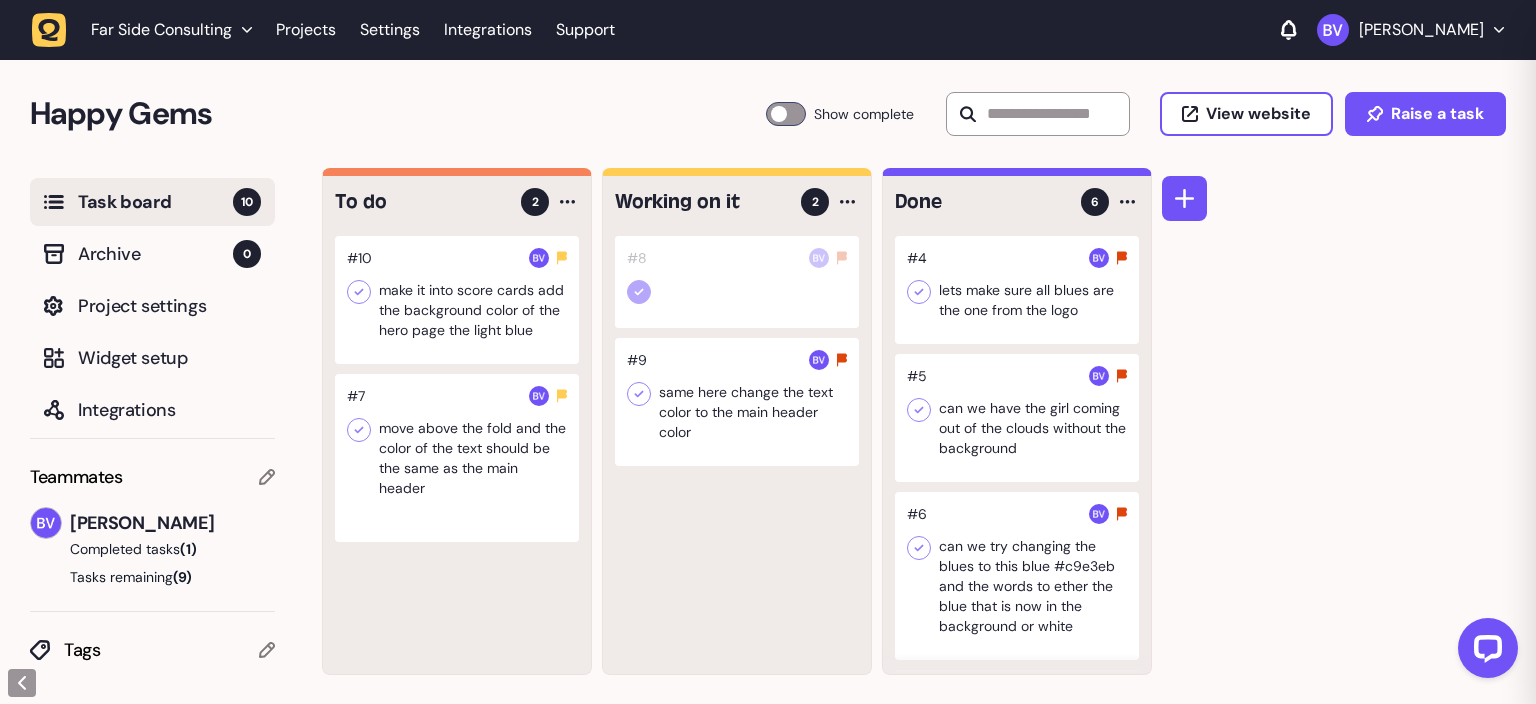 click 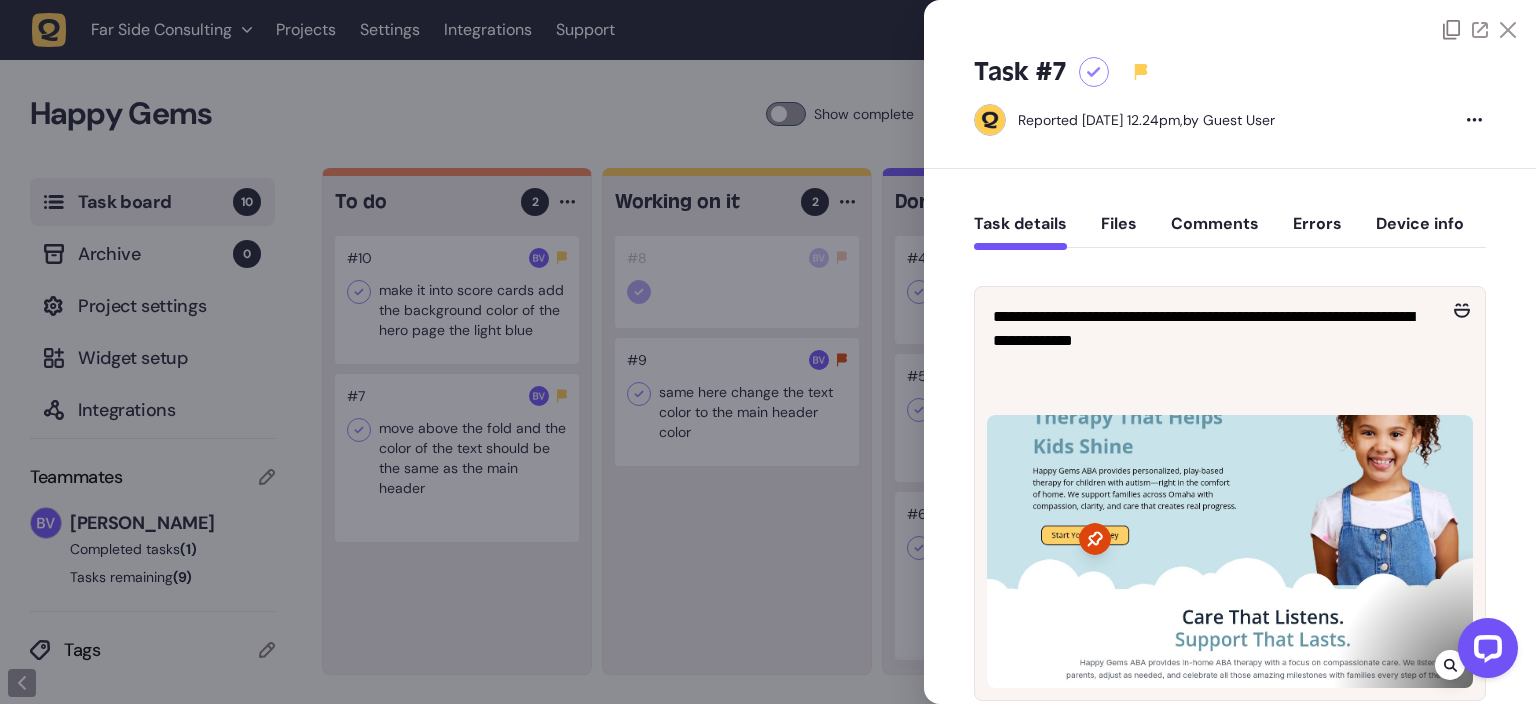click 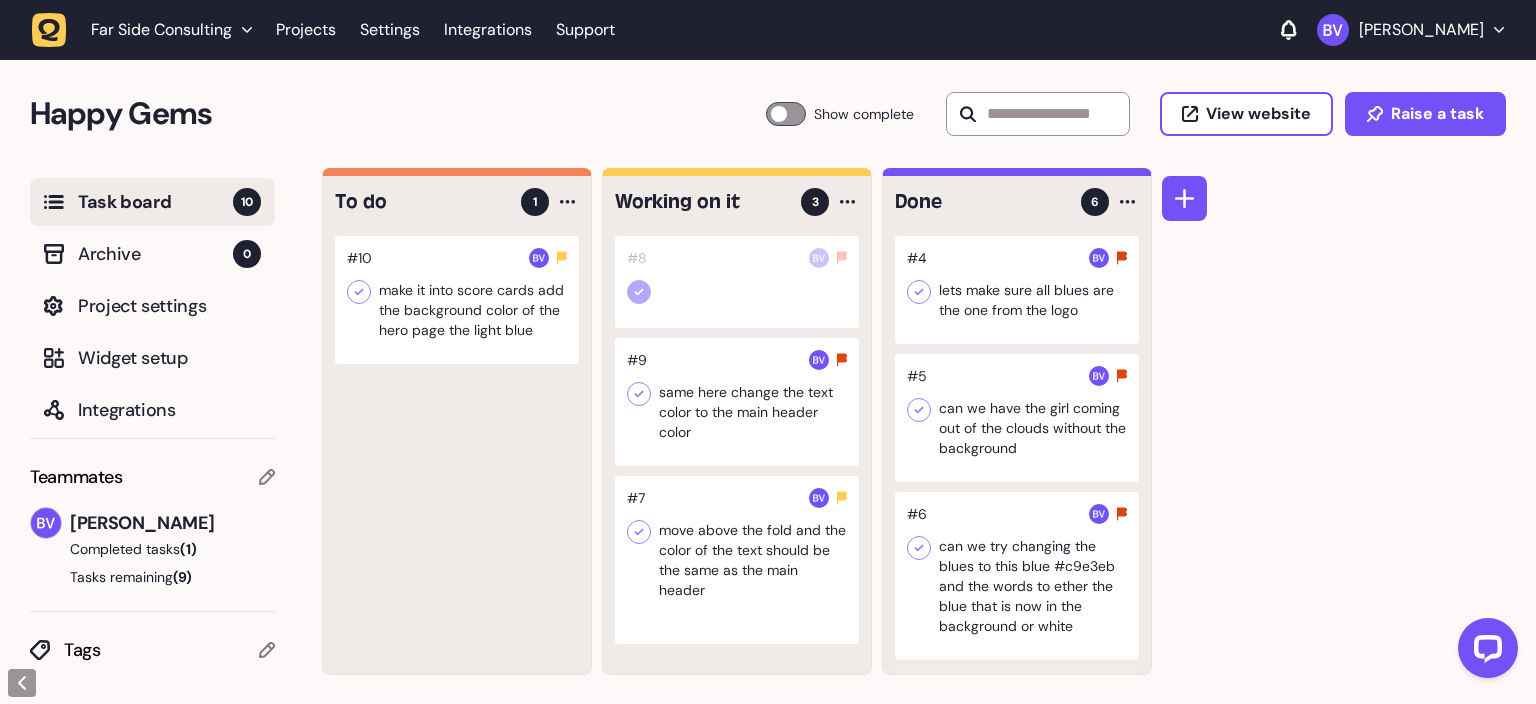 click 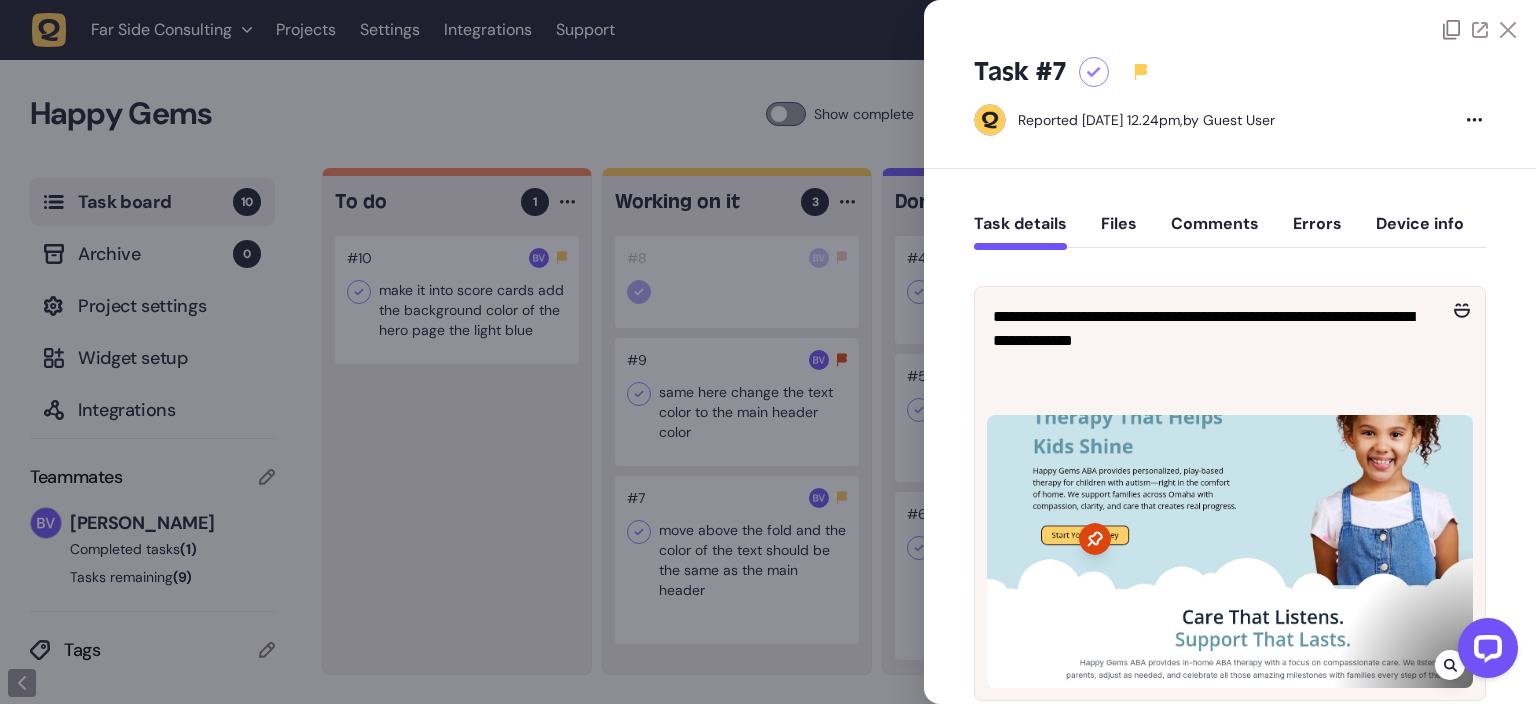 click 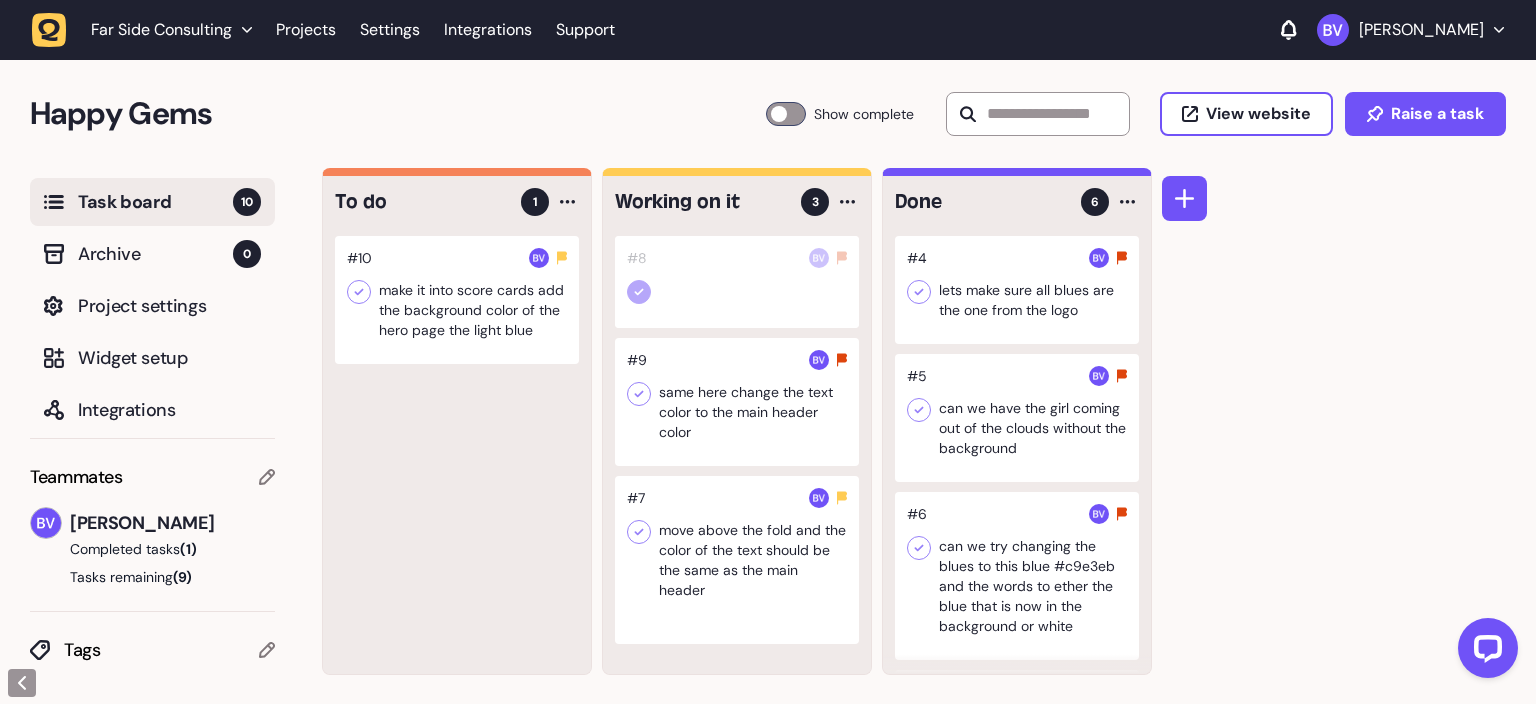 click 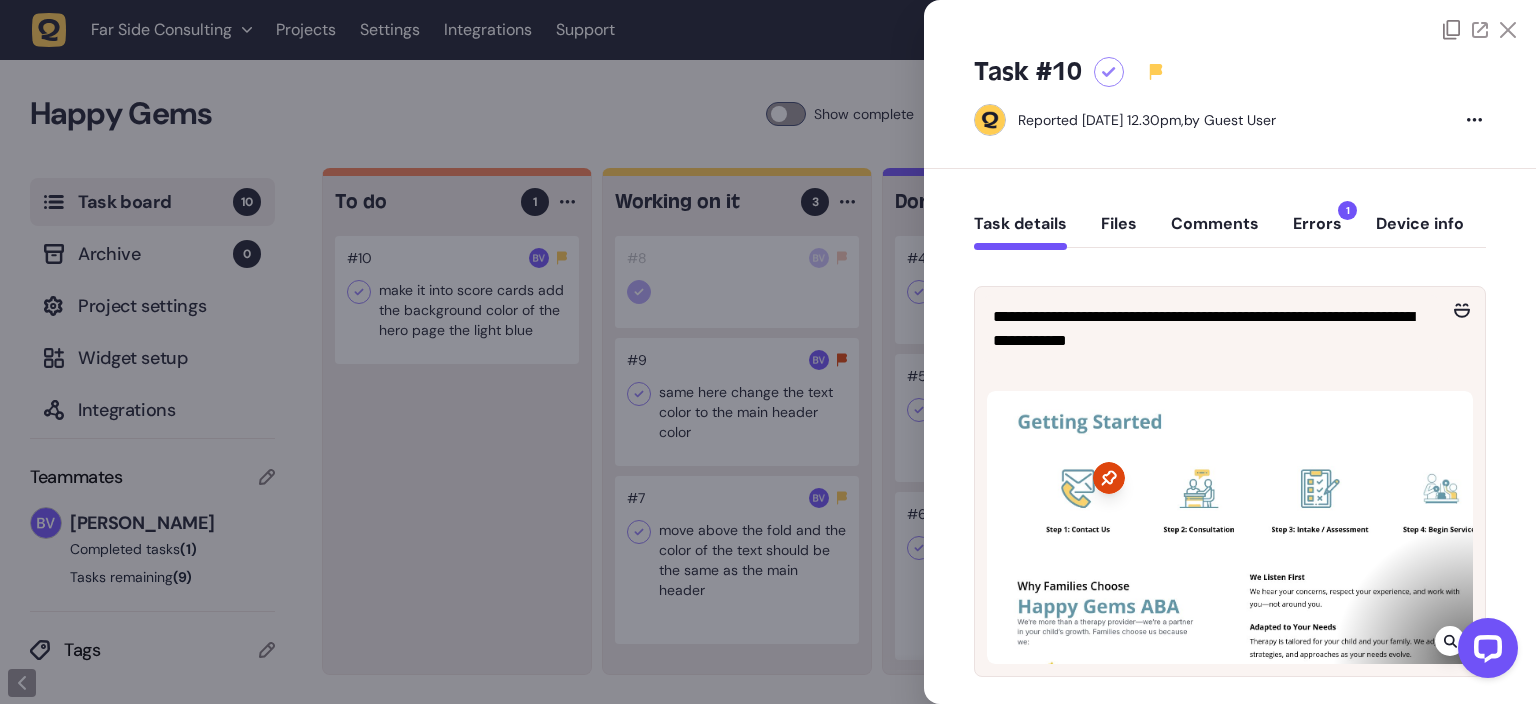 scroll, scrollTop: 125, scrollLeft: 0, axis: vertical 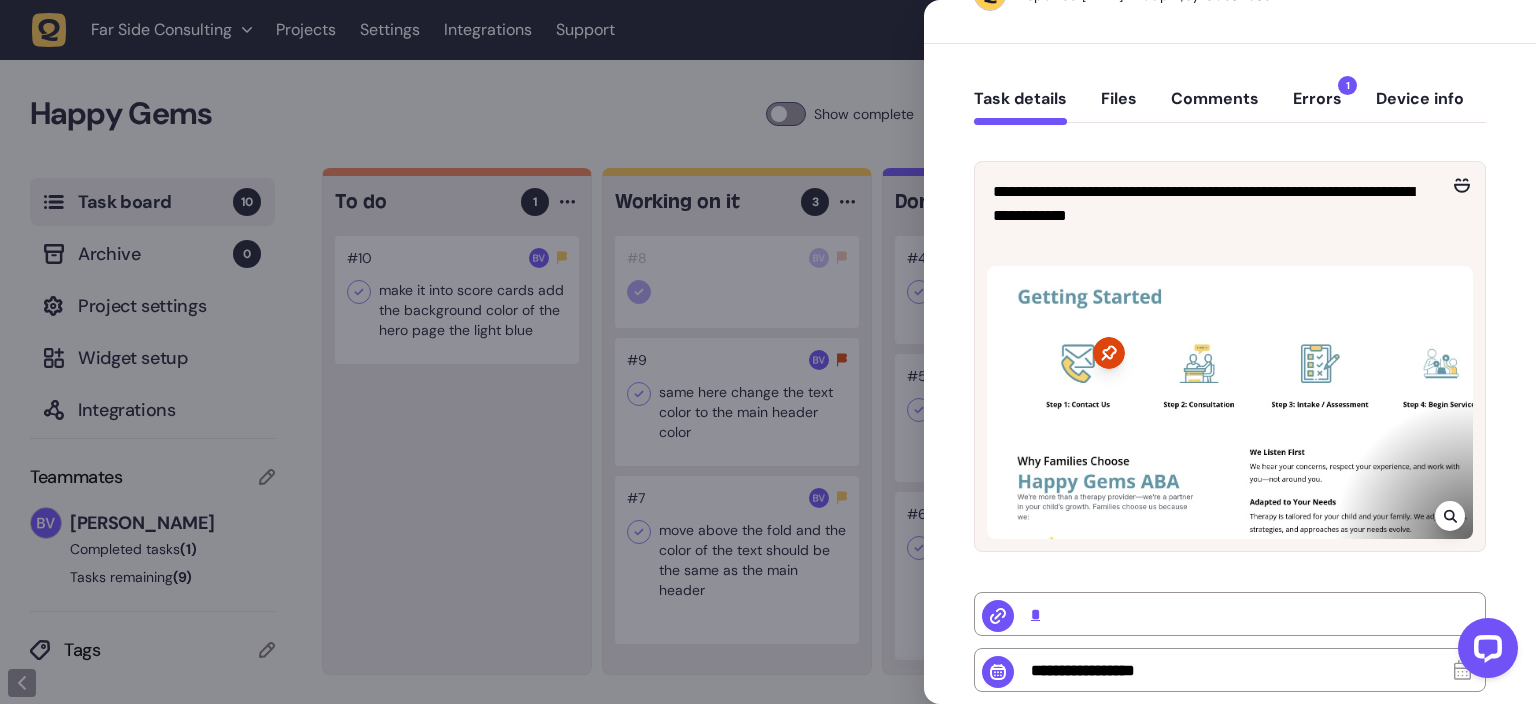 click 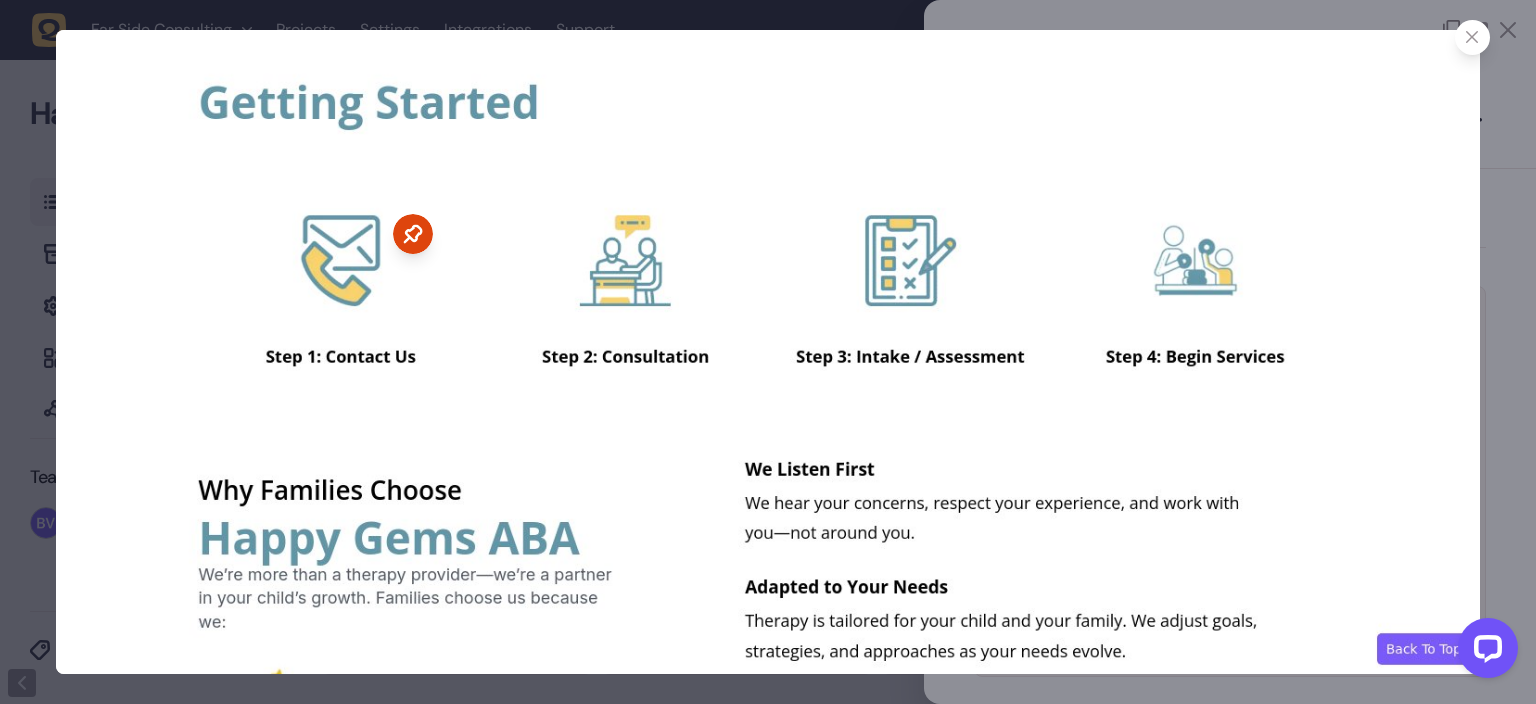 drag, startPoint x: 81, startPoint y: 246, endPoint x: 99, endPoint y: 245, distance: 18.027756 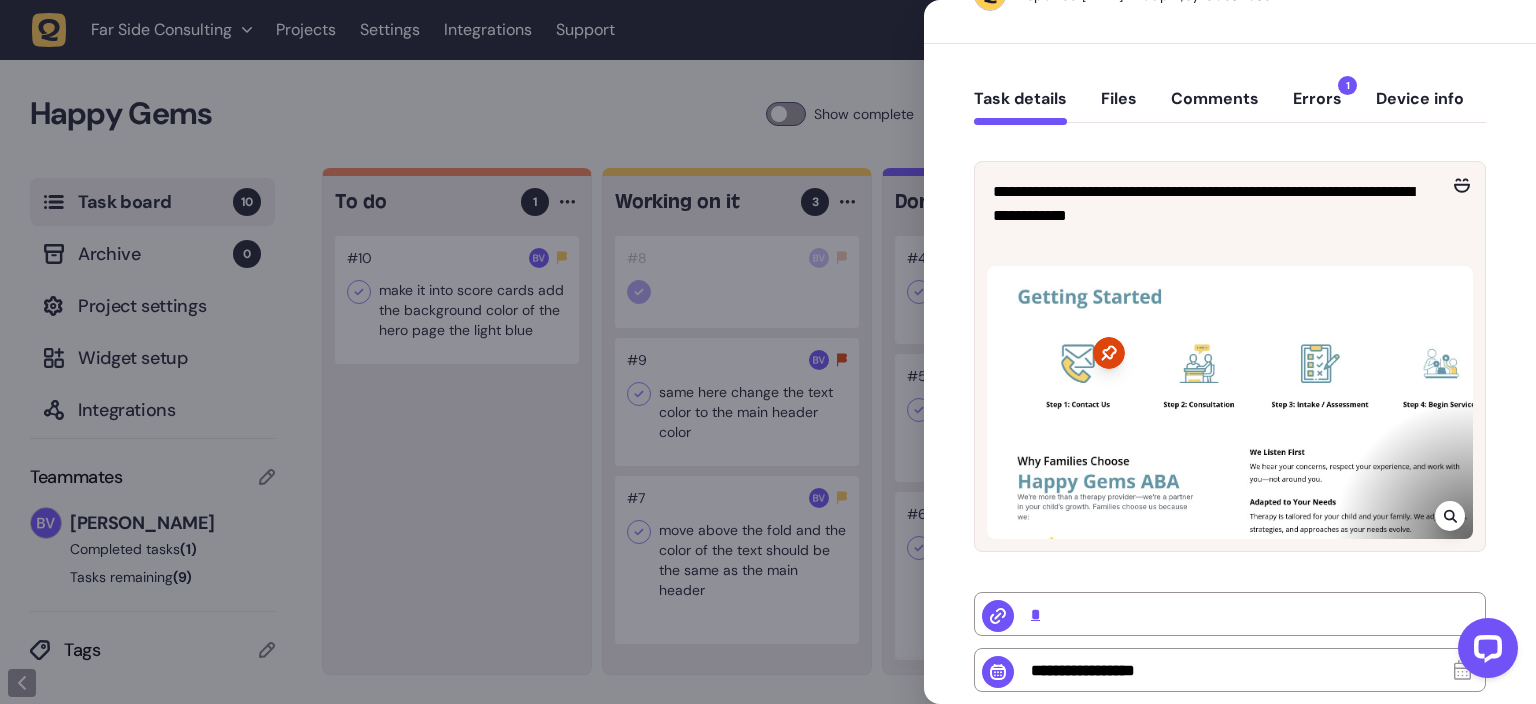 scroll, scrollTop: 125, scrollLeft: 0, axis: vertical 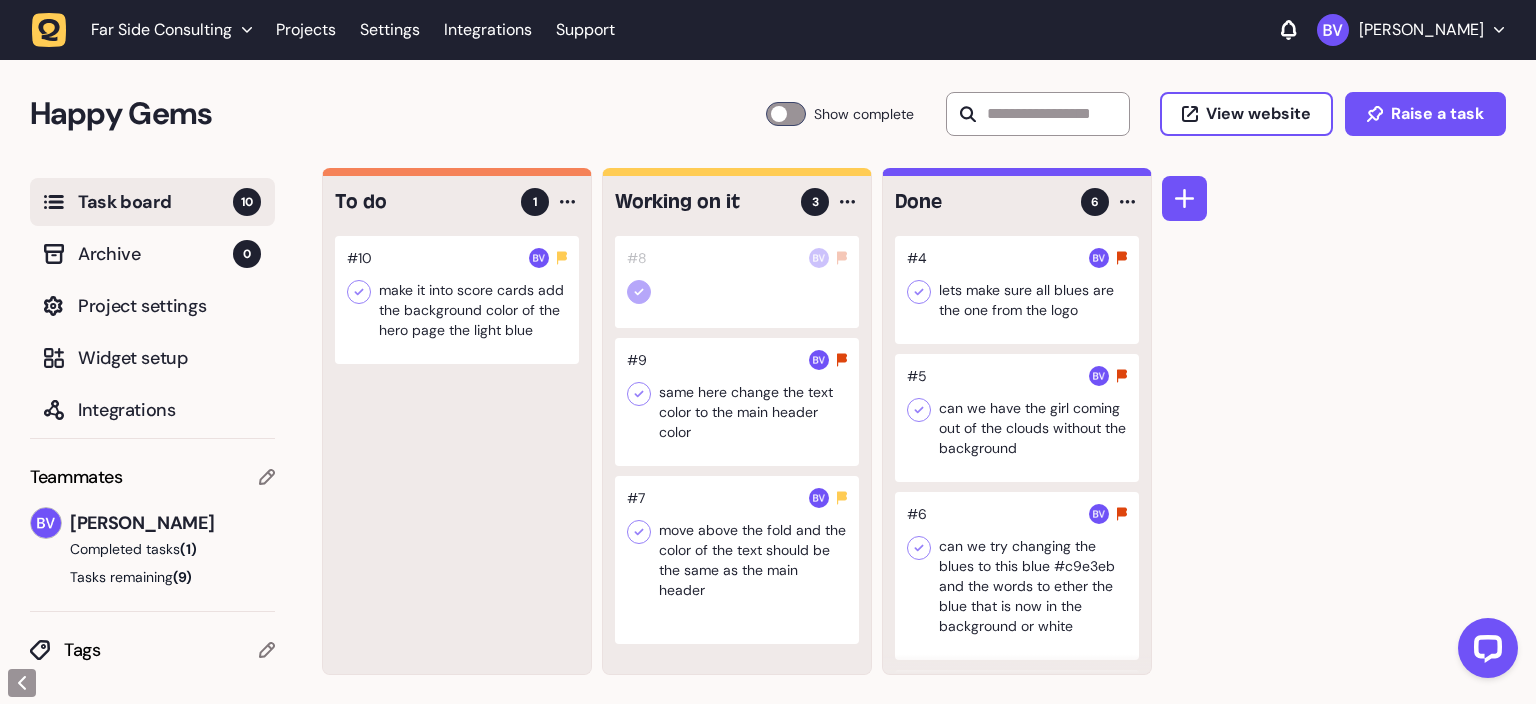 click on "Far Side Consulting" 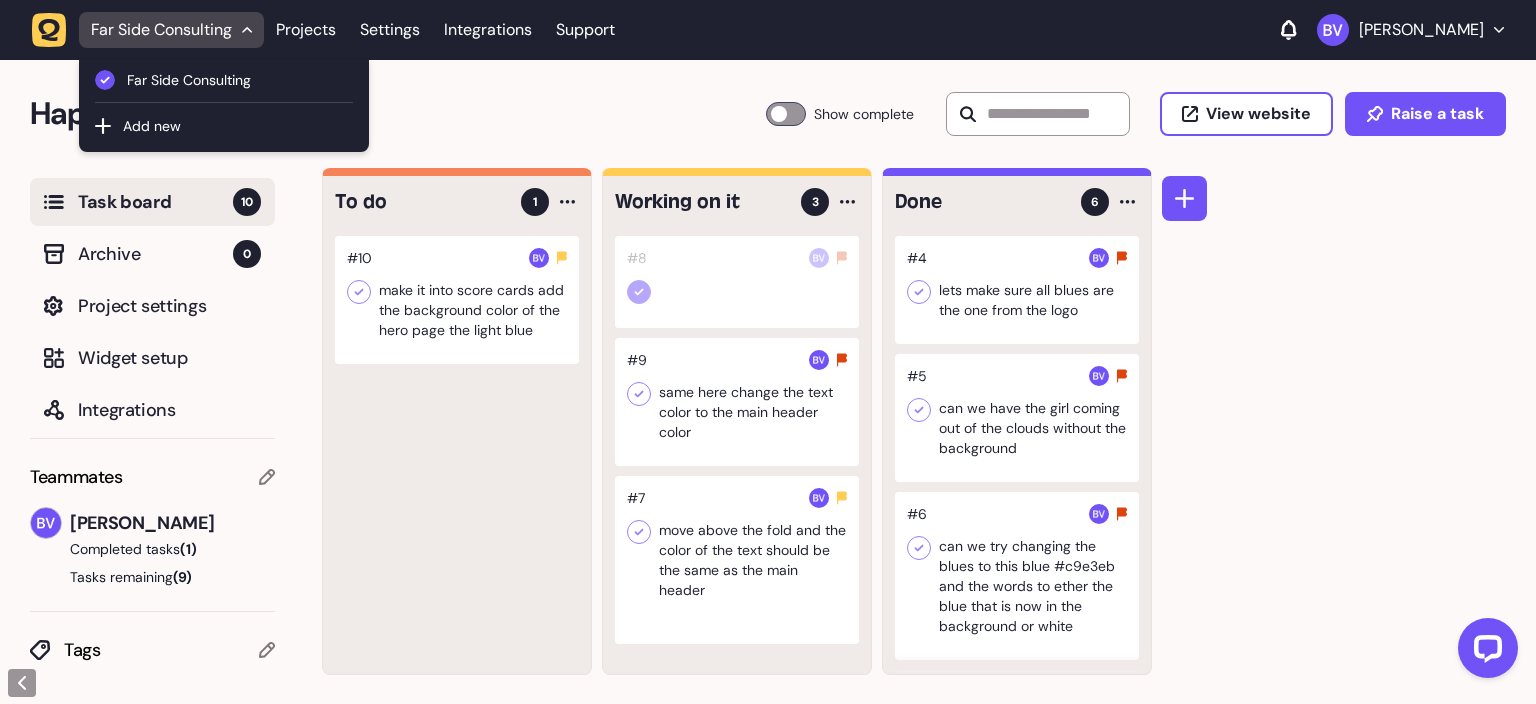 click 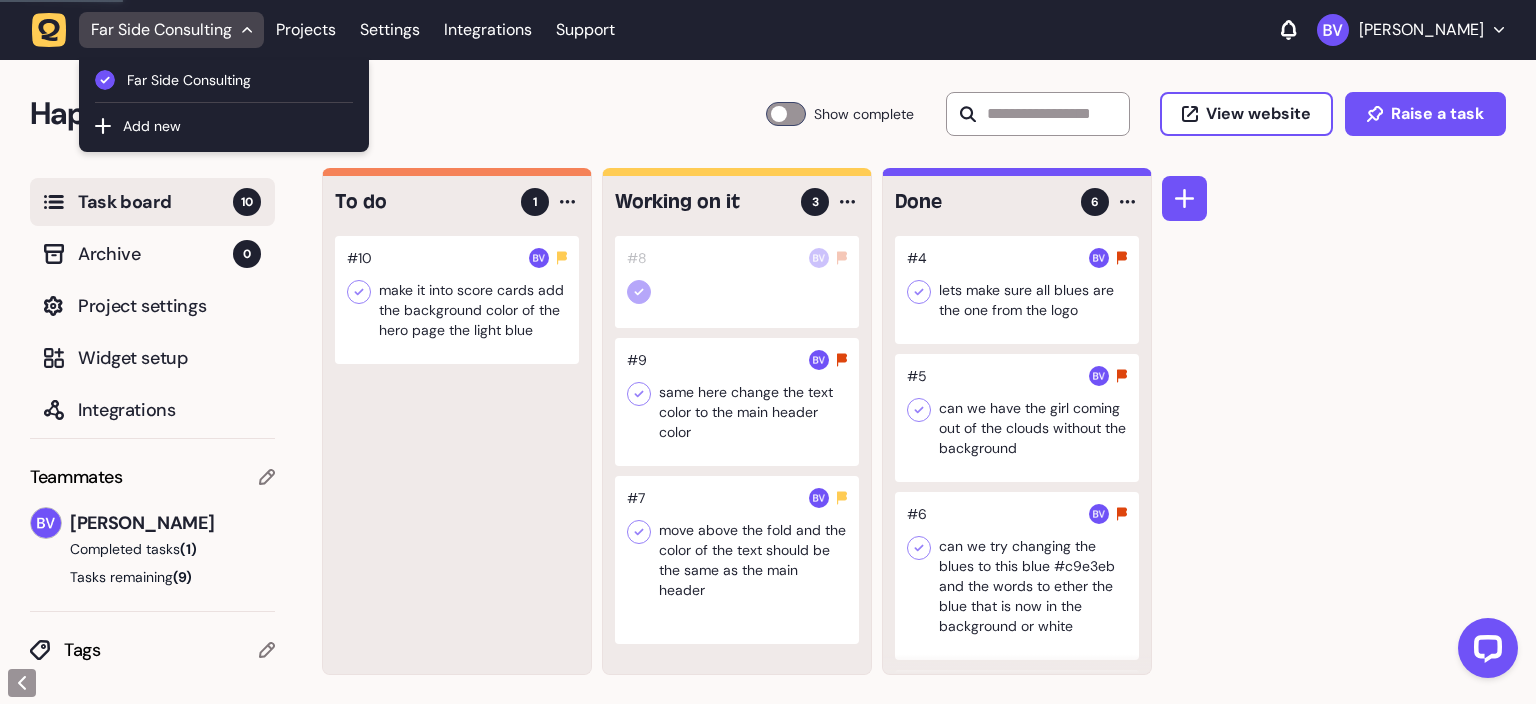 click 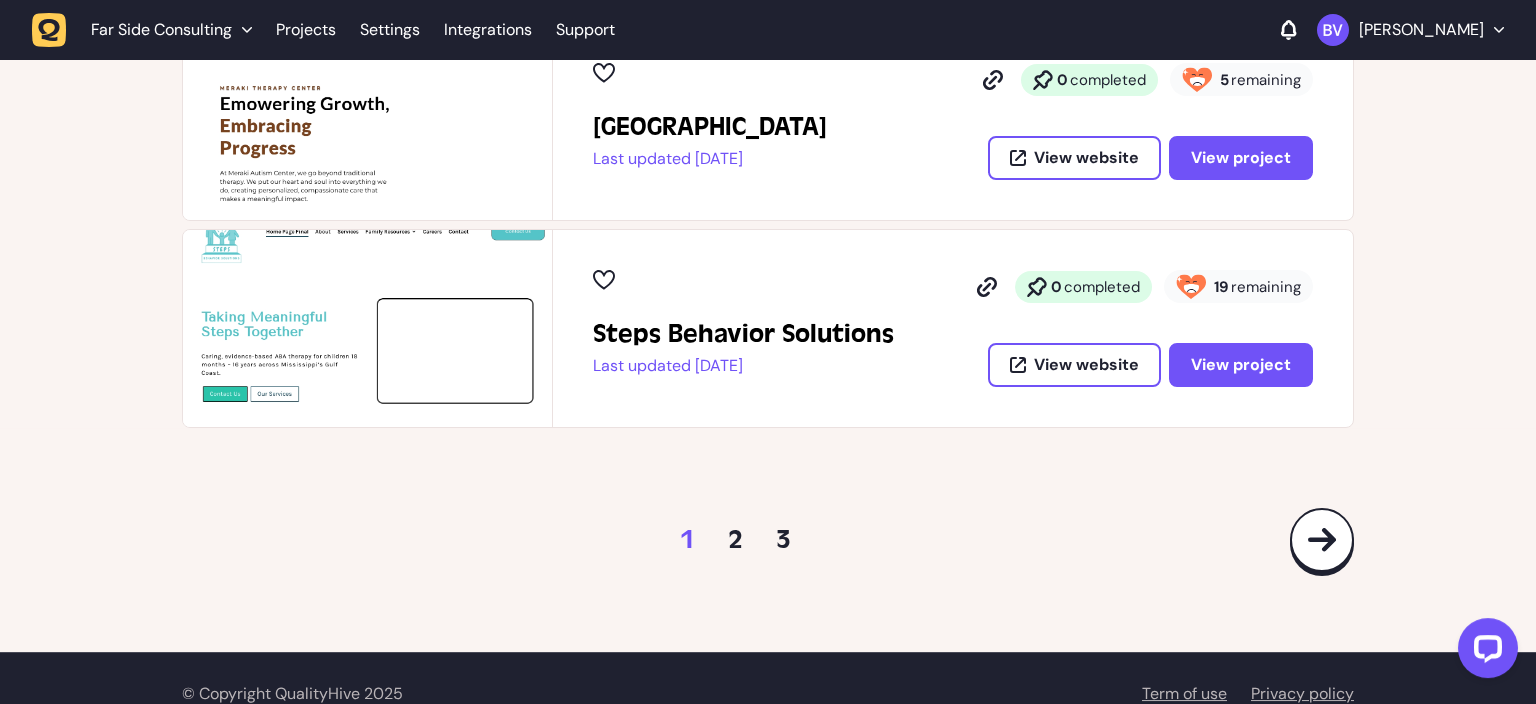 scroll, scrollTop: 1237, scrollLeft: 0, axis: vertical 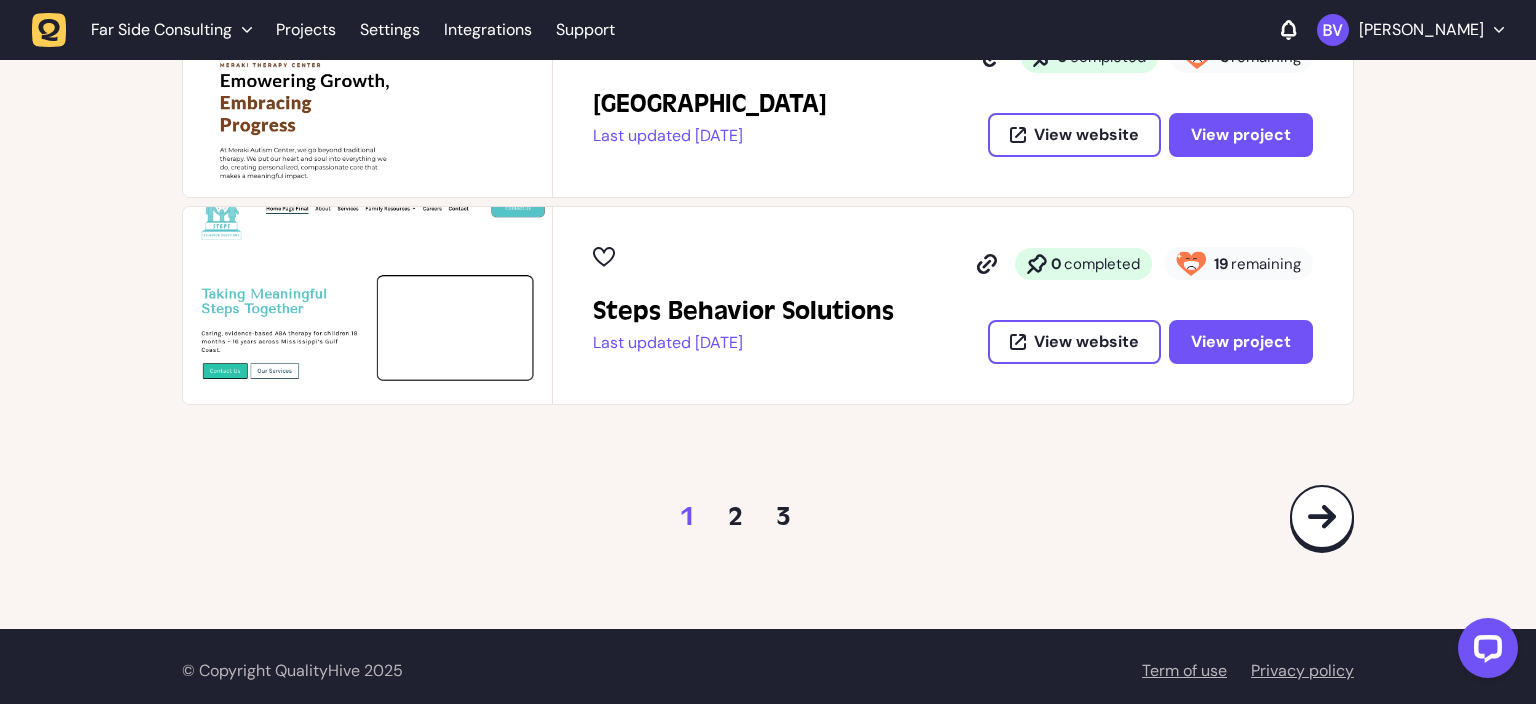 click on "1 2 3" 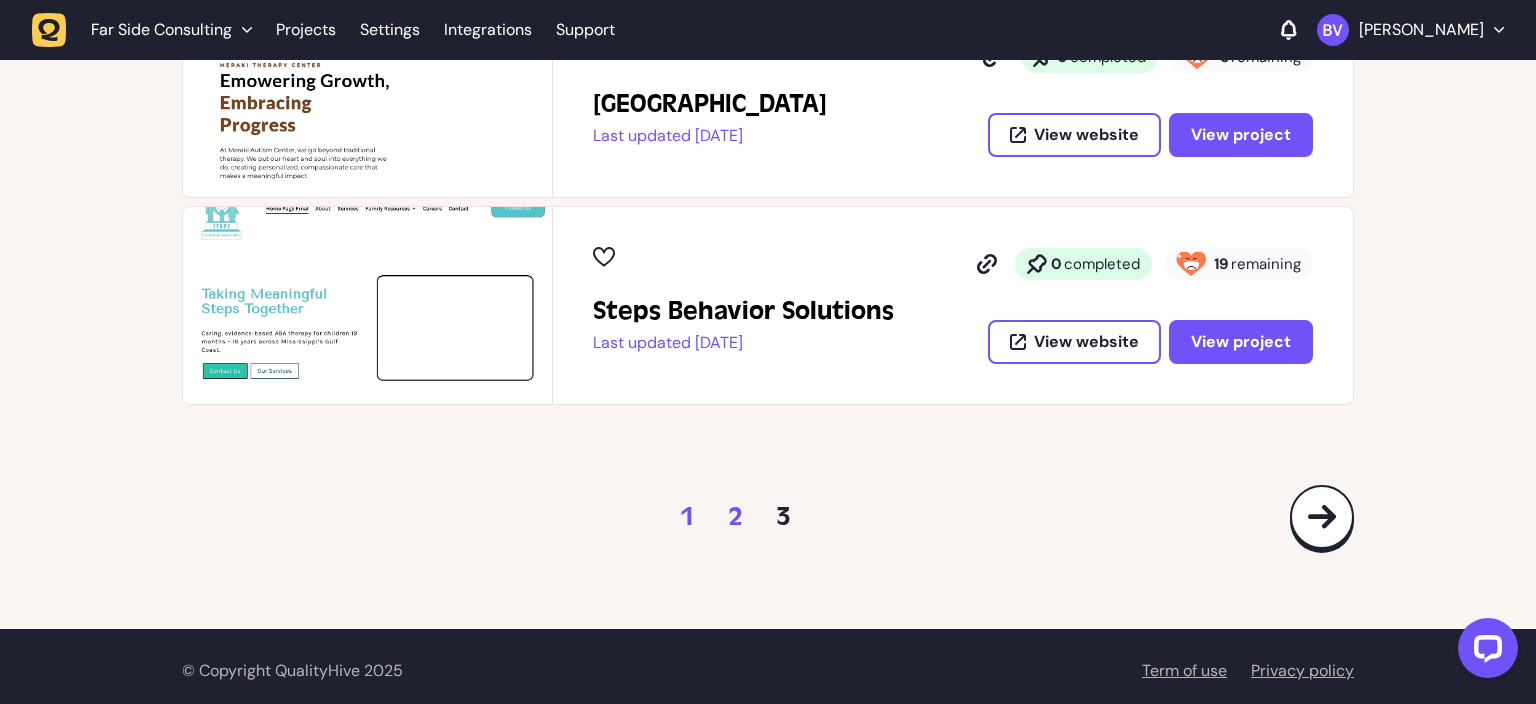 click on "2" 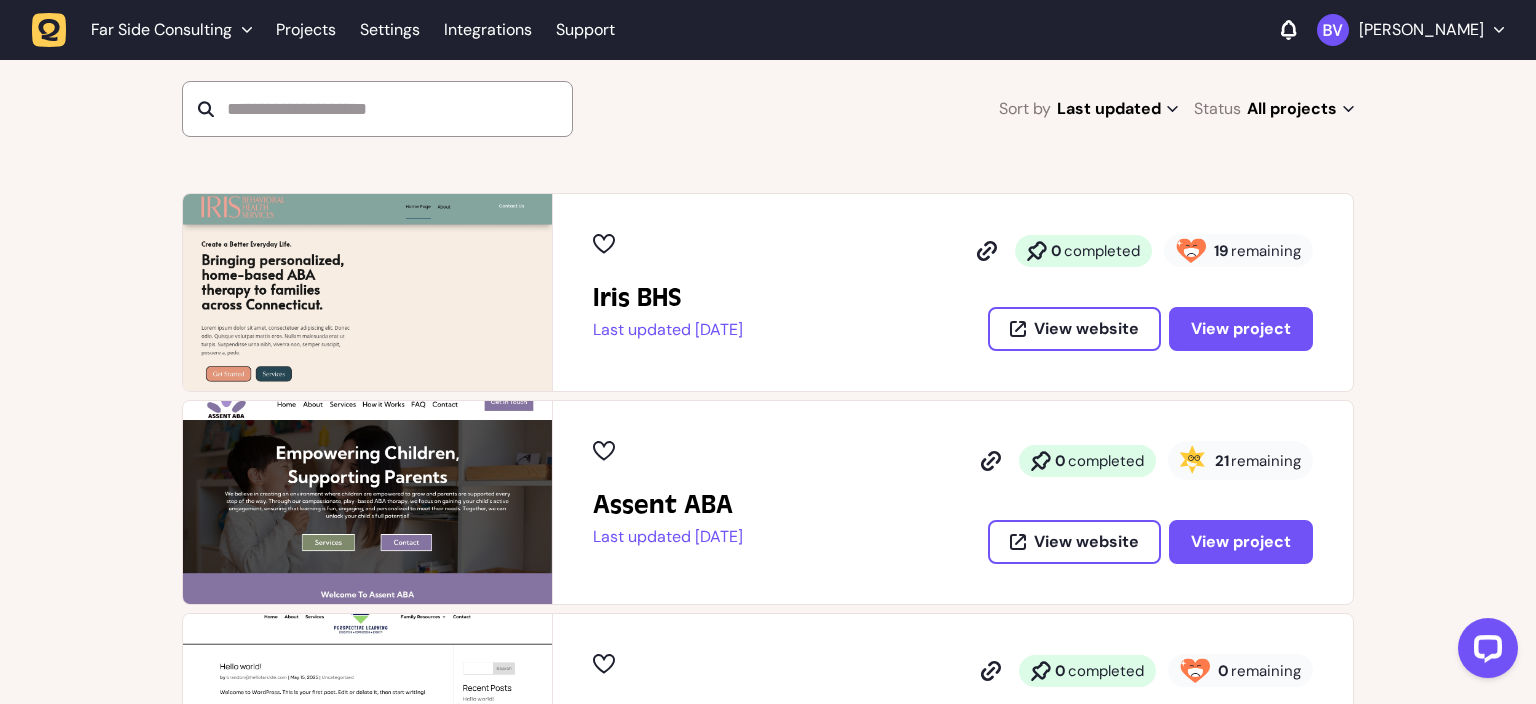 scroll, scrollTop: 76, scrollLeft: 0, axis: vertical 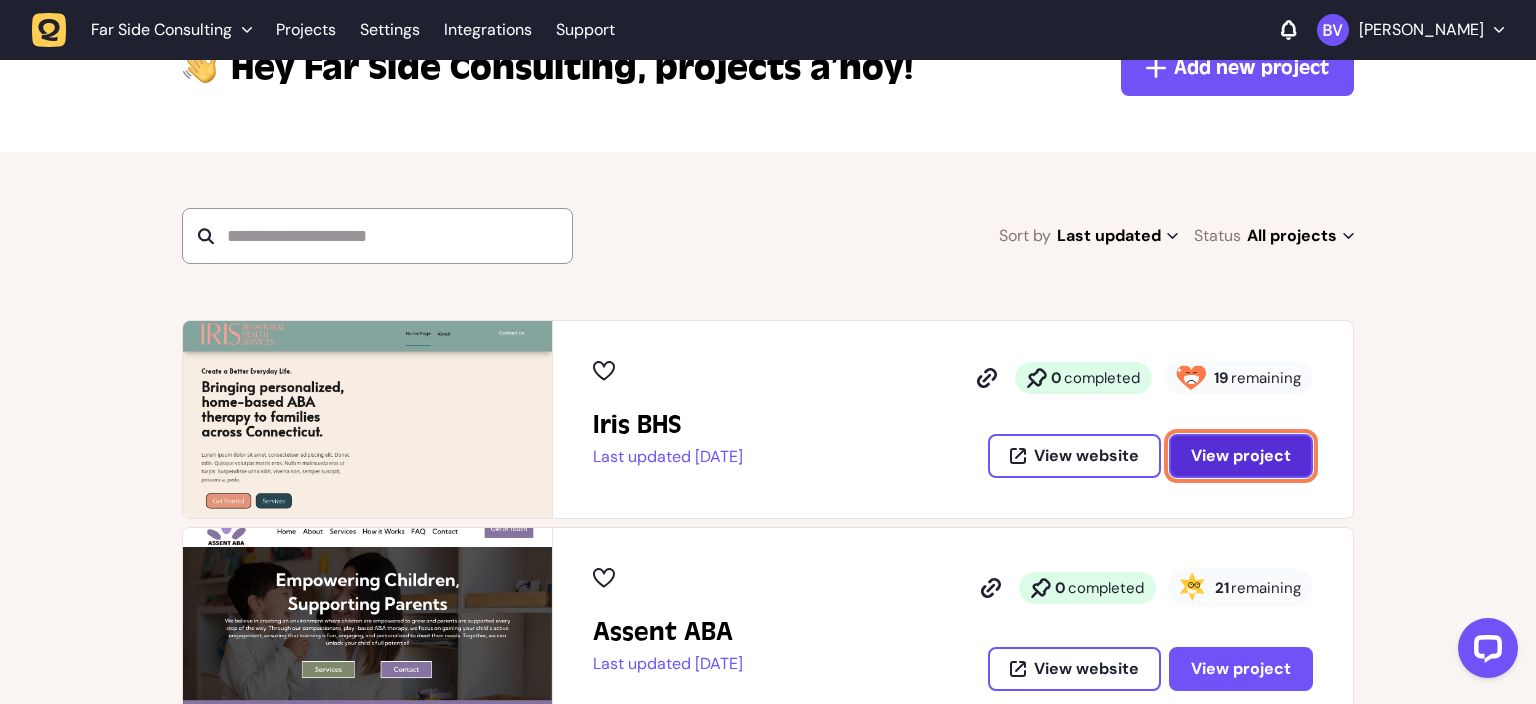 click on "View project" 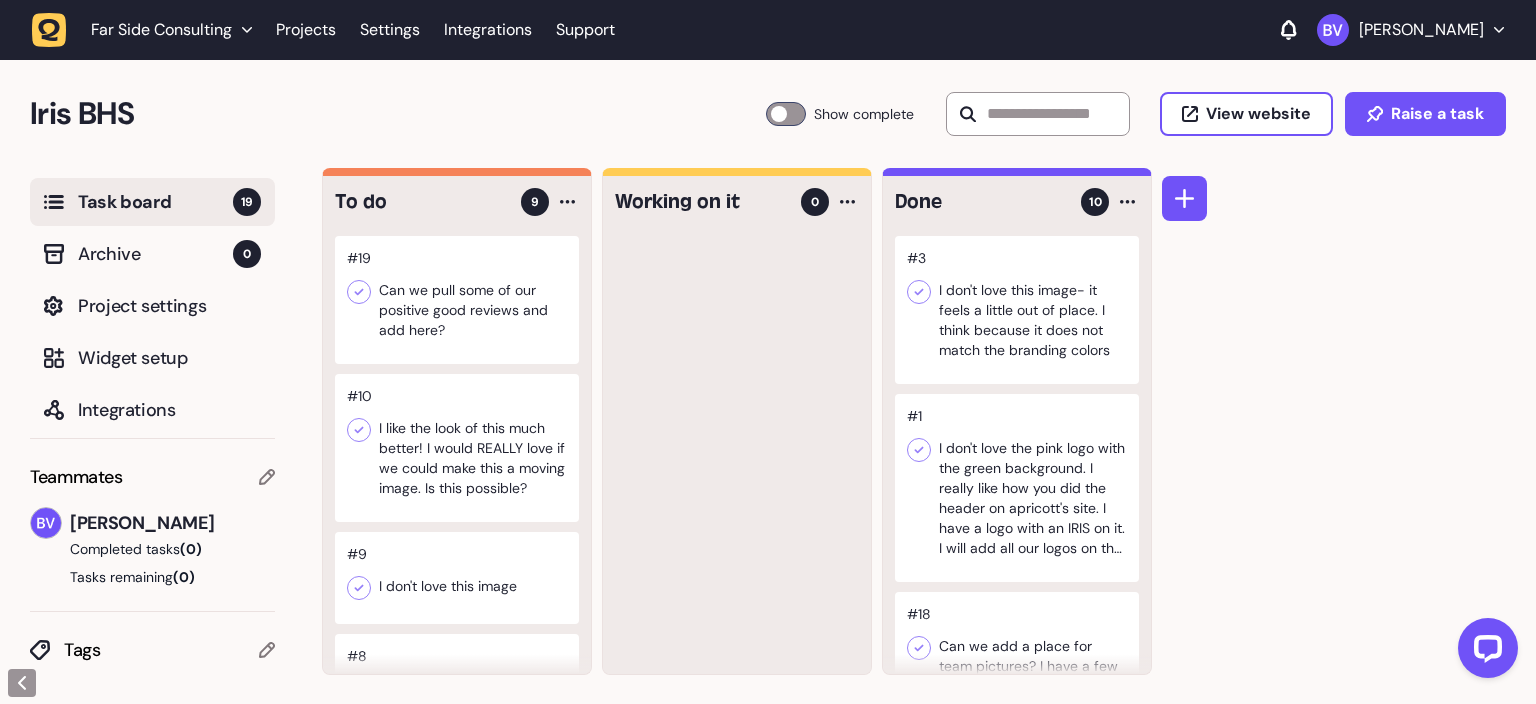 scroll, scrollTop: 0, scrollLeft: 0, axis: both 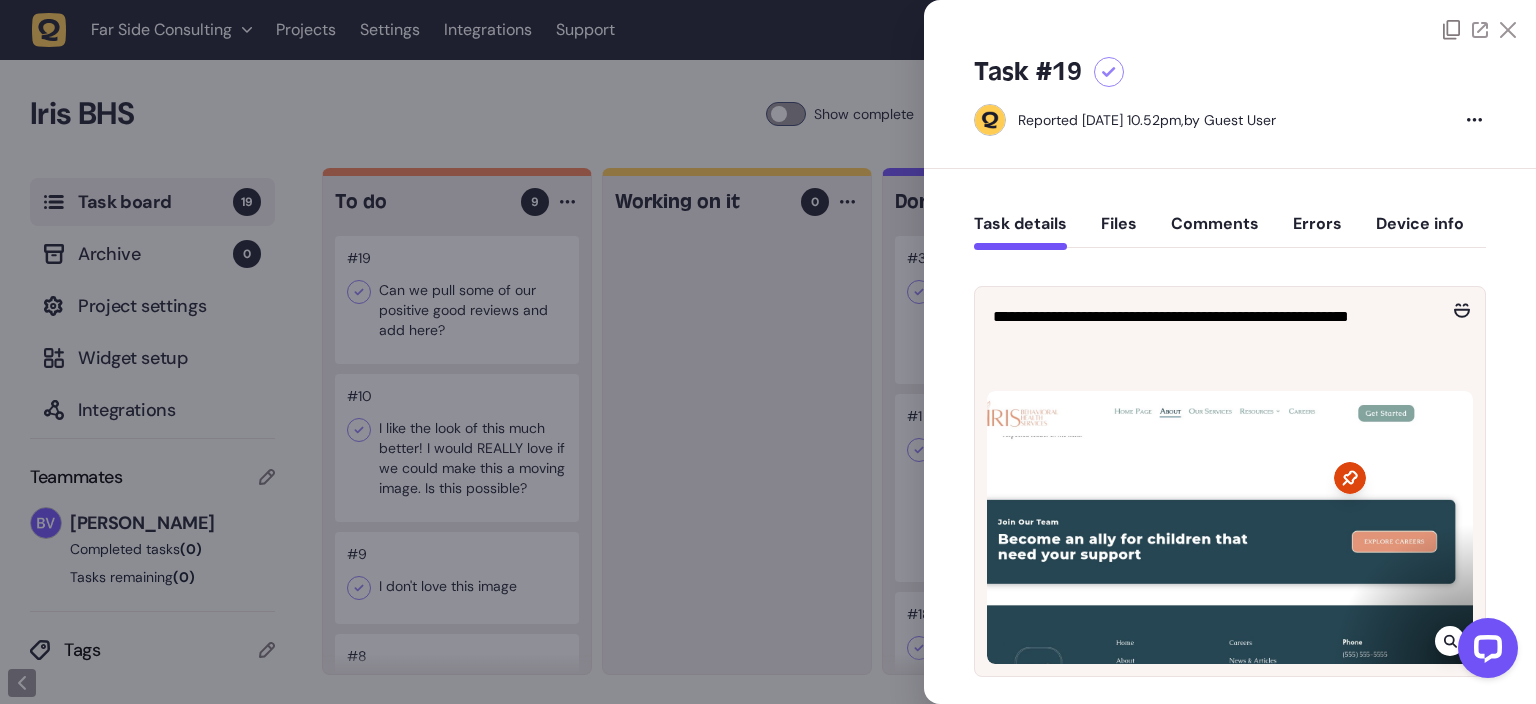 click 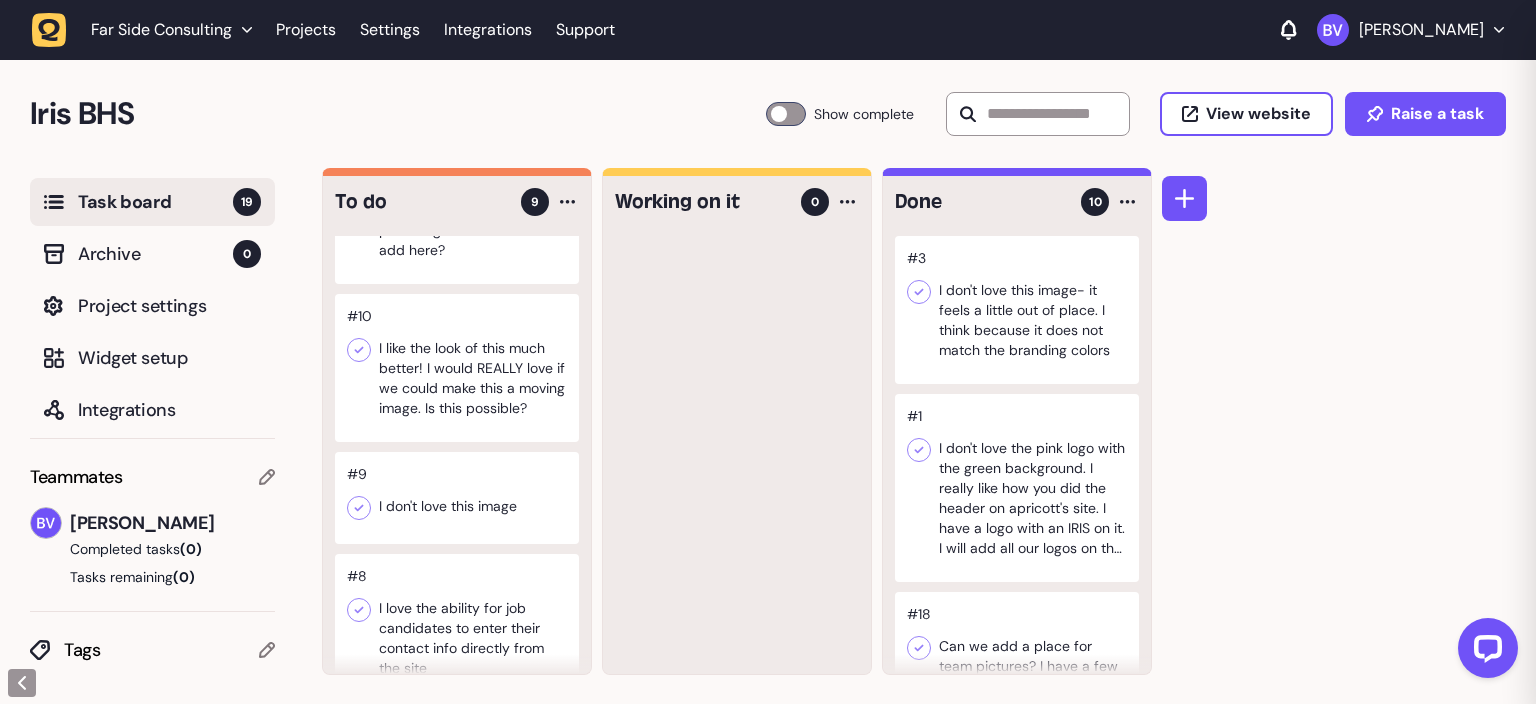 scroll, scrollTop: 125, scrollLeft: 0, axis: vertical 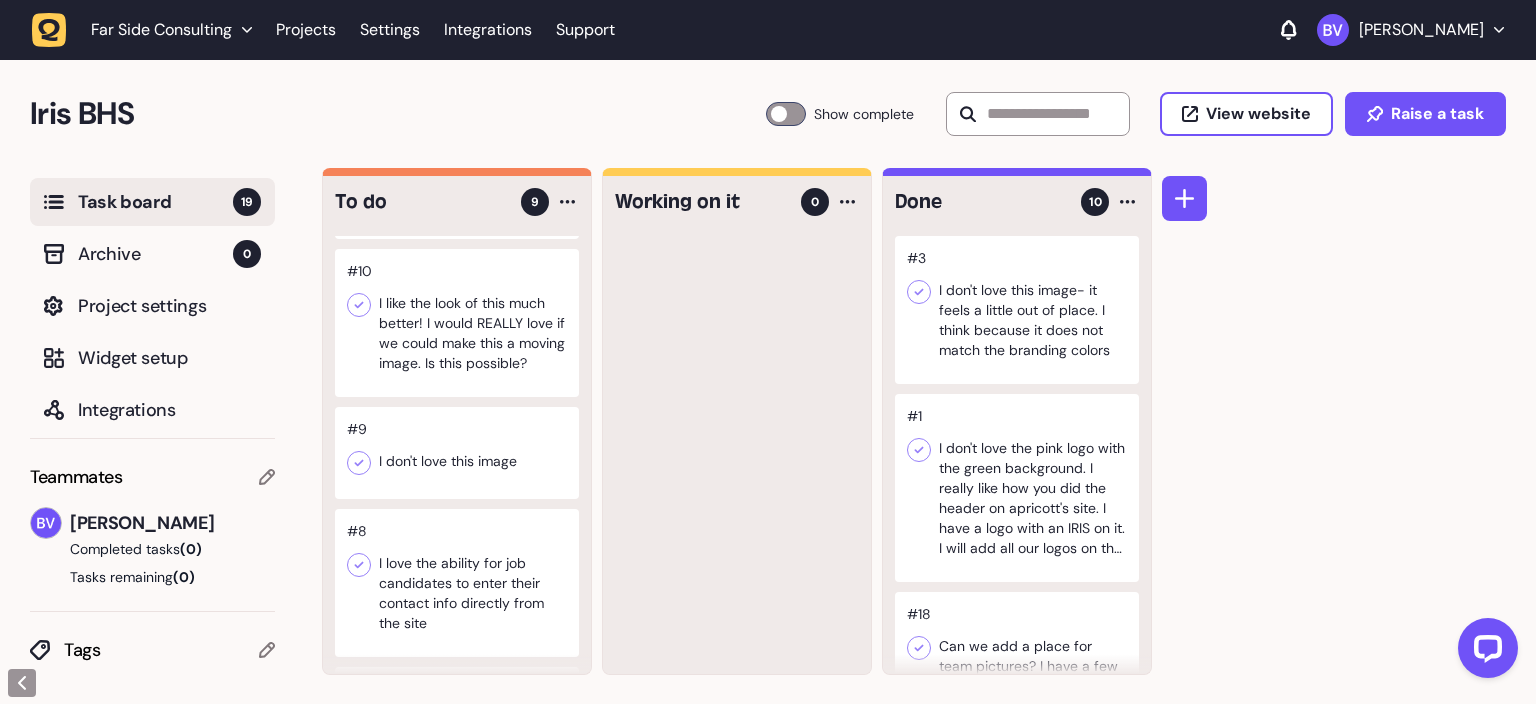 click 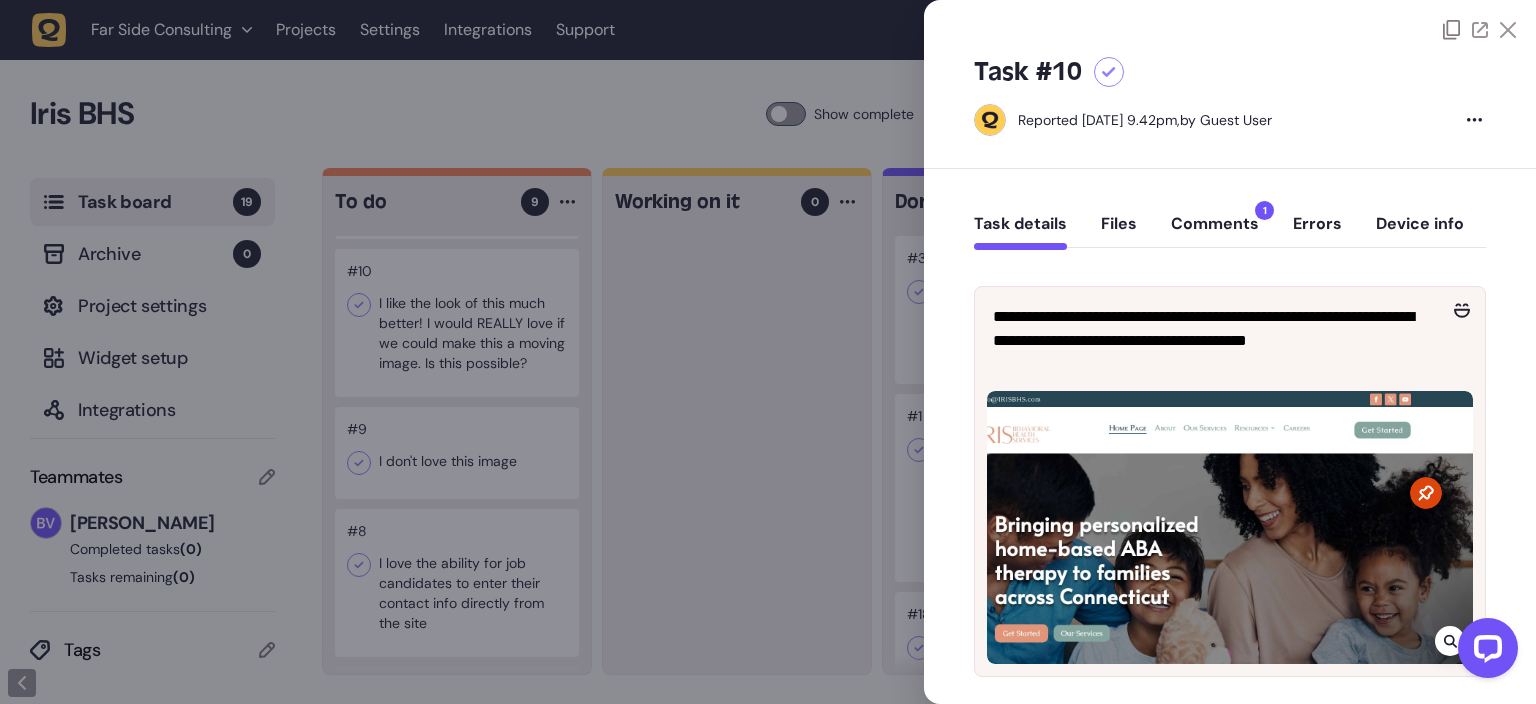 click 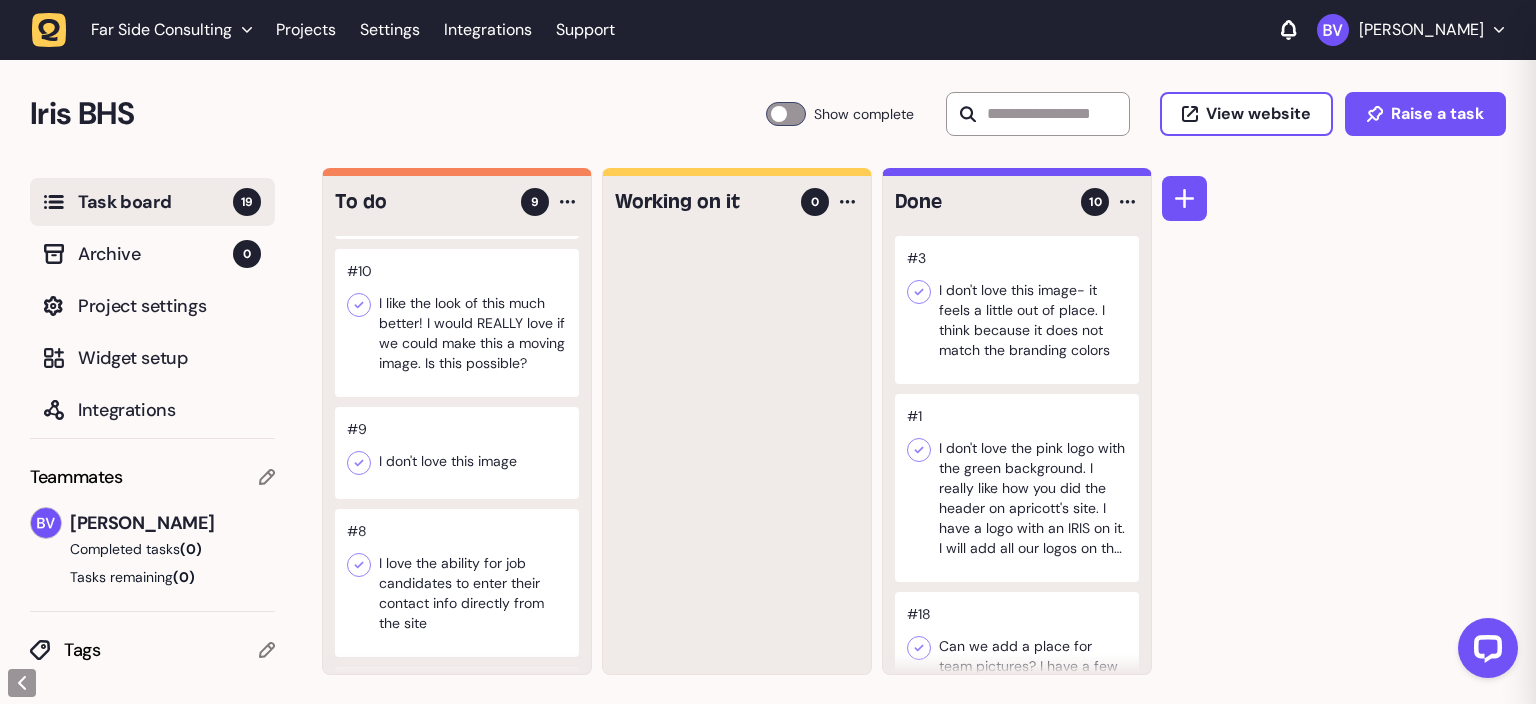 type 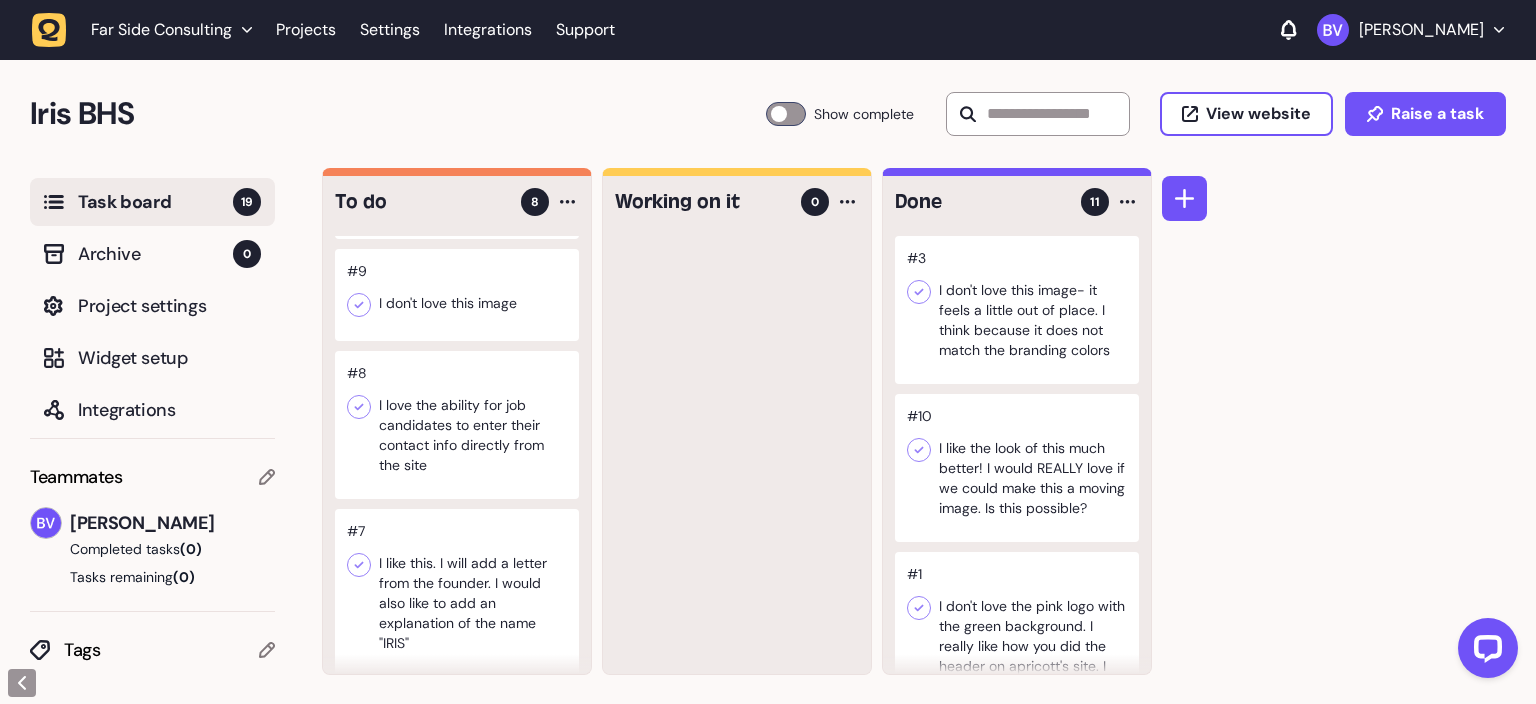 click 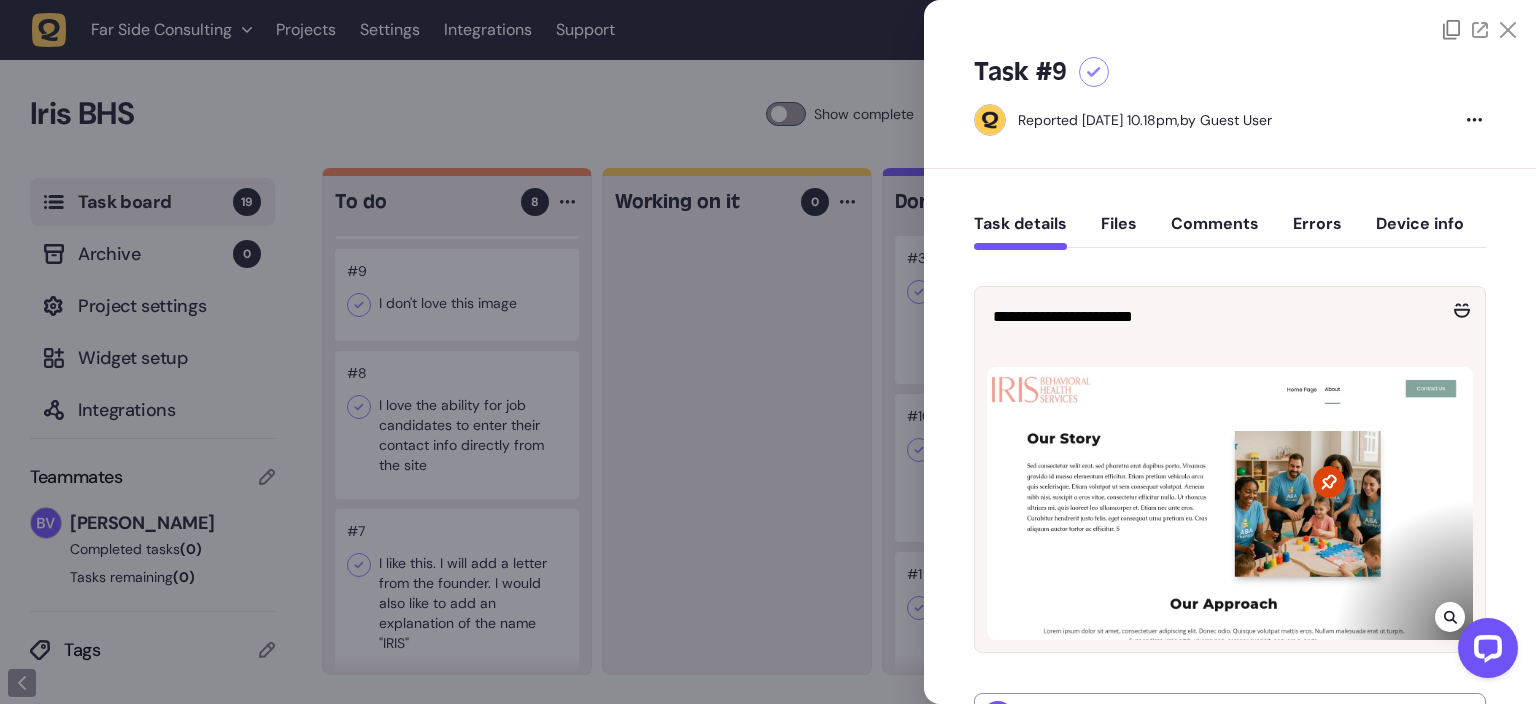 click 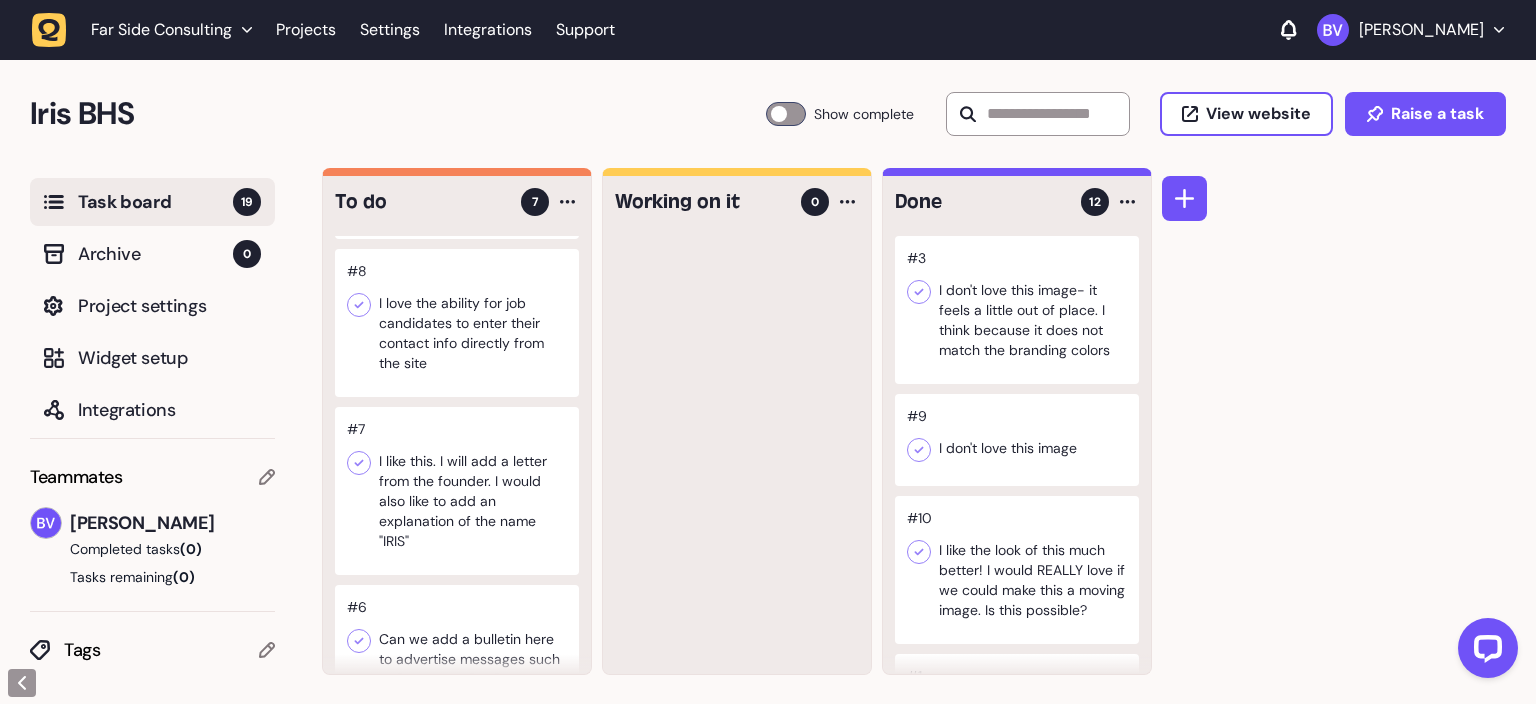 click 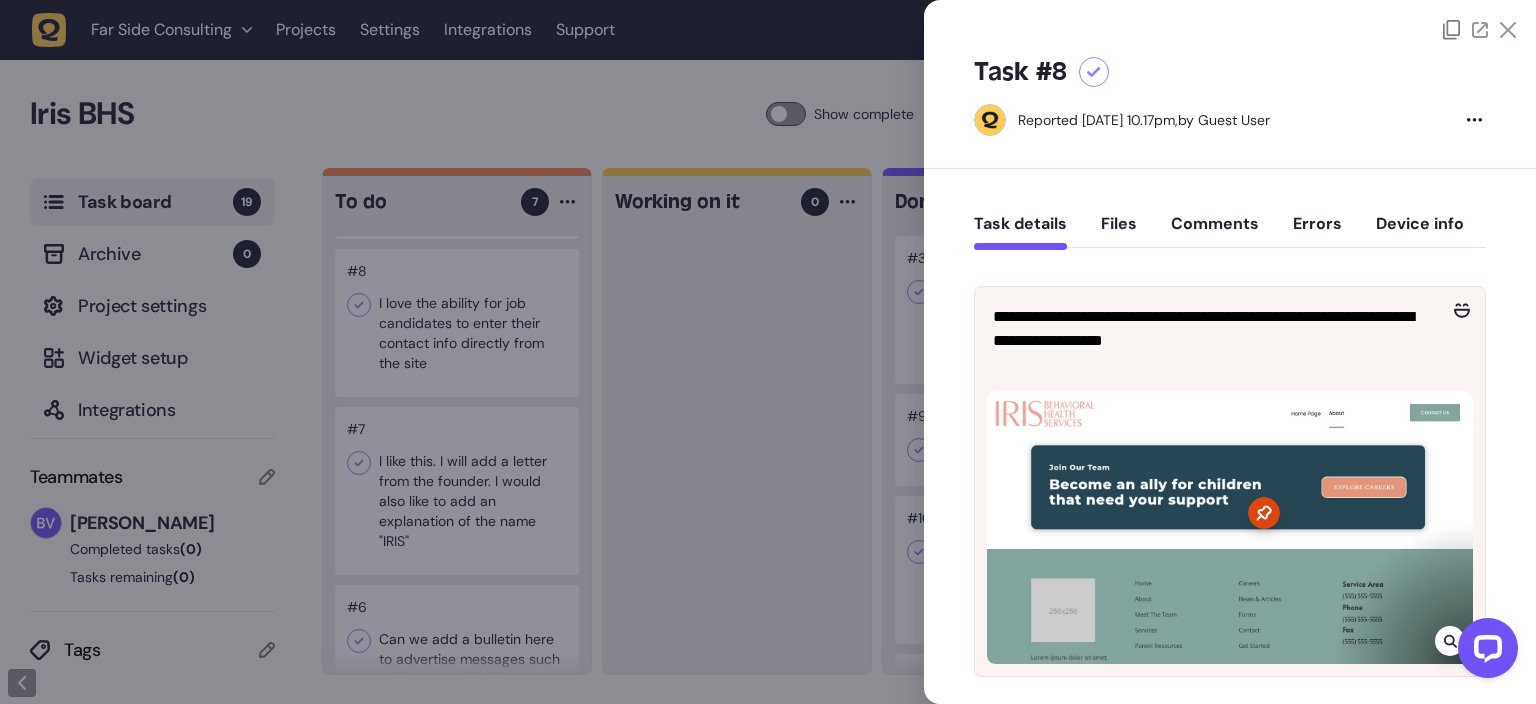 click 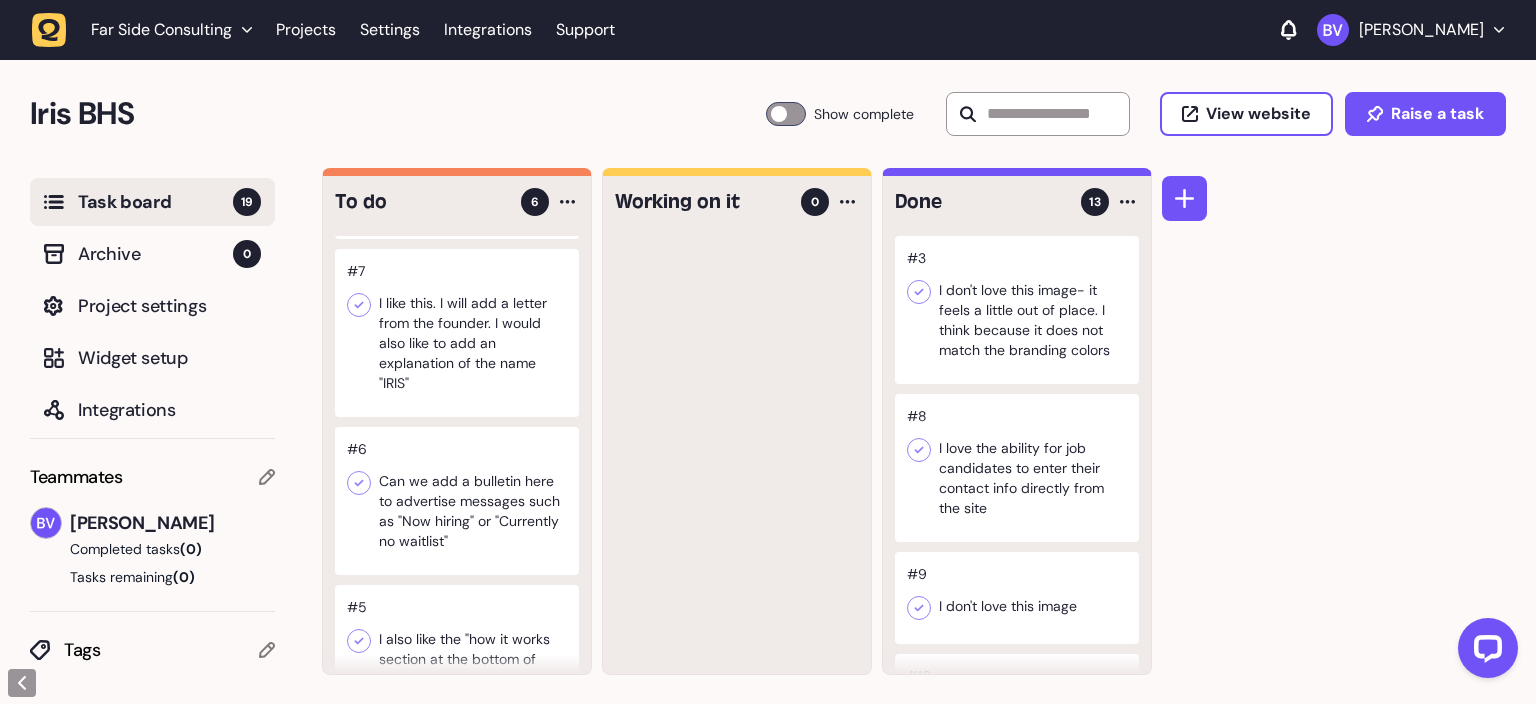 click 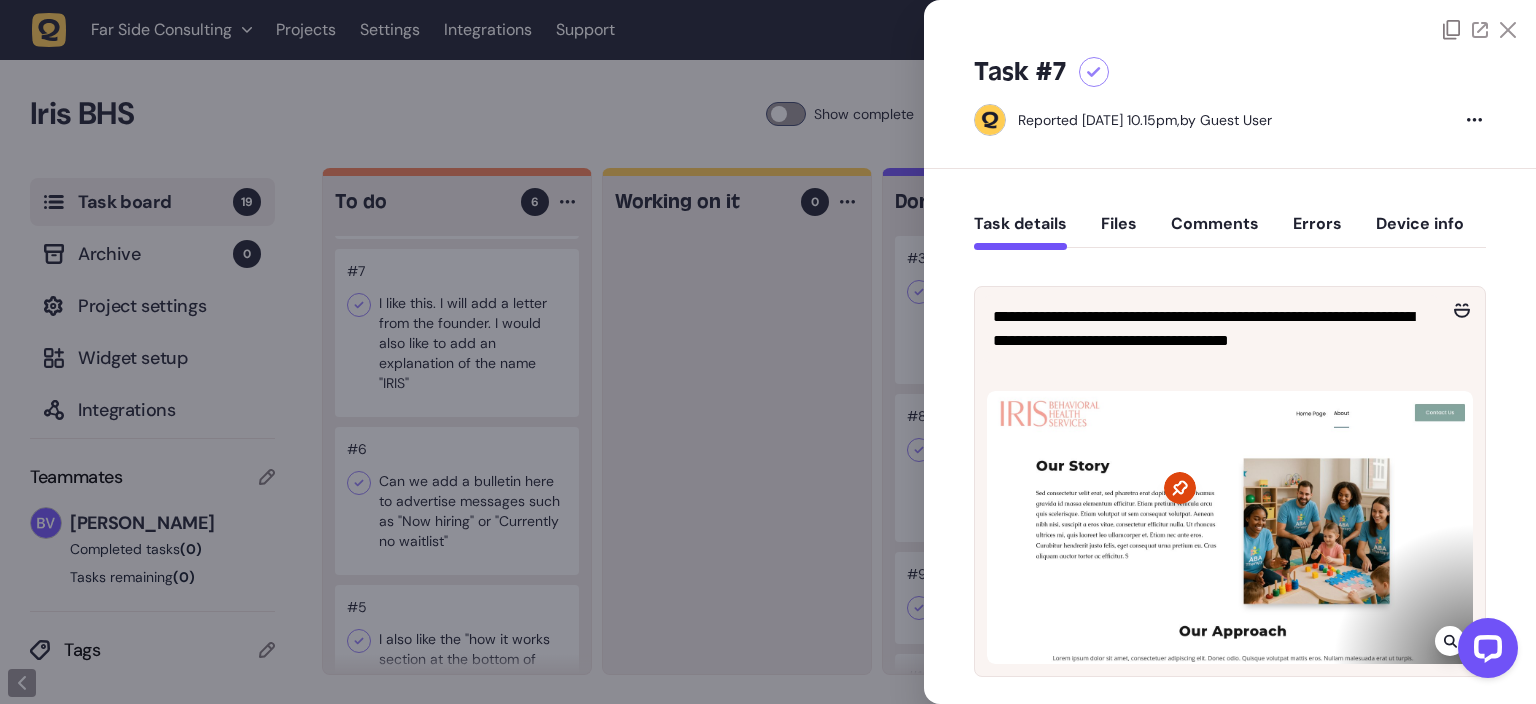 click 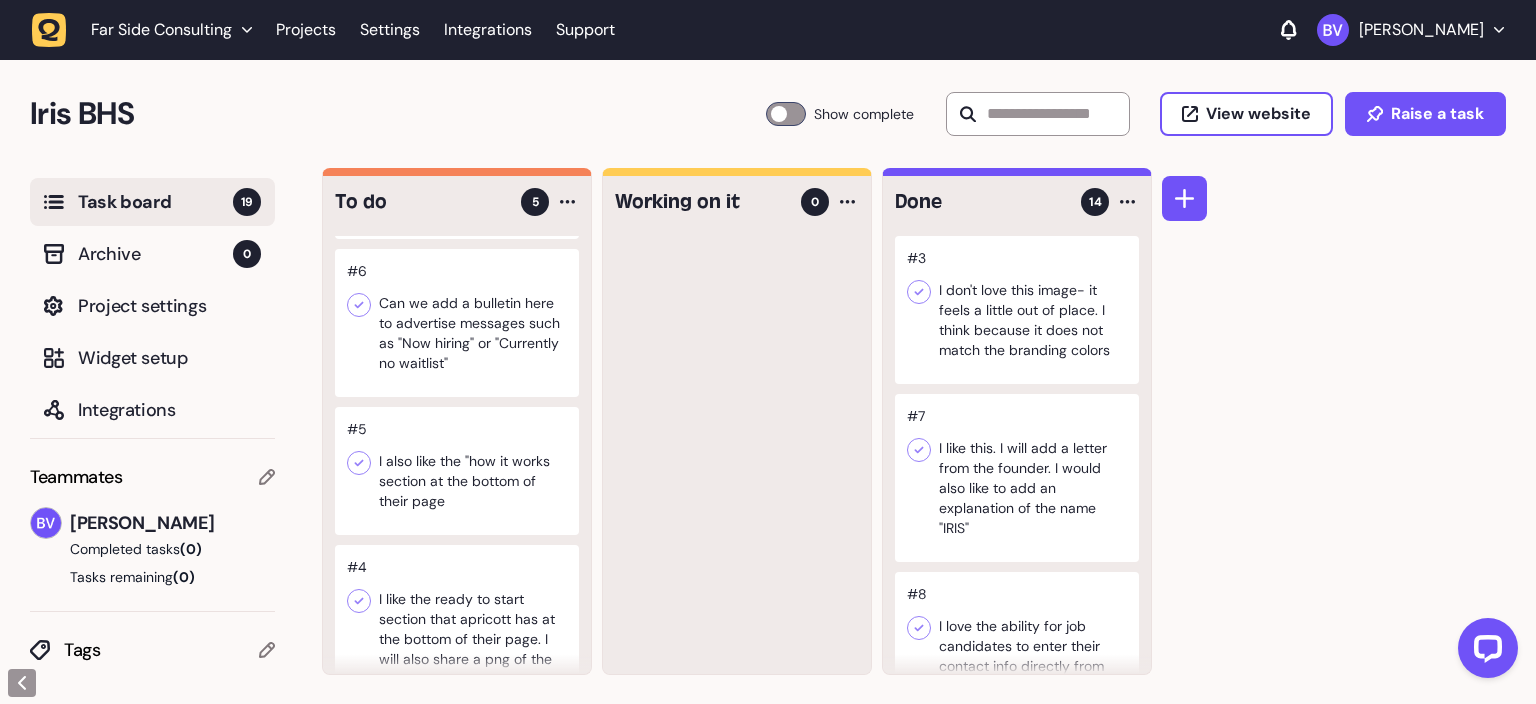 click 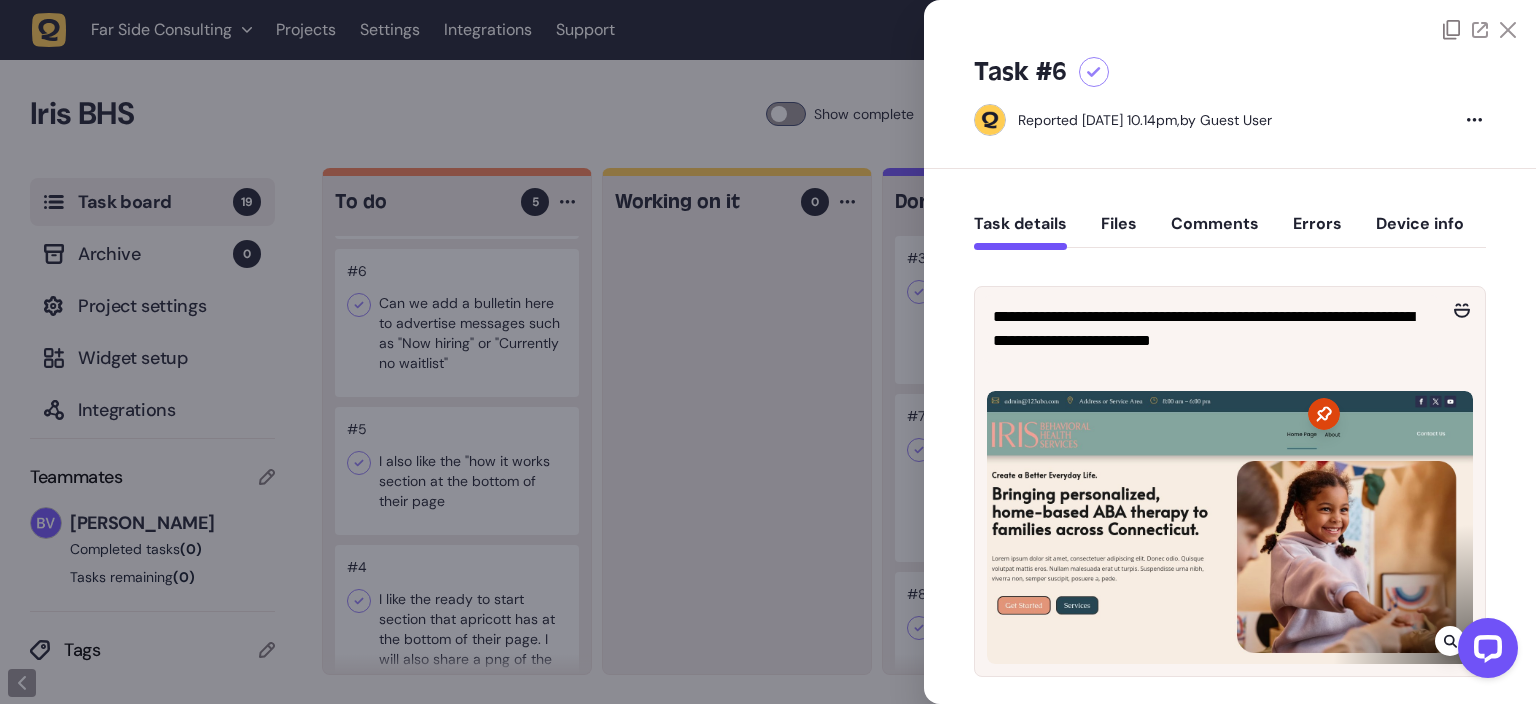 click 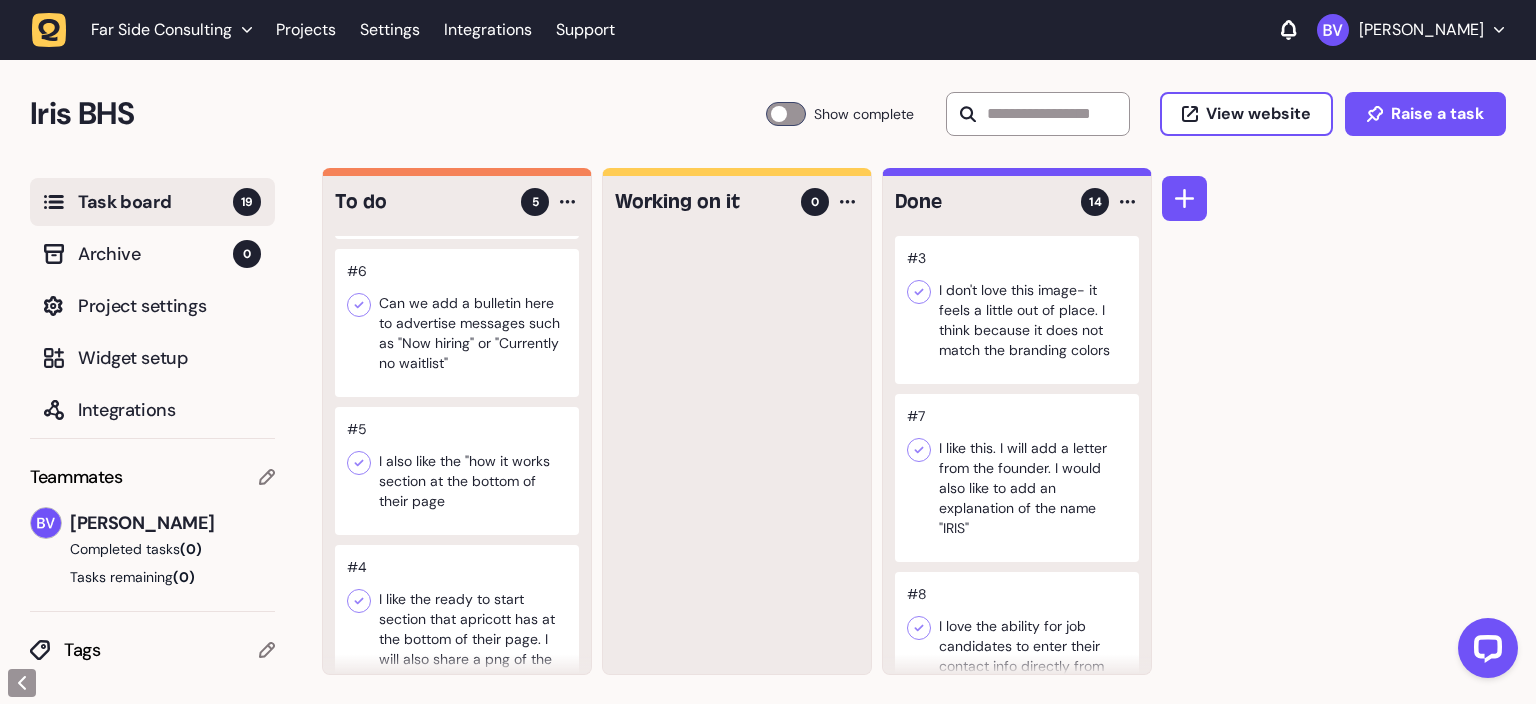 click 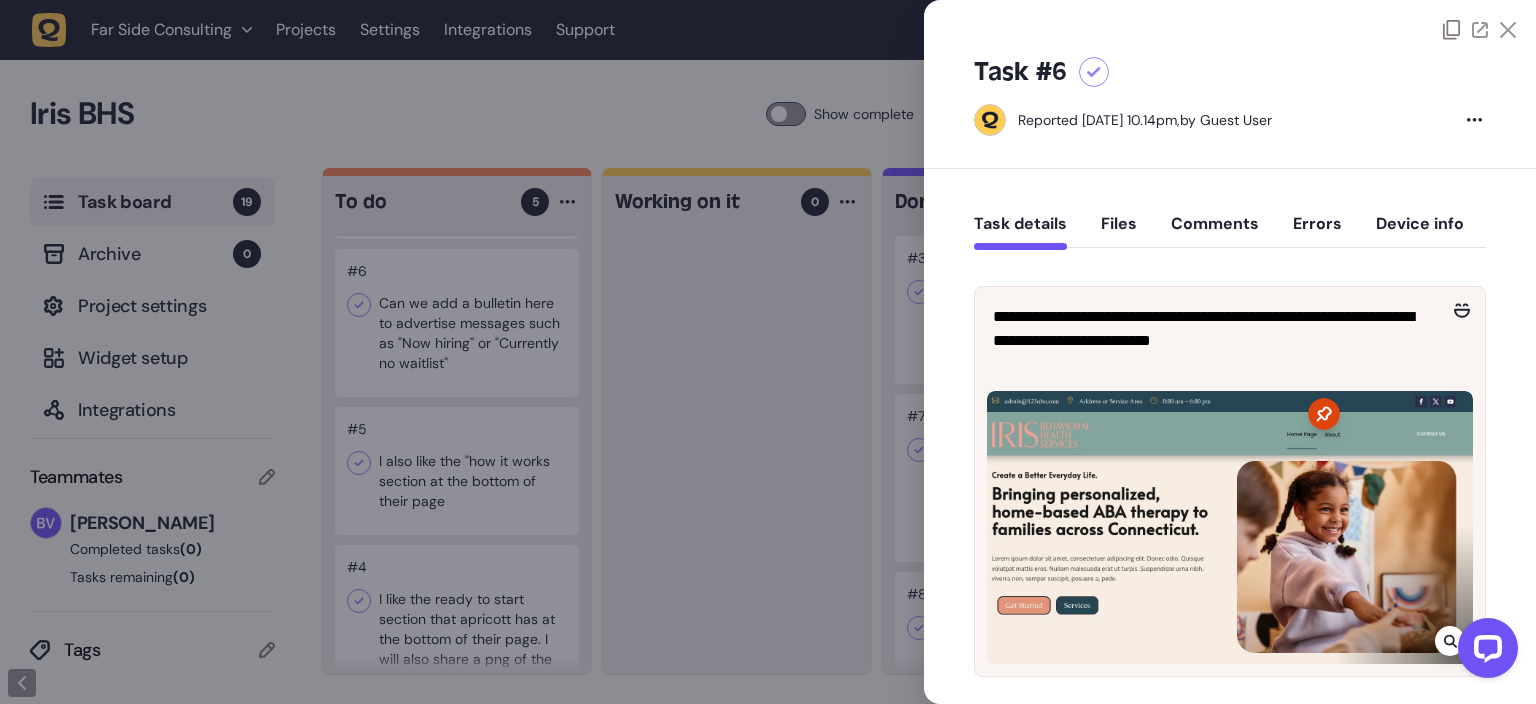 click 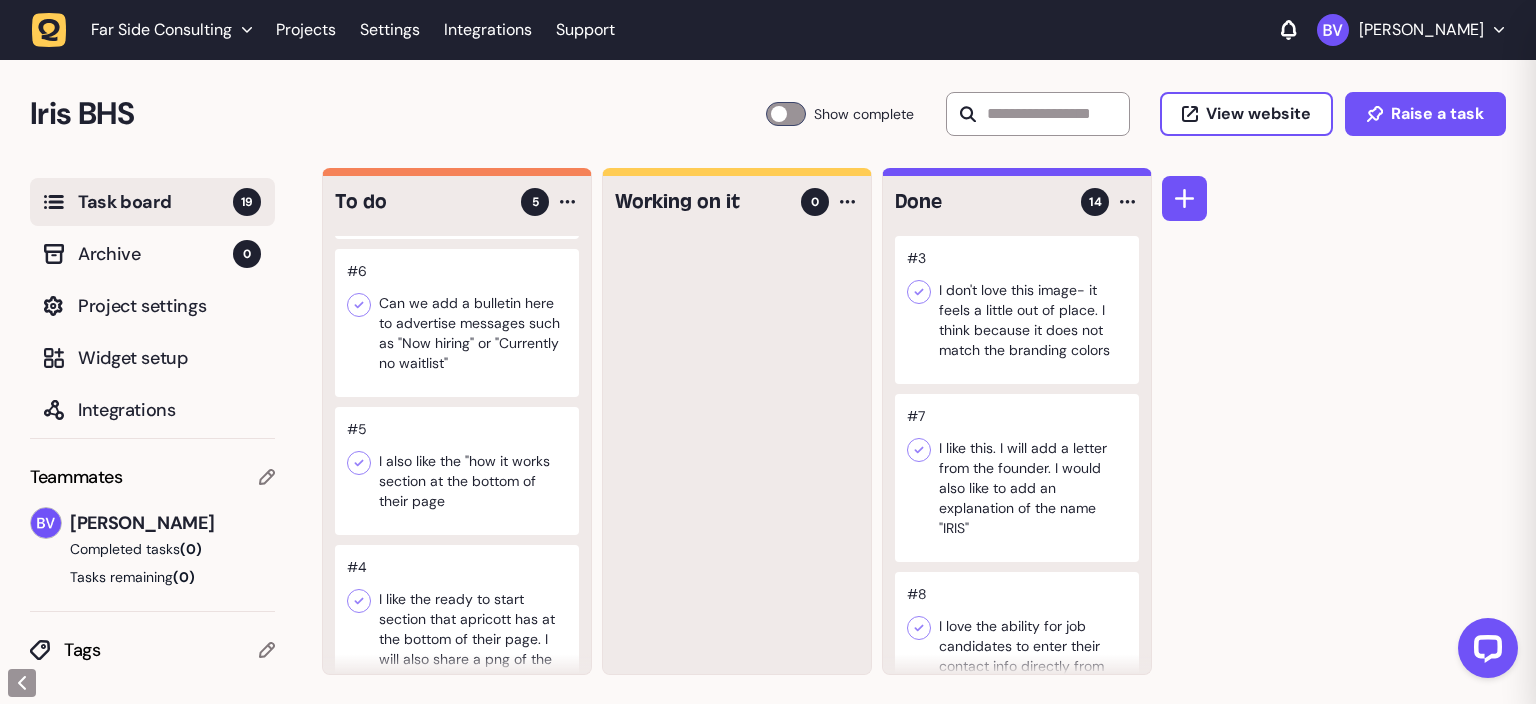 click 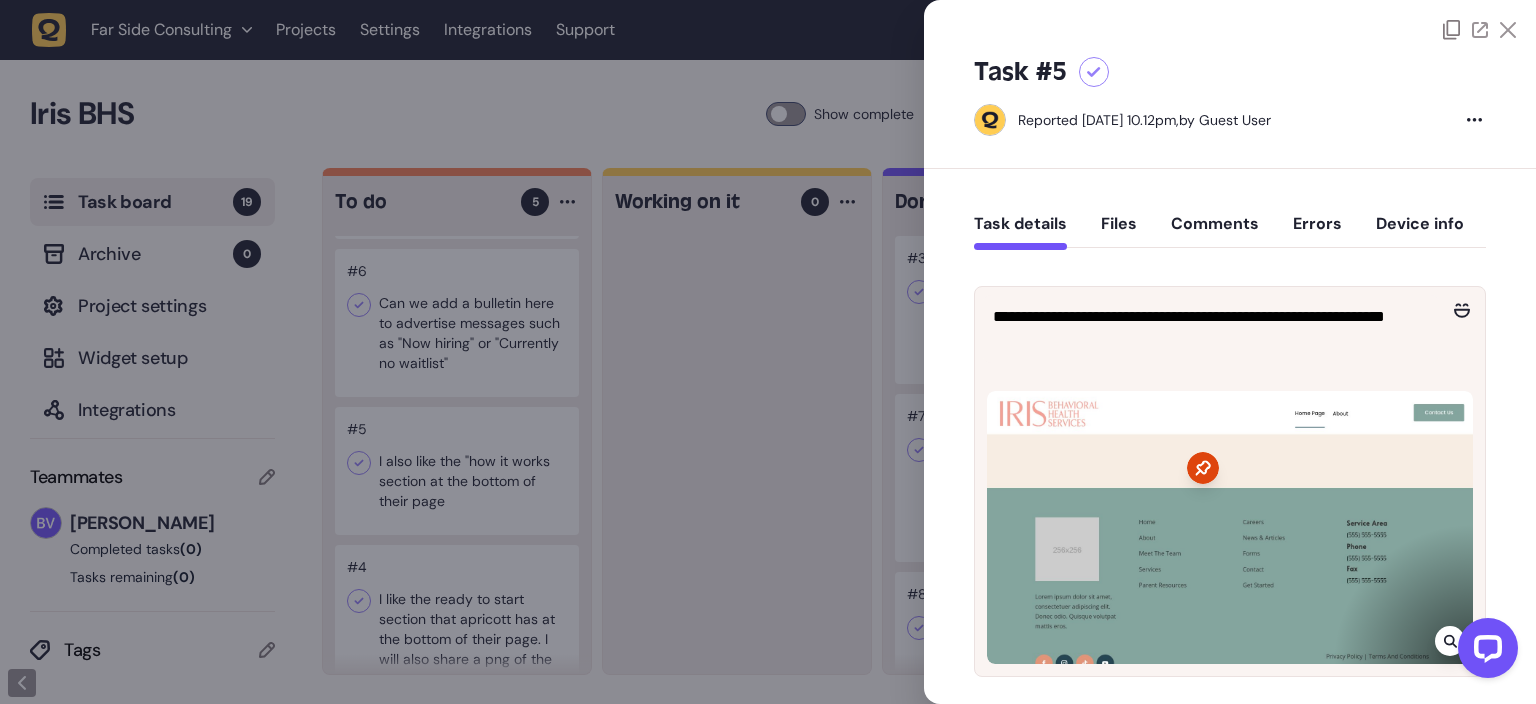 click 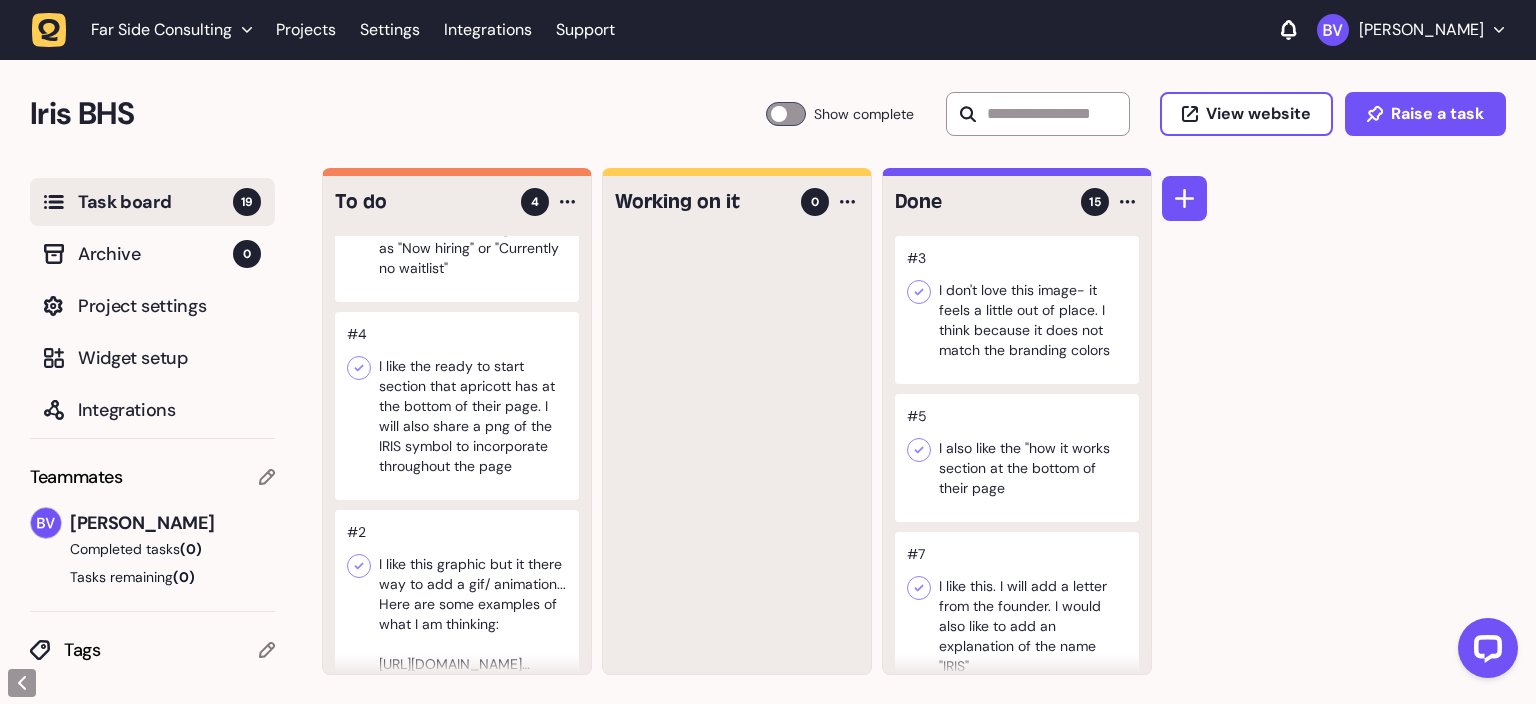 scroll, scrollTop: 256, scrollLeft: 0, axis: vertical 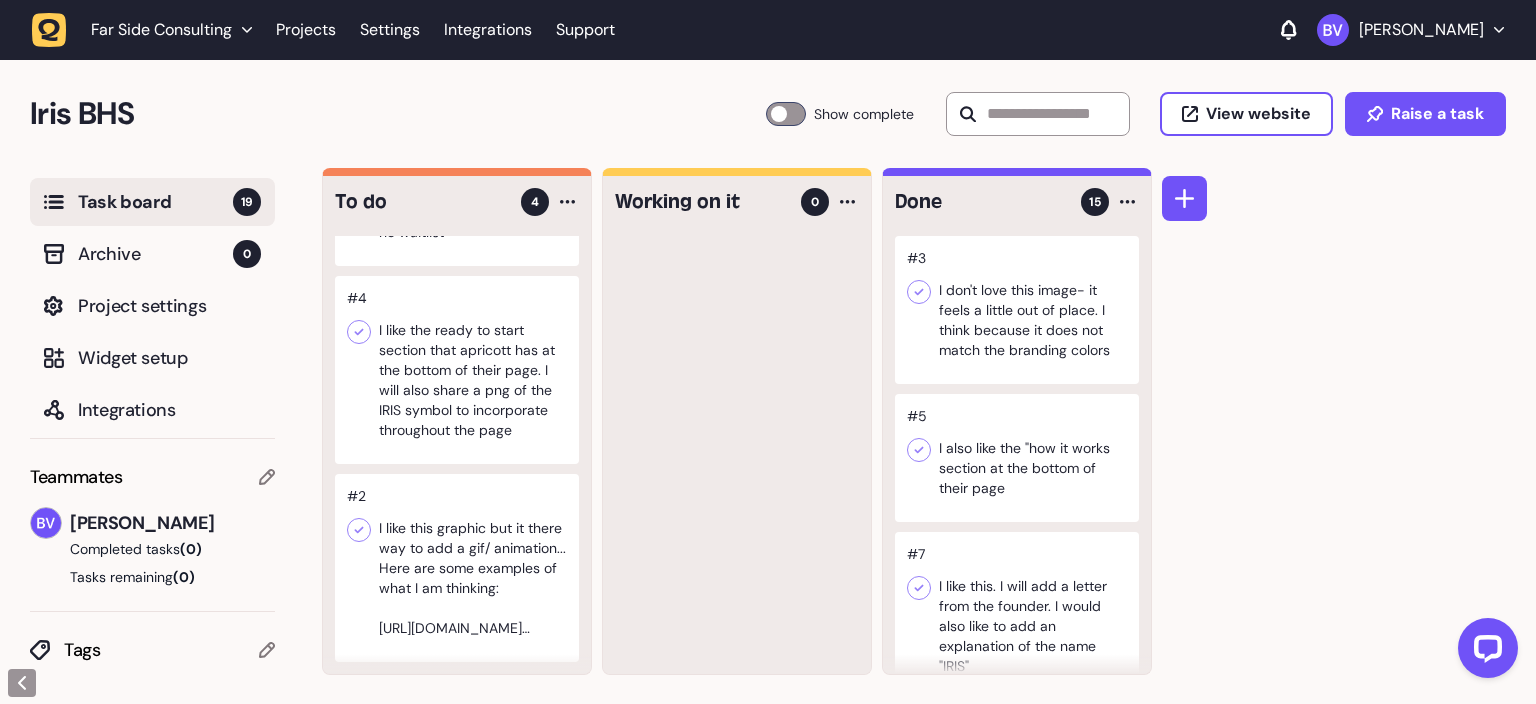 click 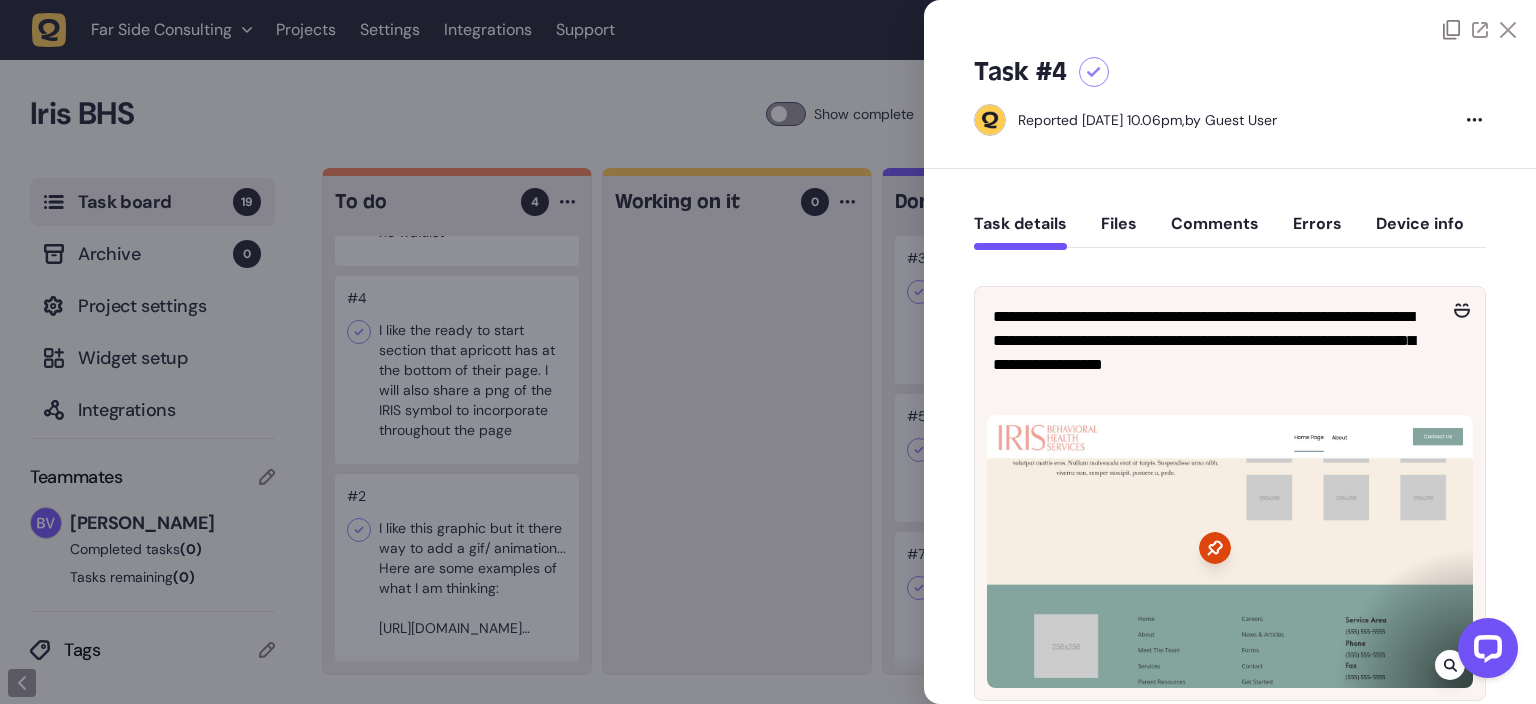 click 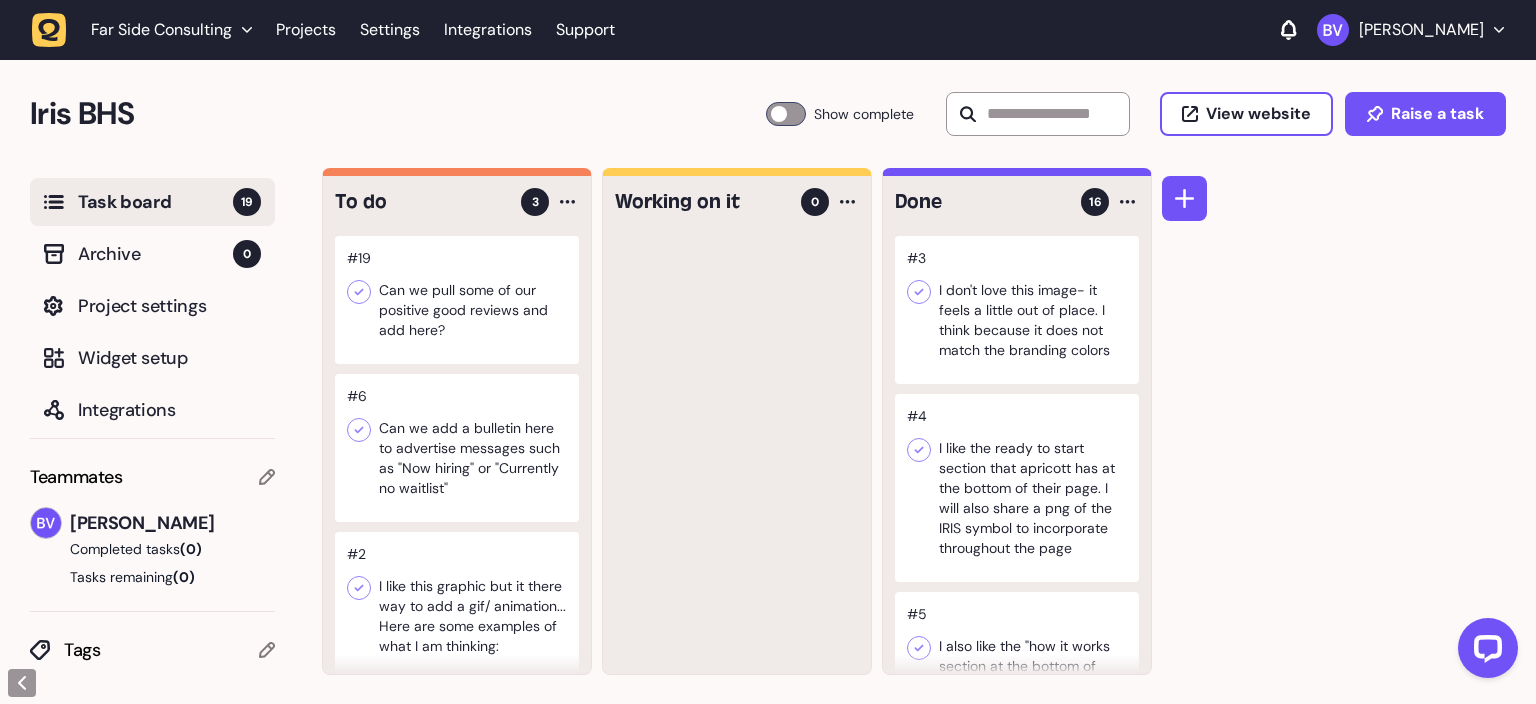 scroll, scrollTop: 58, scrollLeft: 0, axis: vertical 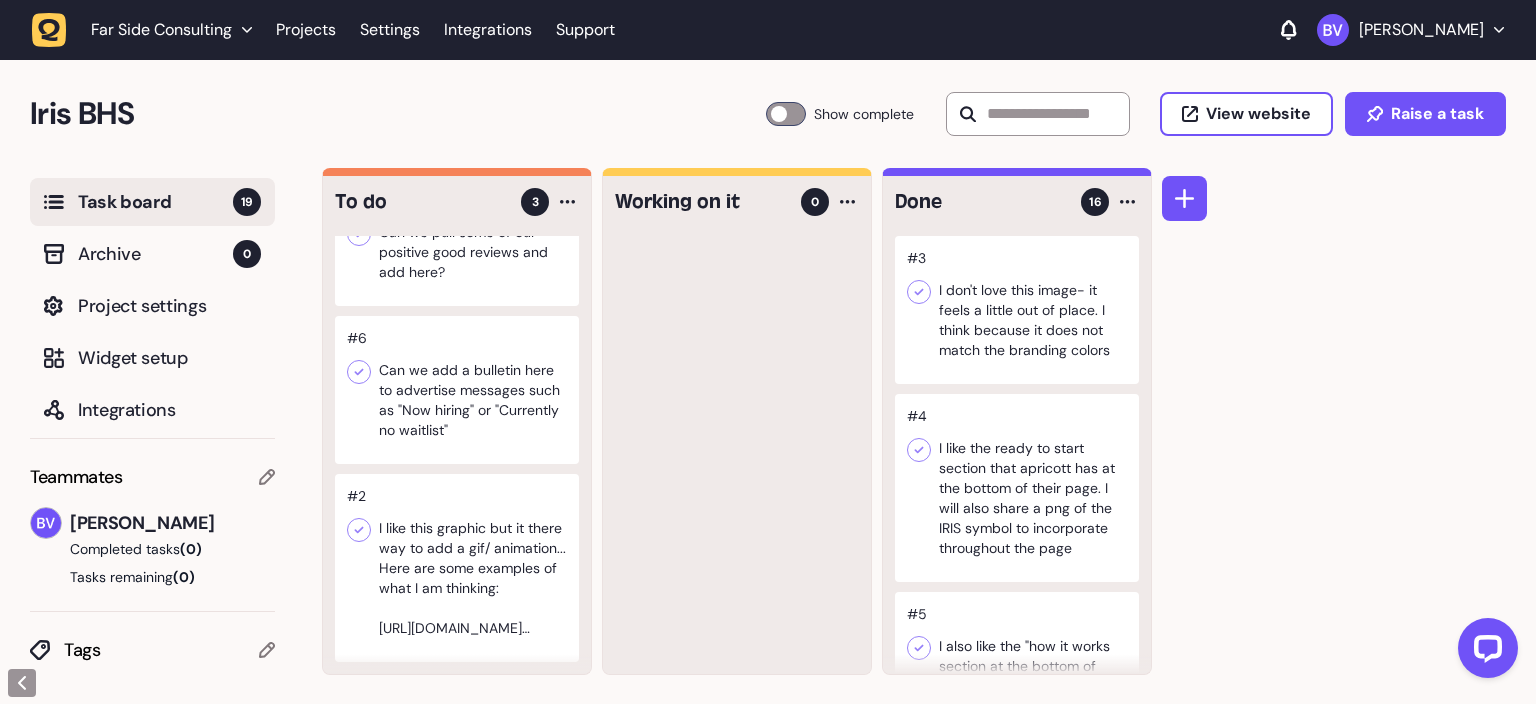 click 